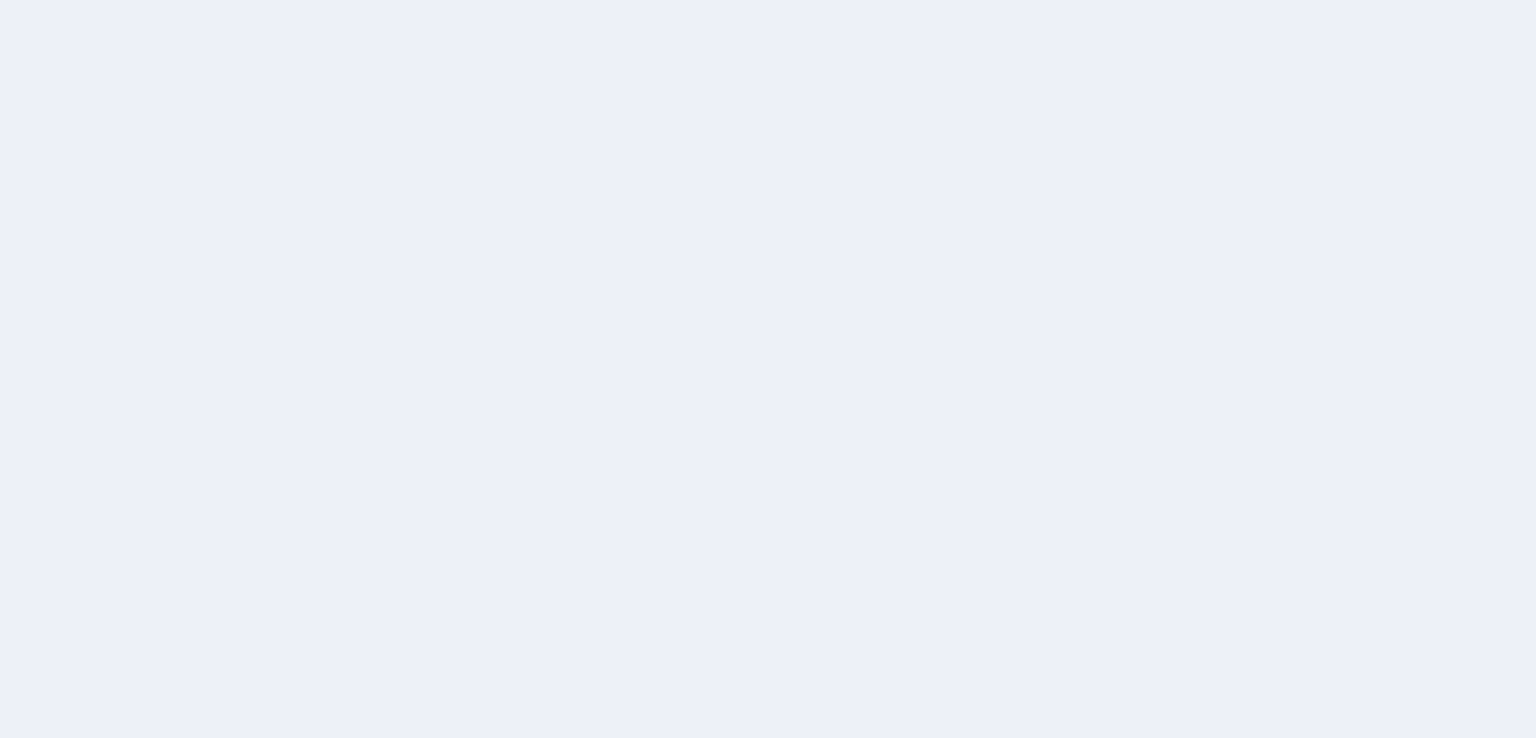 scroll, scrollTop: 0, scrollLeft: 0, axis: both 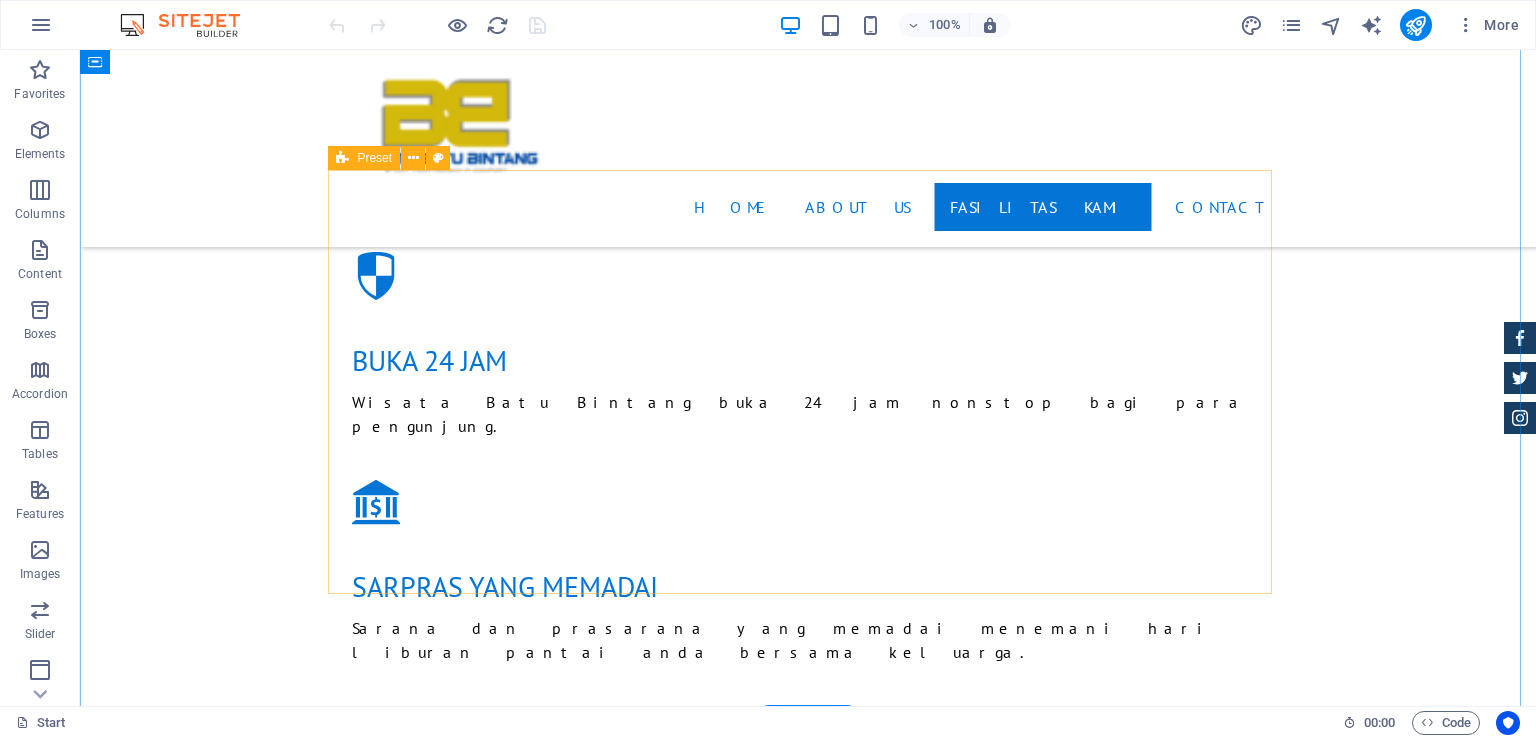 click at bounding box center (808, 2616) 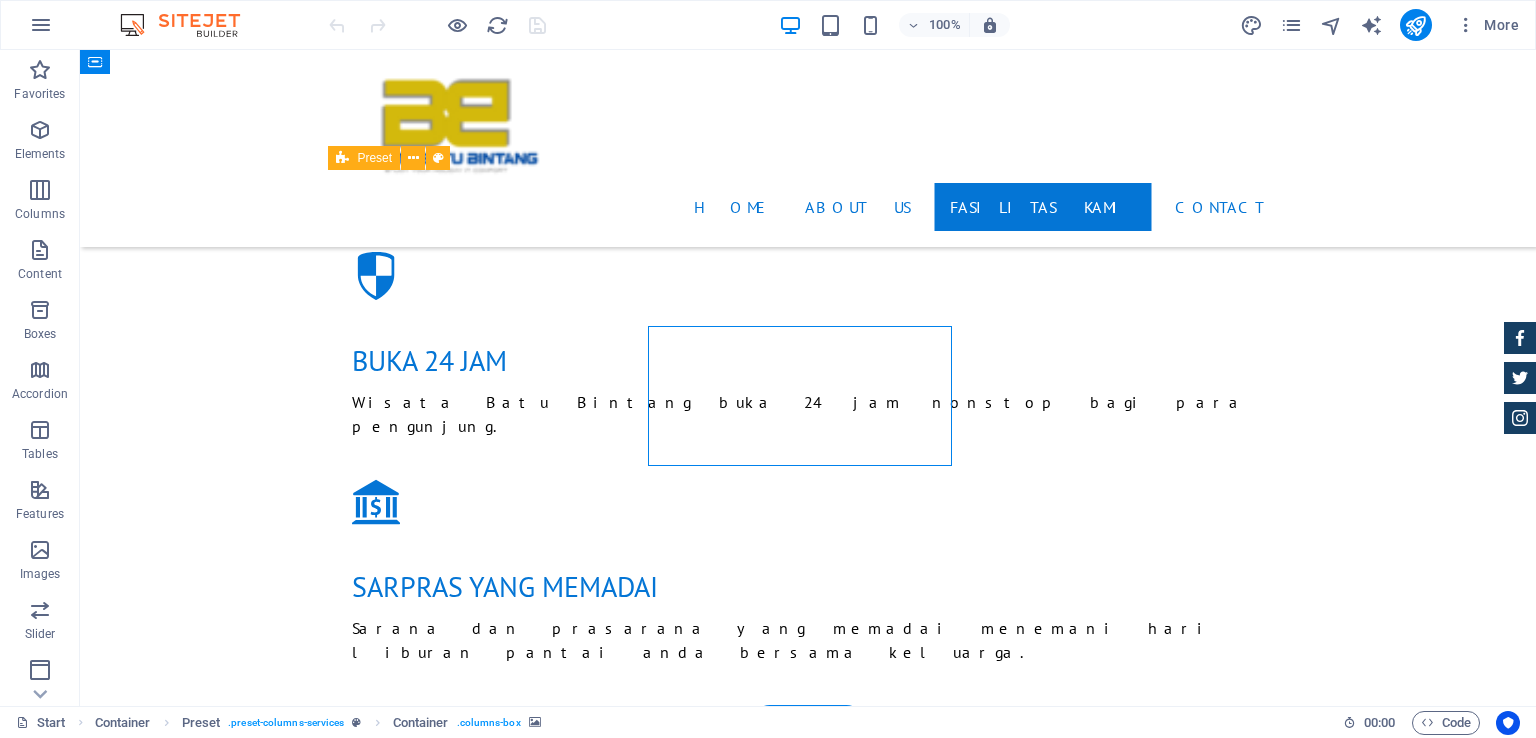 click at bounding box center [808, 2616] 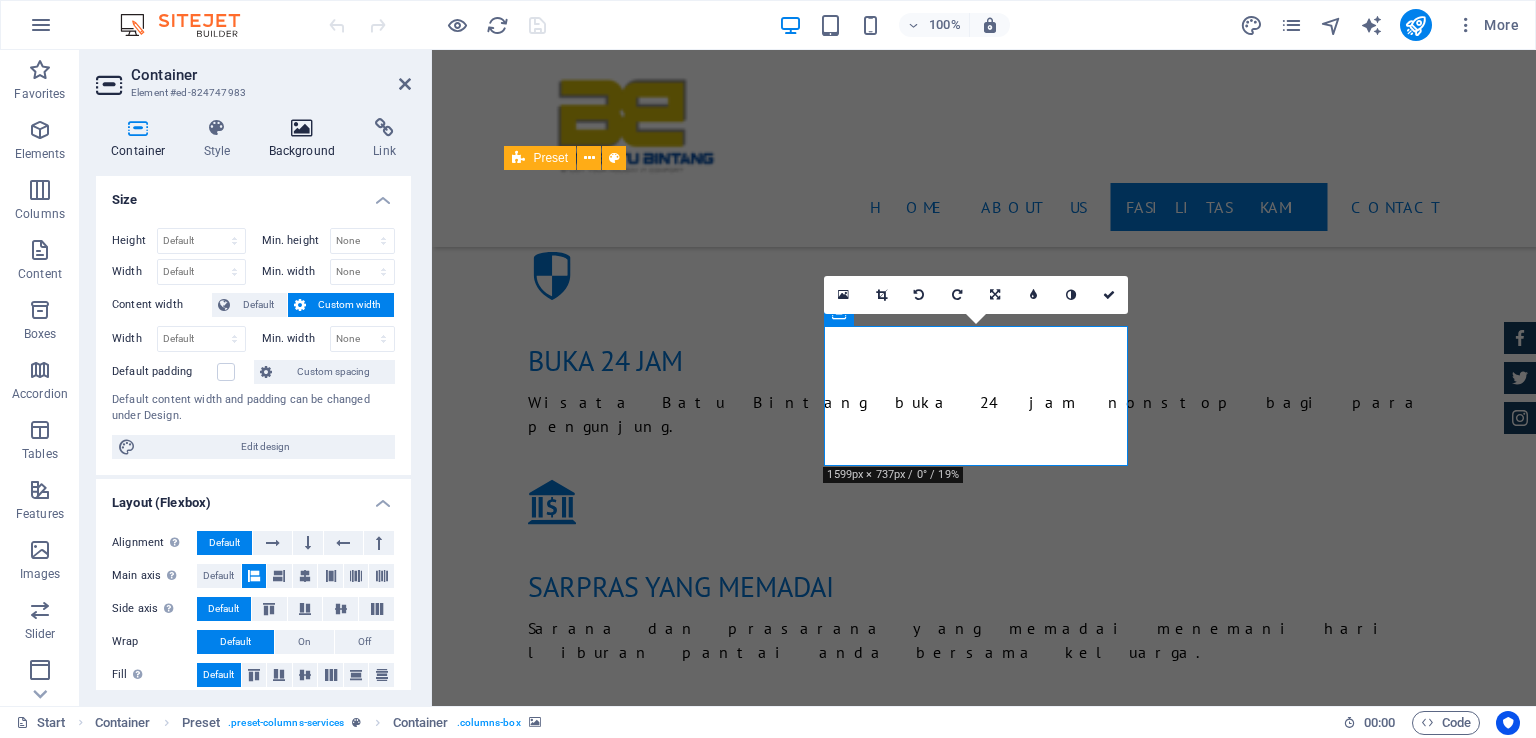click at bounding box center (302, 128) 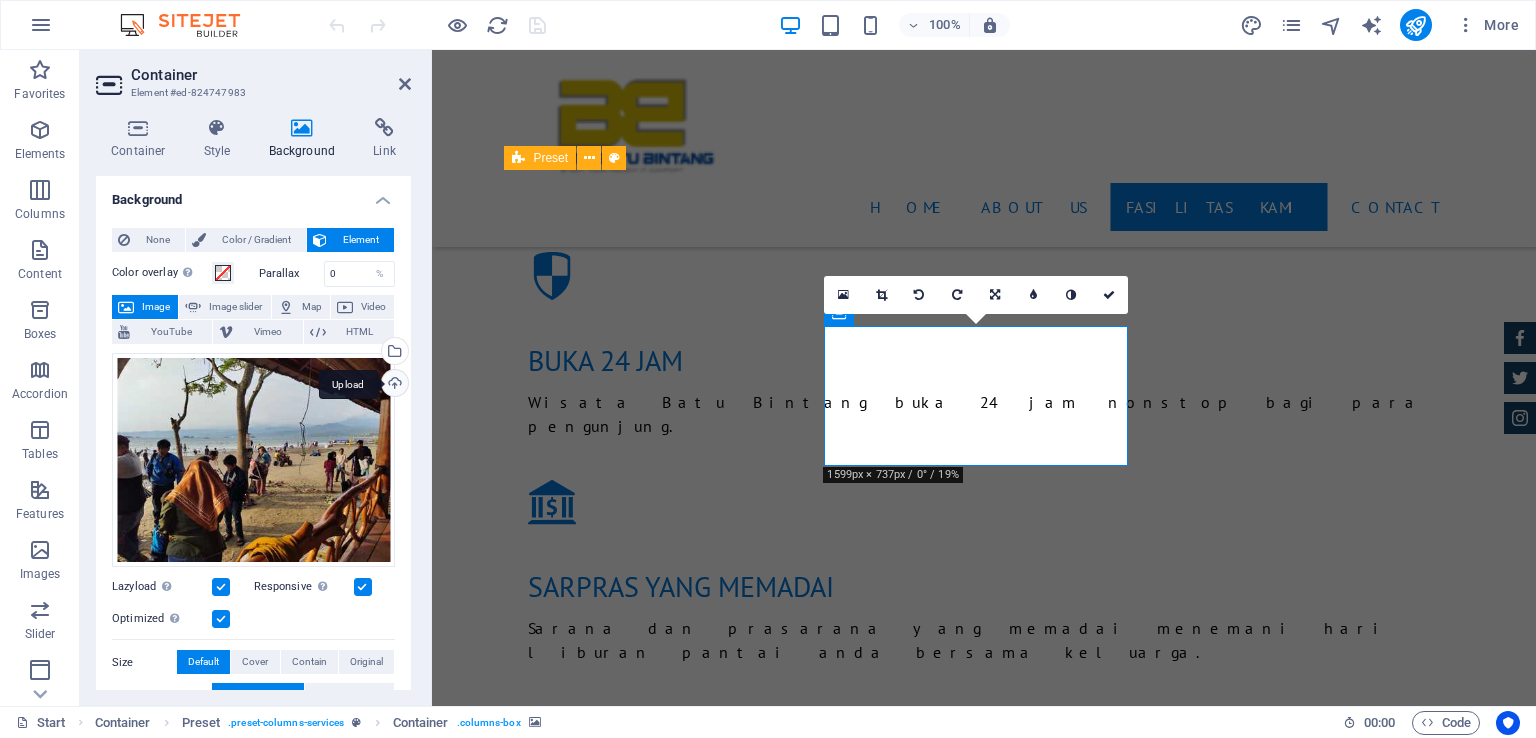 click on "Upload" at bounding box center (393, 385) 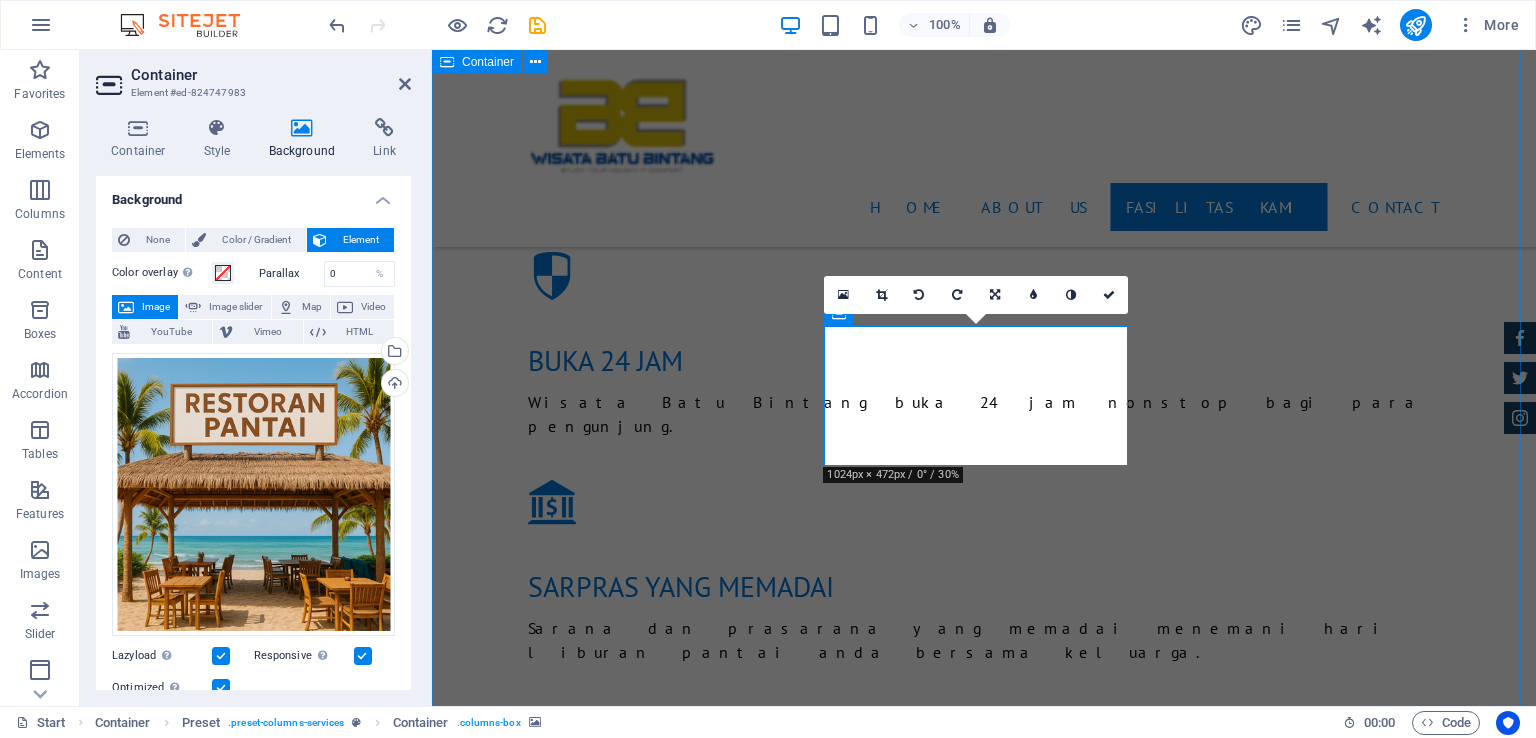 click on "fasilitas kami Wisata Batu Bintang memberikan beberapa fasilitas bagi pengunjung,dengan suasana yang hangat dan nyaman baik bagi anak-abak maupun orang dewasa. GAZEBO AREA MANcing Pantai yang landai SUNSET BEACH RESToRAN Penginapan BANANA BOAT MINI SOOCER" at bounding box center [984, 2438] 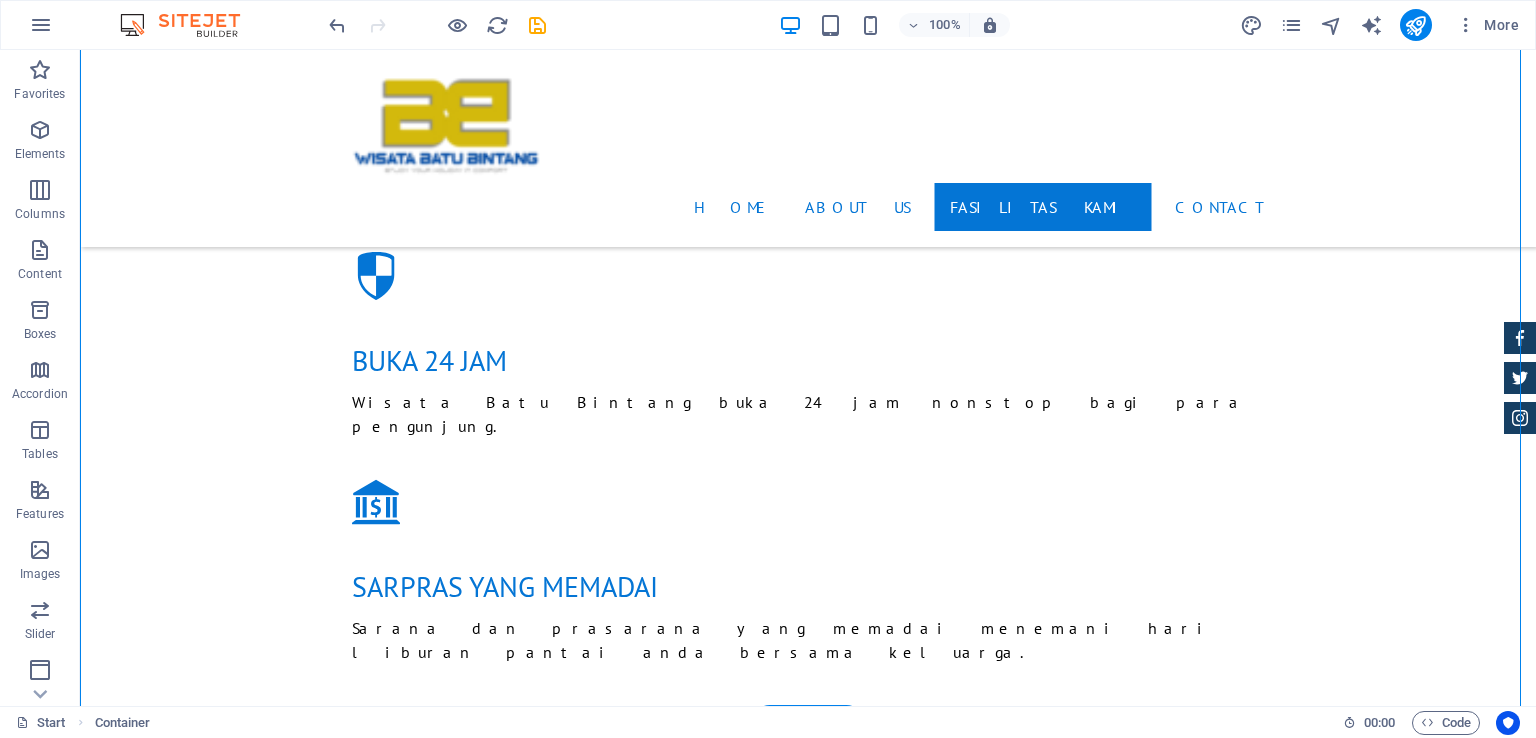 click at bounding box center [808, 3122] 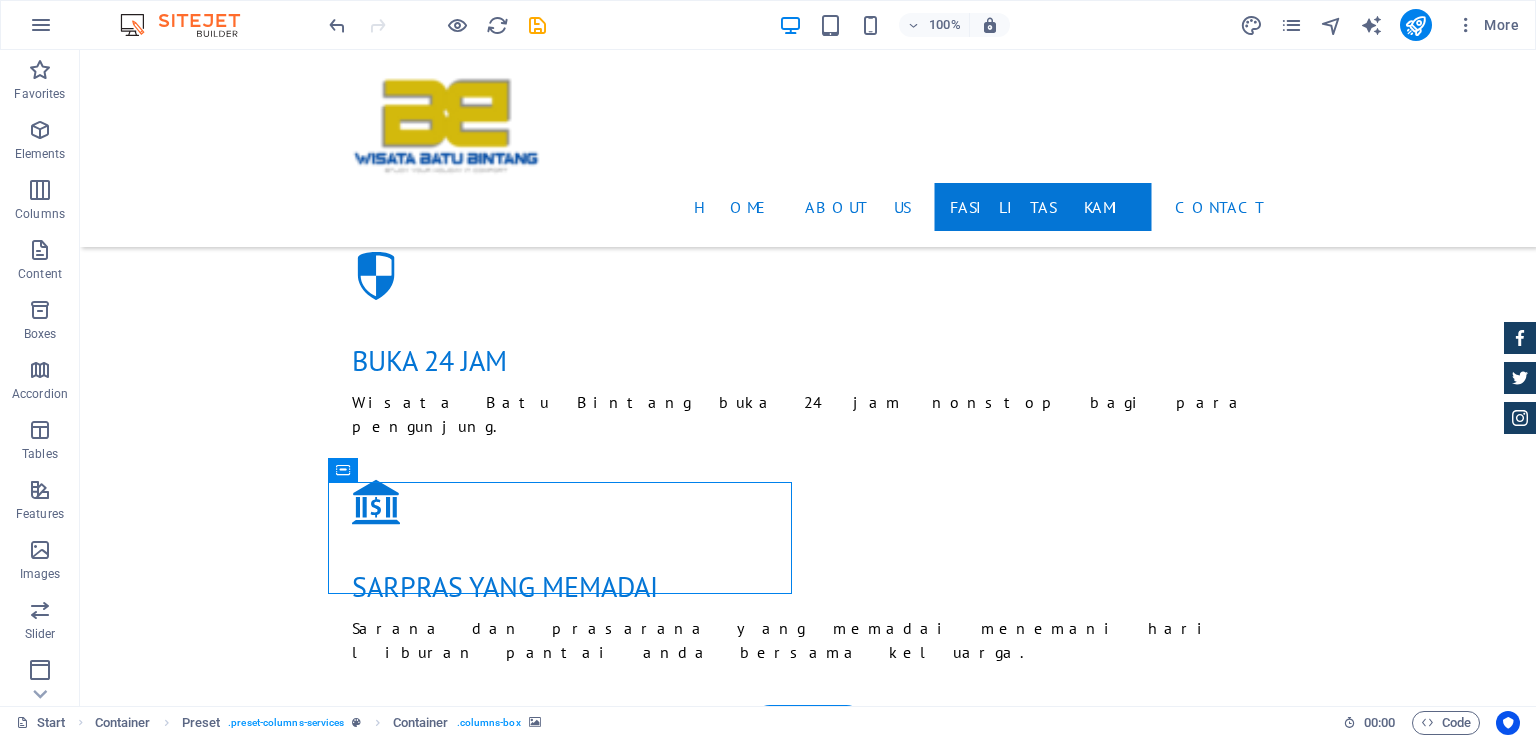 click at bounding box center (808, 3122) 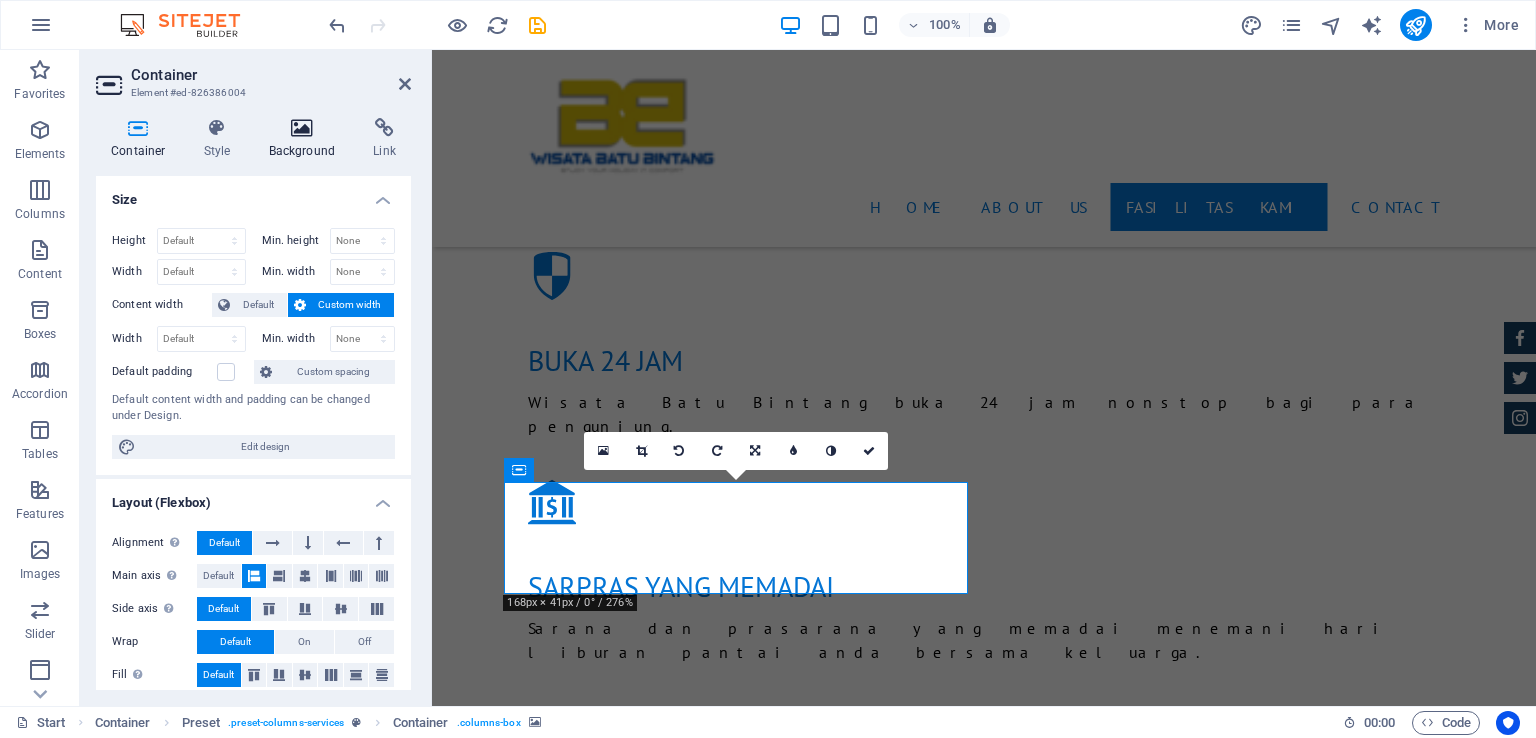 click on "Background" at bounding box center (306, 139) 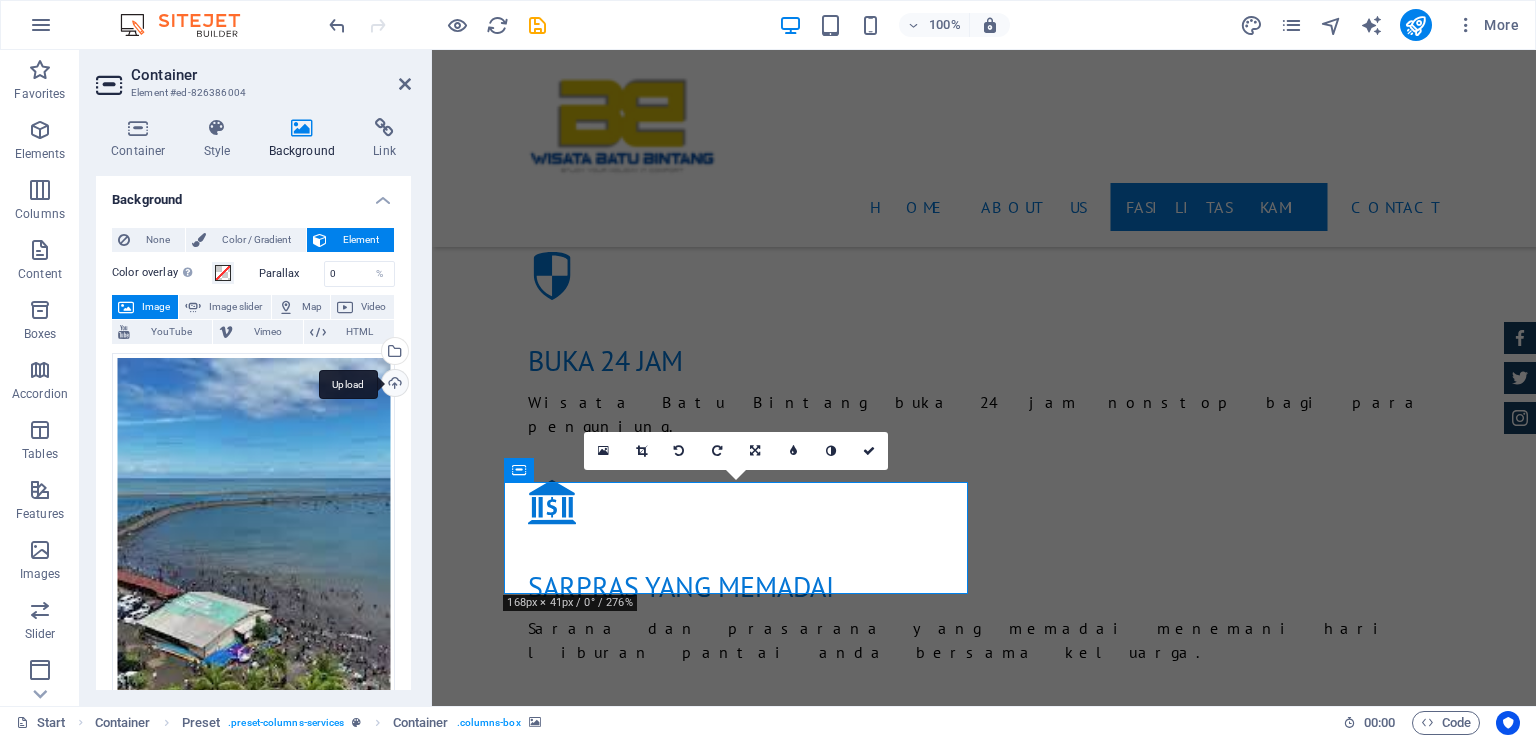 click on "Upload" at bounding box center [393, 385] 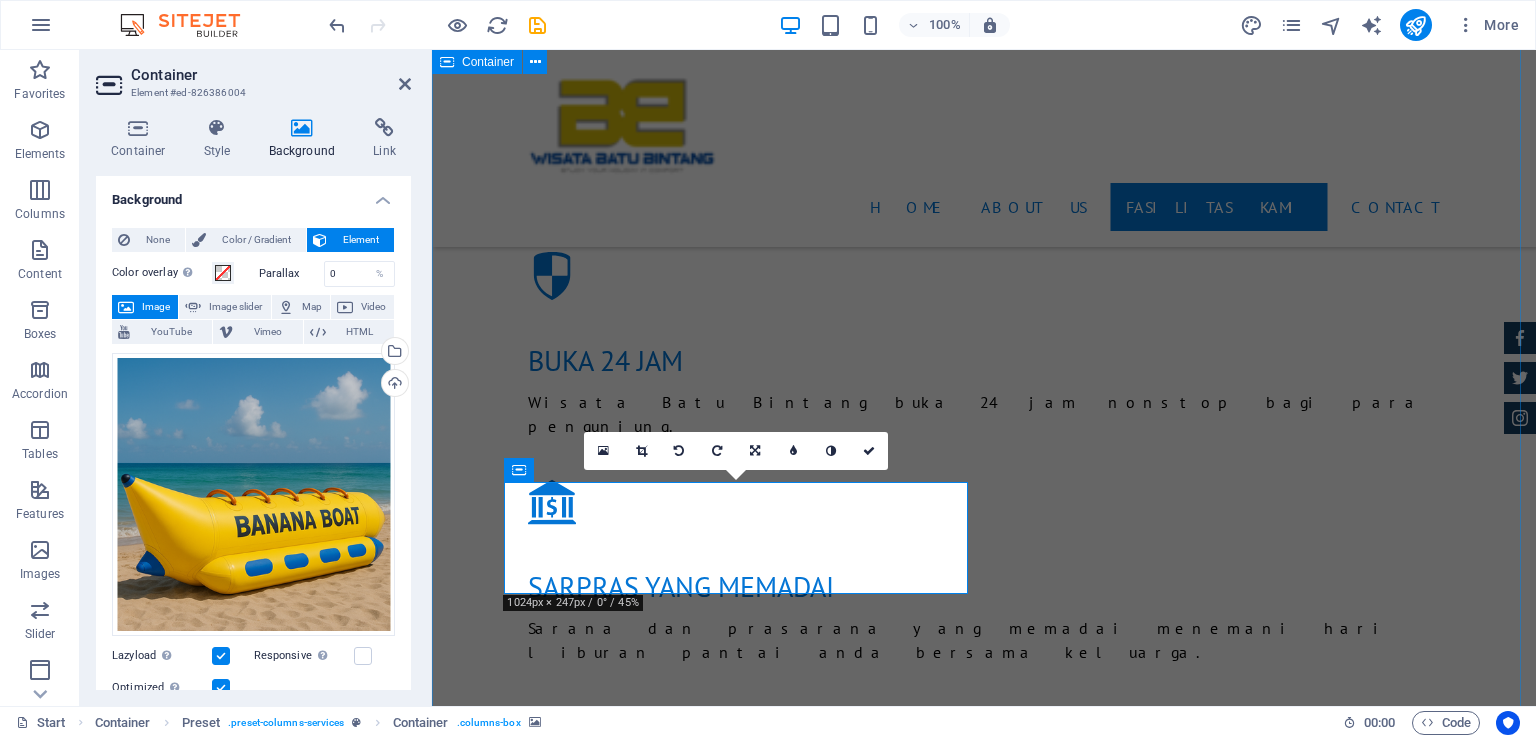click on "fasilitas kami Wisata Batu Bintang memberikan beberapa fasilitas bagi pengunjung,dengan suasana yang hangat dan nyaman baik bagi anak-abak maupun orang dewasa. GAZEBO AREA MANcing Pantai yang landai SUNSET BEACH RESToRAN Penginapan BANANA BOAT MINI SOOCER" at bounding box center (984, 2438) 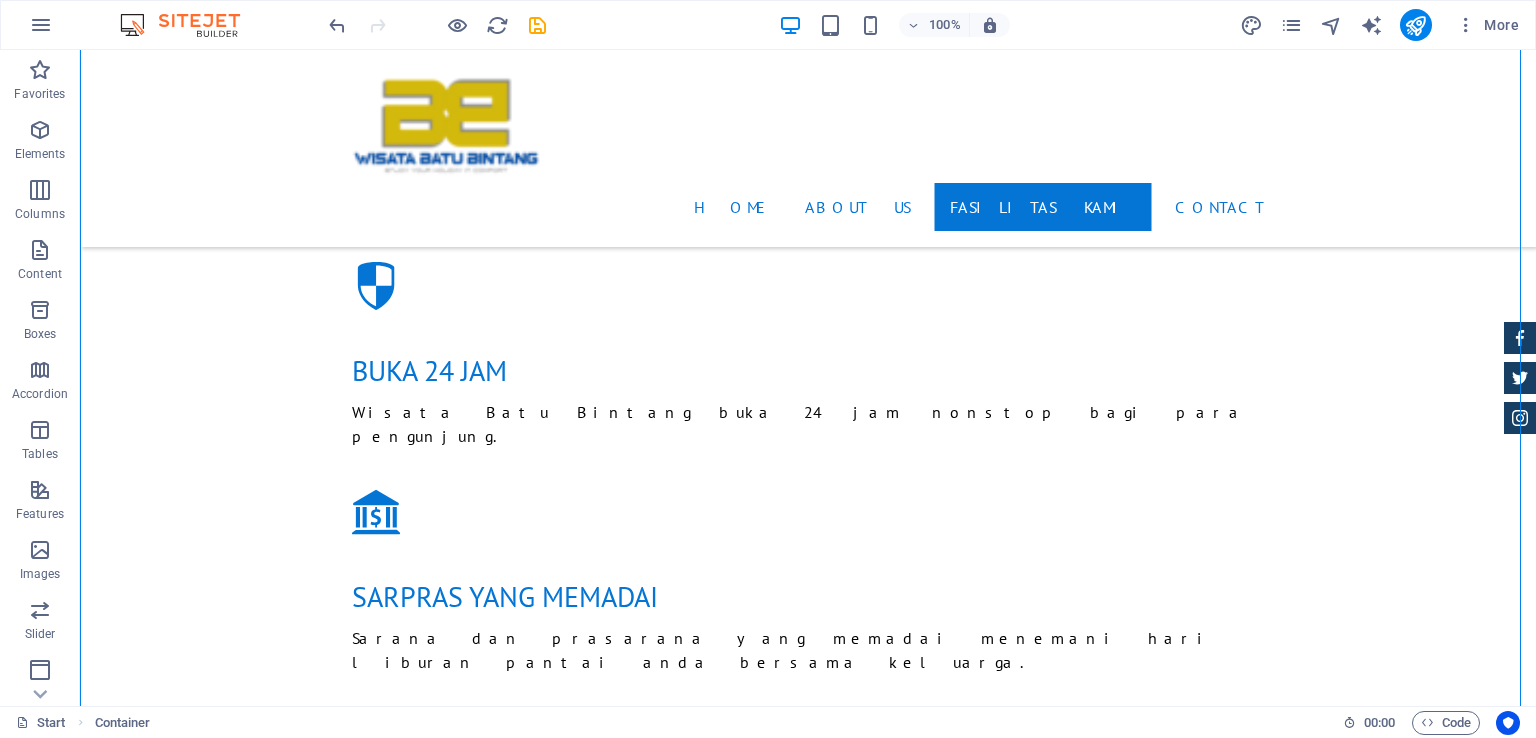 scroll, scrollTop: 1868, scrollLeft: 0, axis: vertical 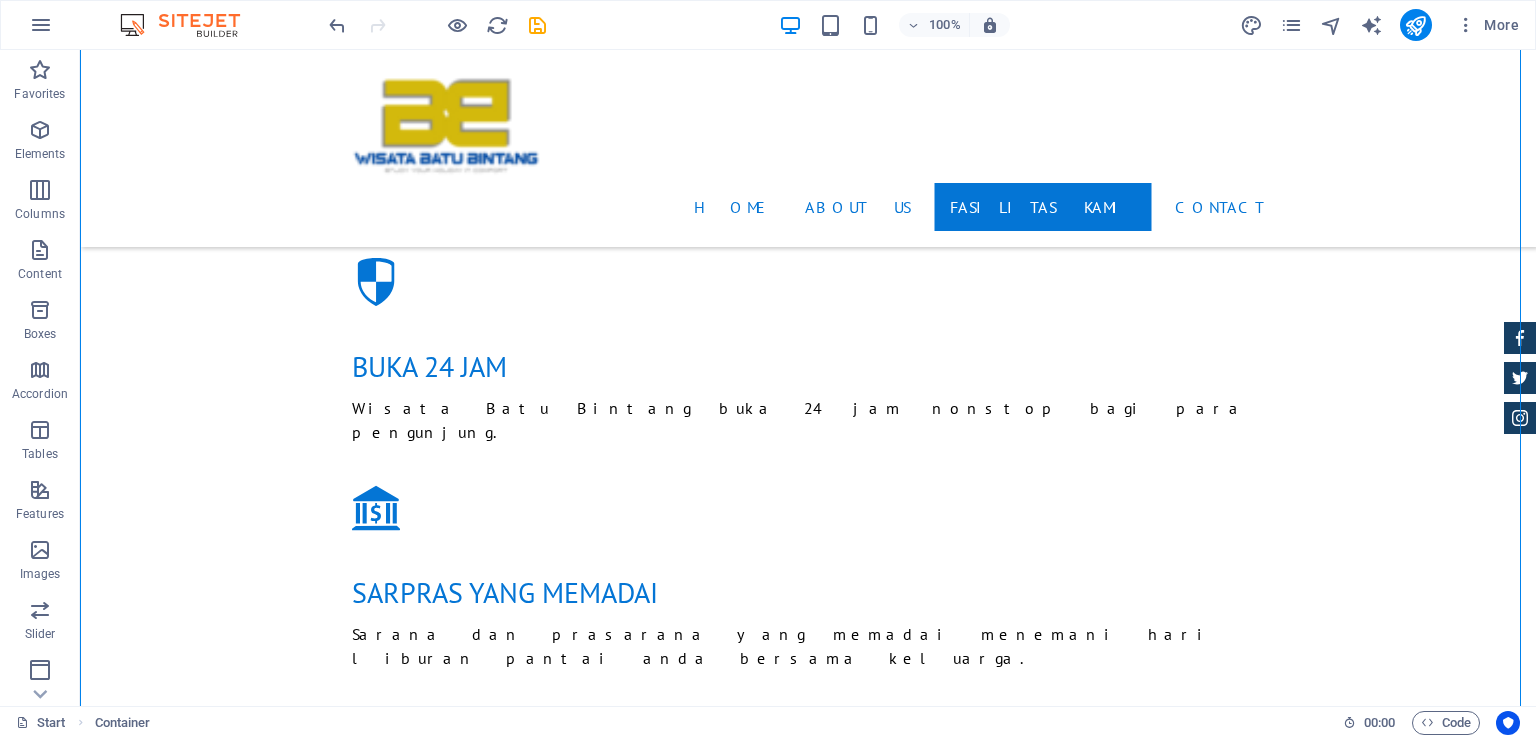 click at bounding box center (808, 3360) 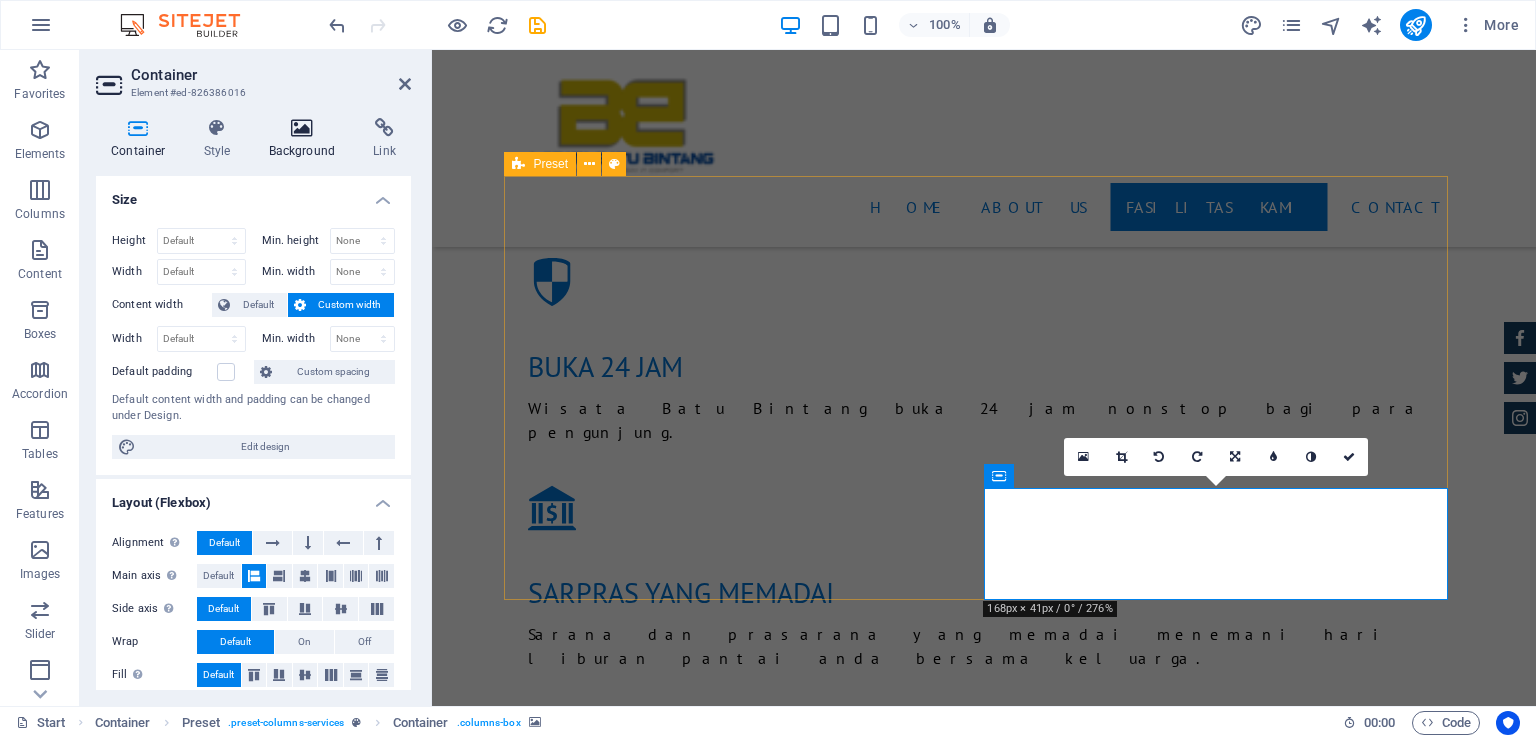 click at bounding box center [302, 128] 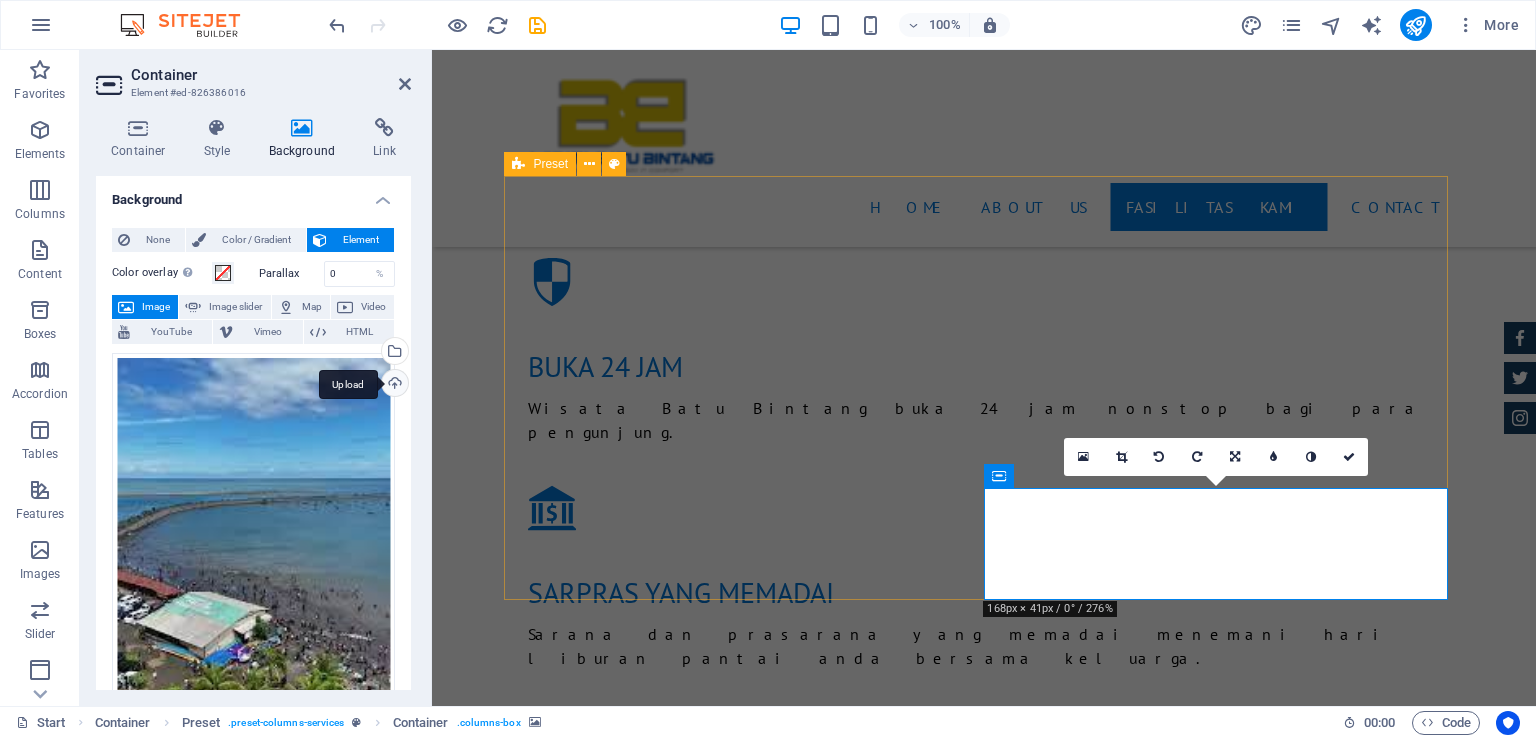 click on "Upload" at bounding box center (393, 385) 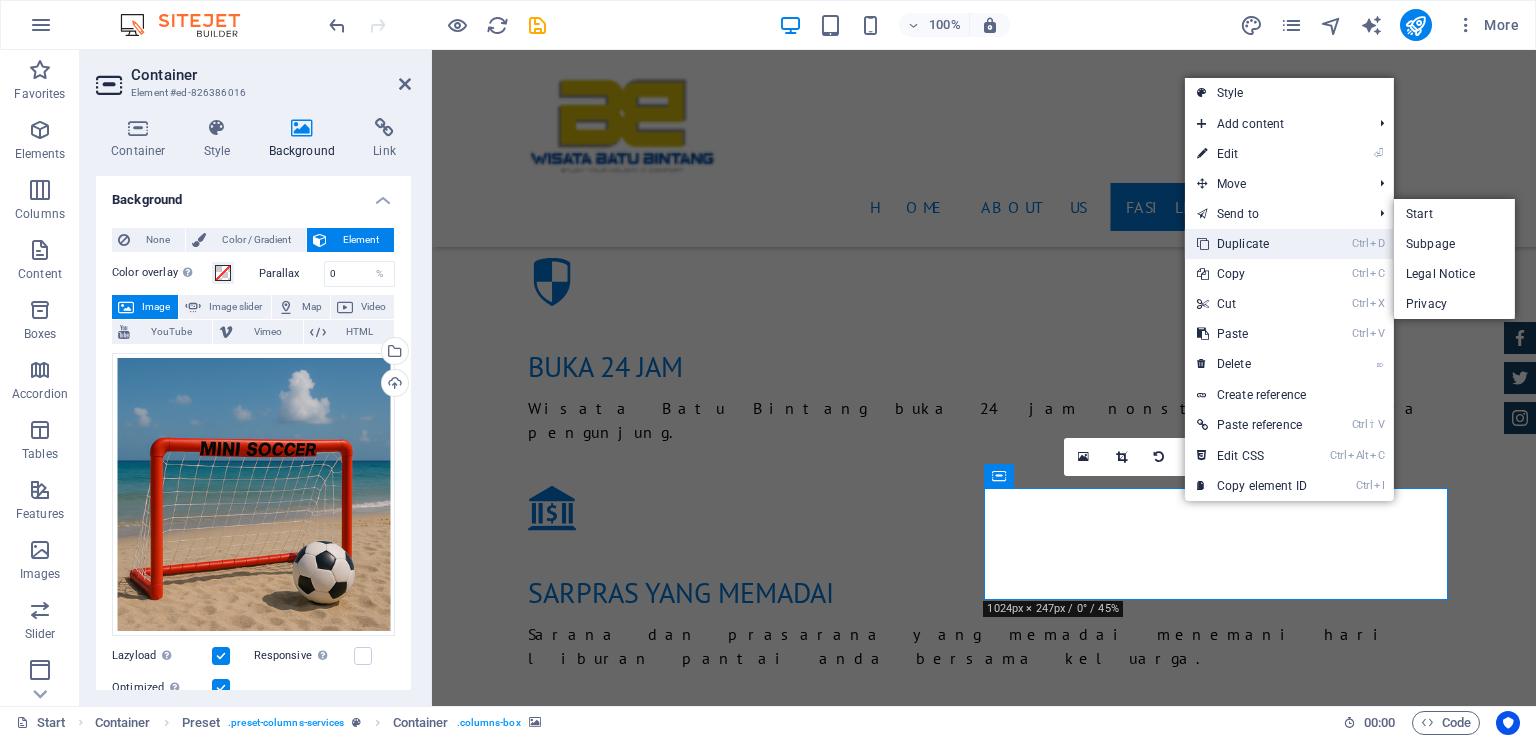 click on "Ctrl D  Duplicate" at bounding box center (1252, 244) 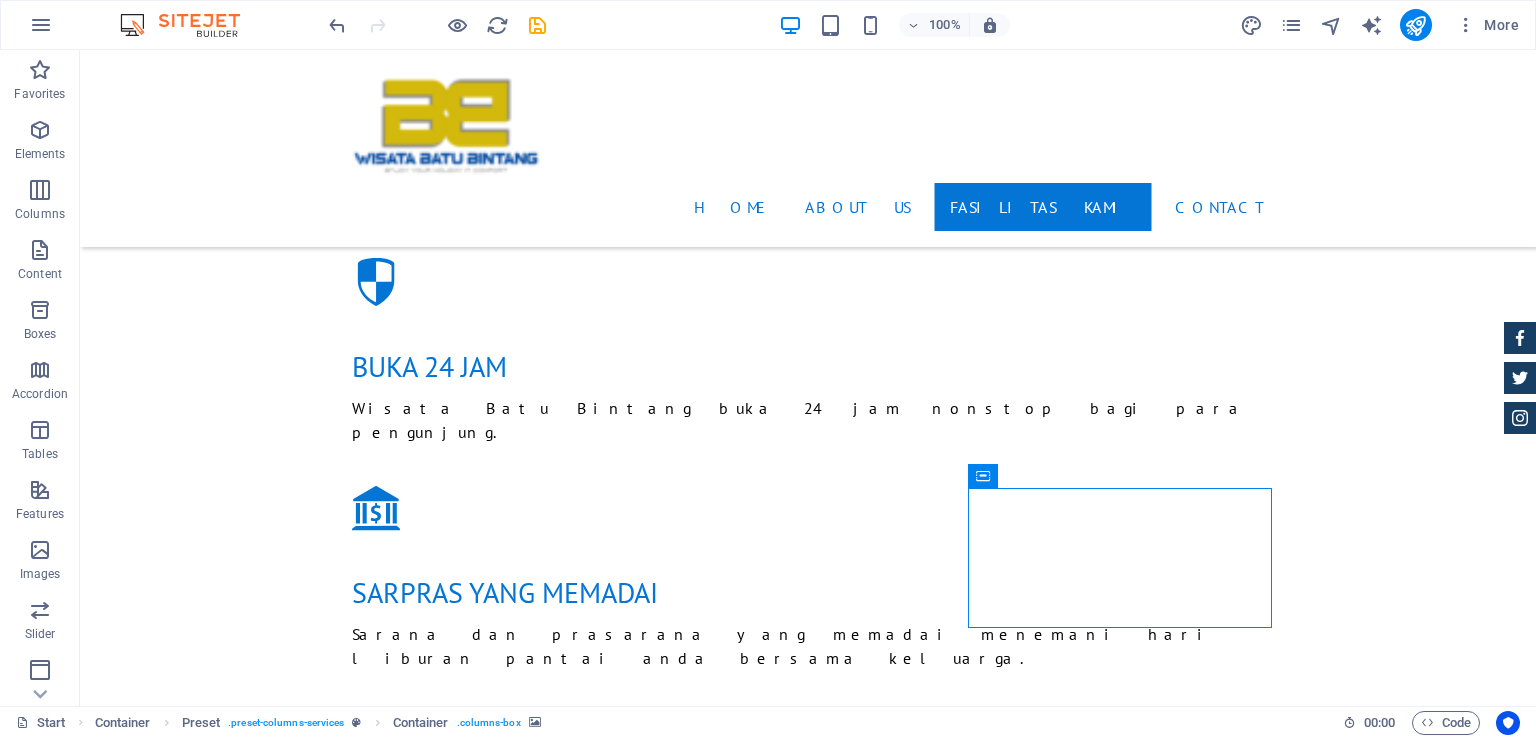 click at bounding box center [808, 3662] 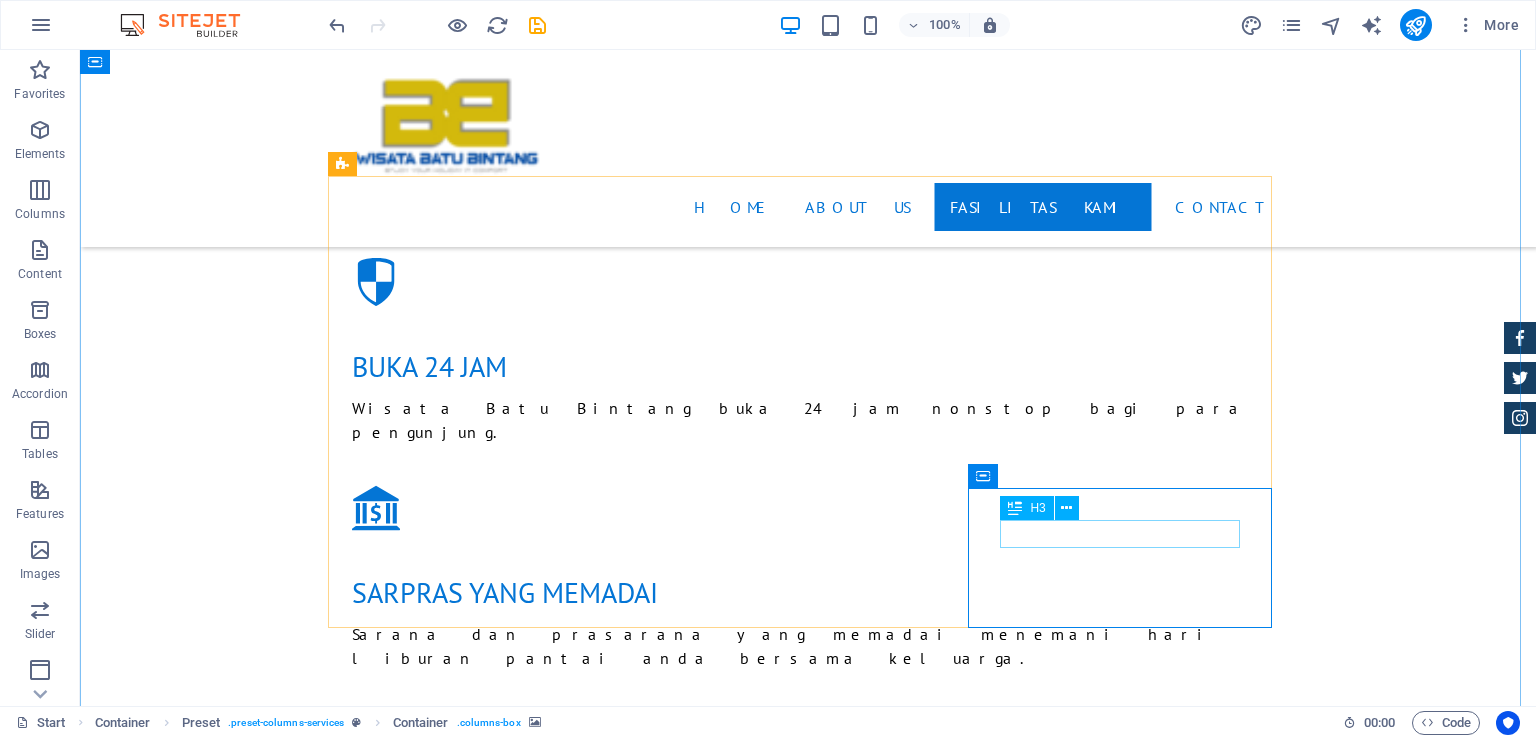 click on "MINI SOOCER" at bounding box center (808, 3778) 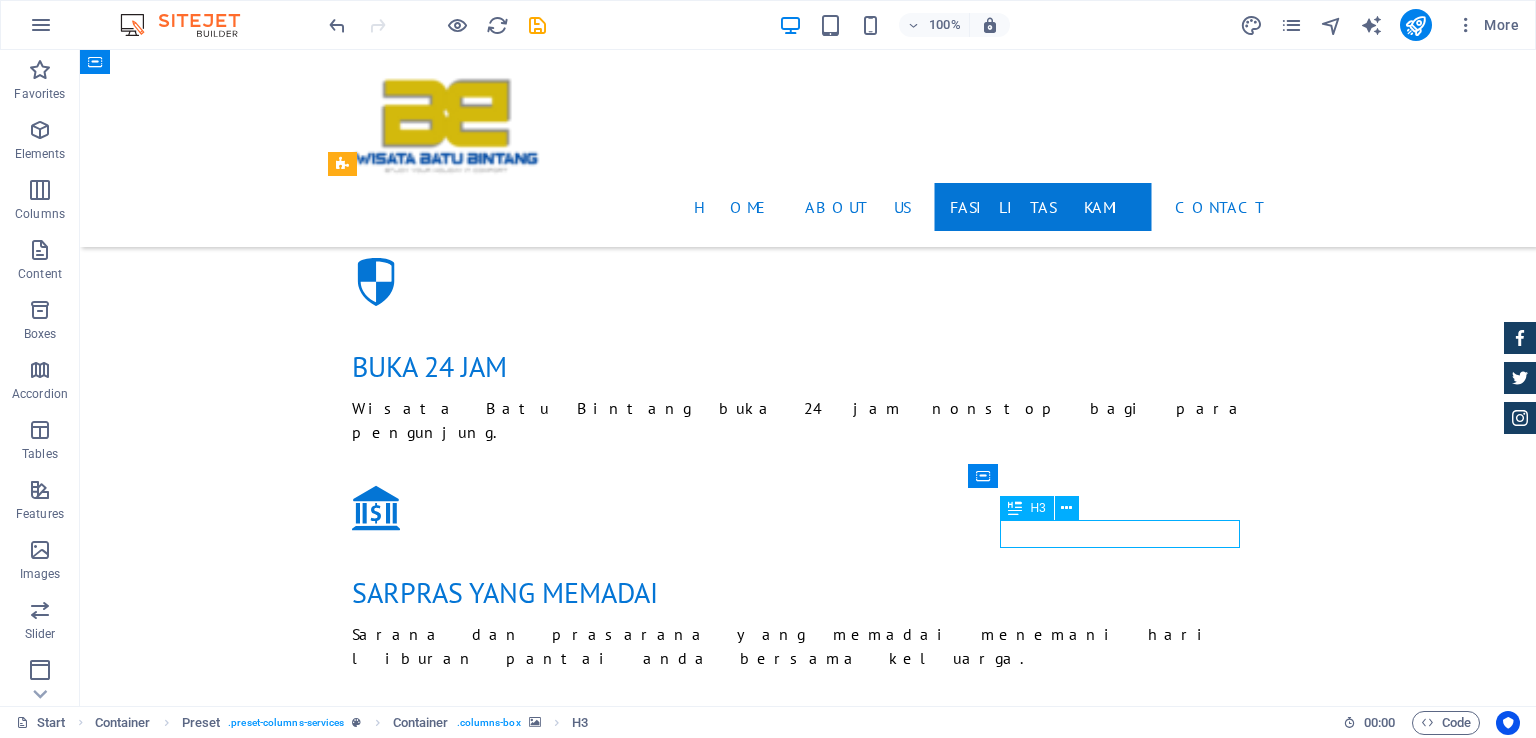 click on "MINI SOOCER" at bounding box center [808, 3778] 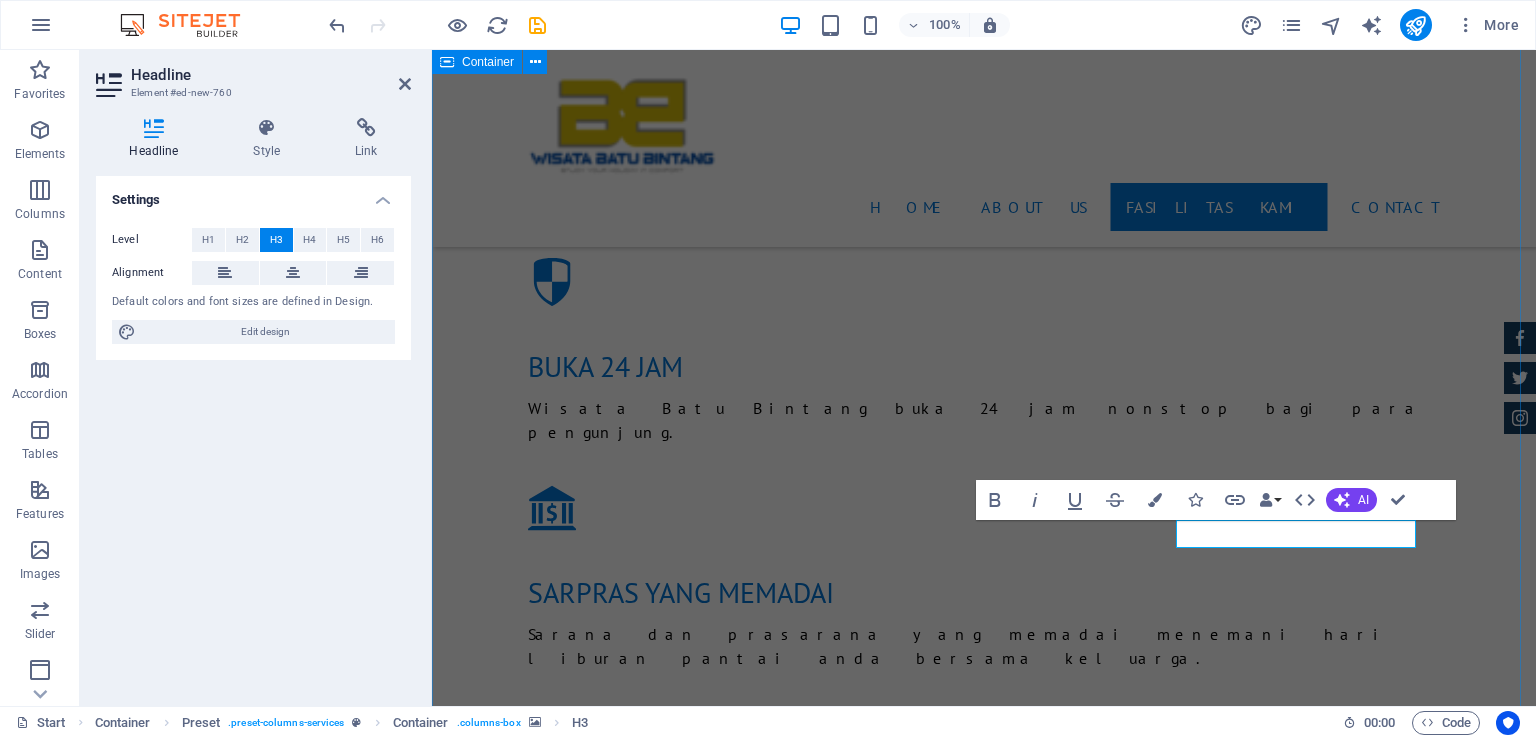type 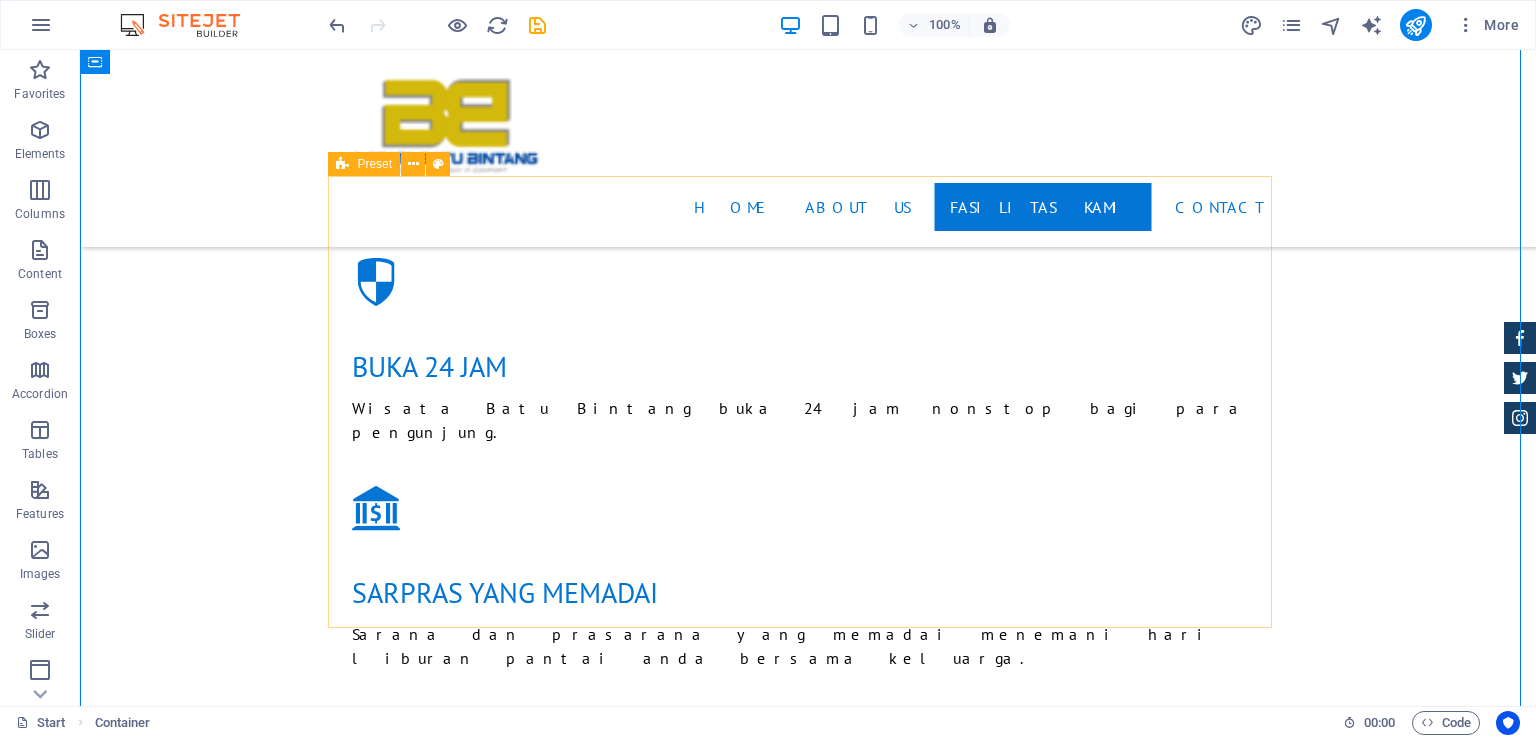 click at bounding box center (808, 2882) 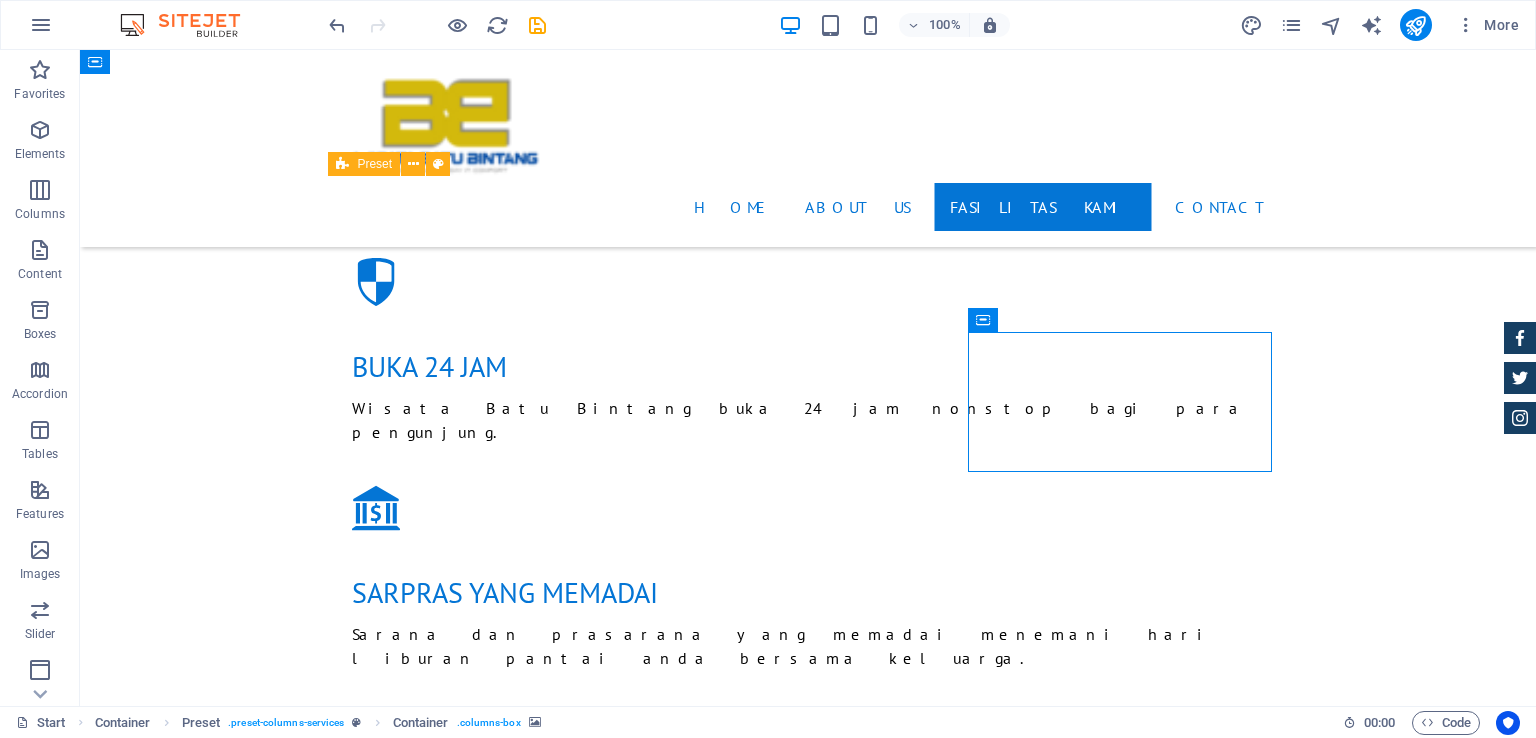 click at bounding box center (808, 2882) 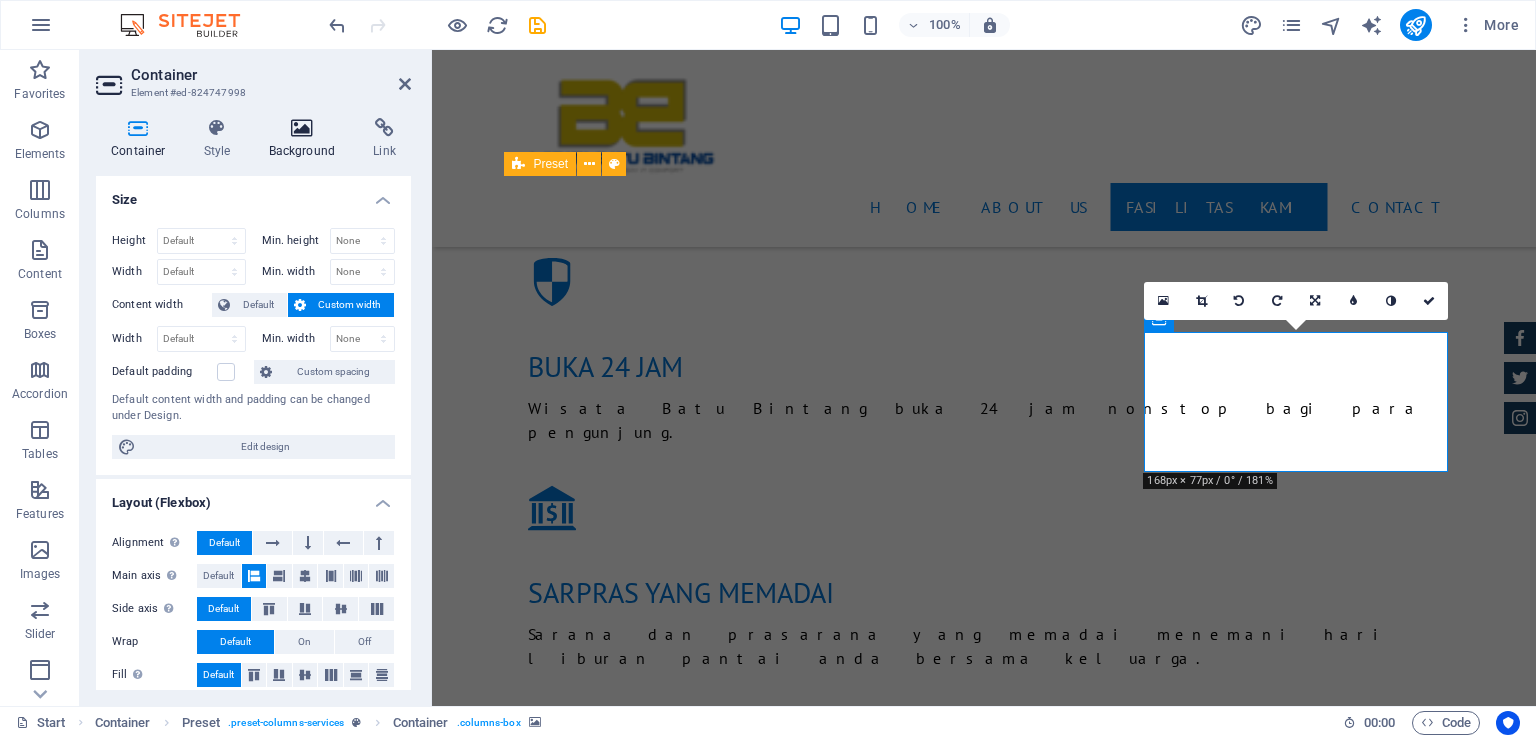 click at bounding box center [302, 128] 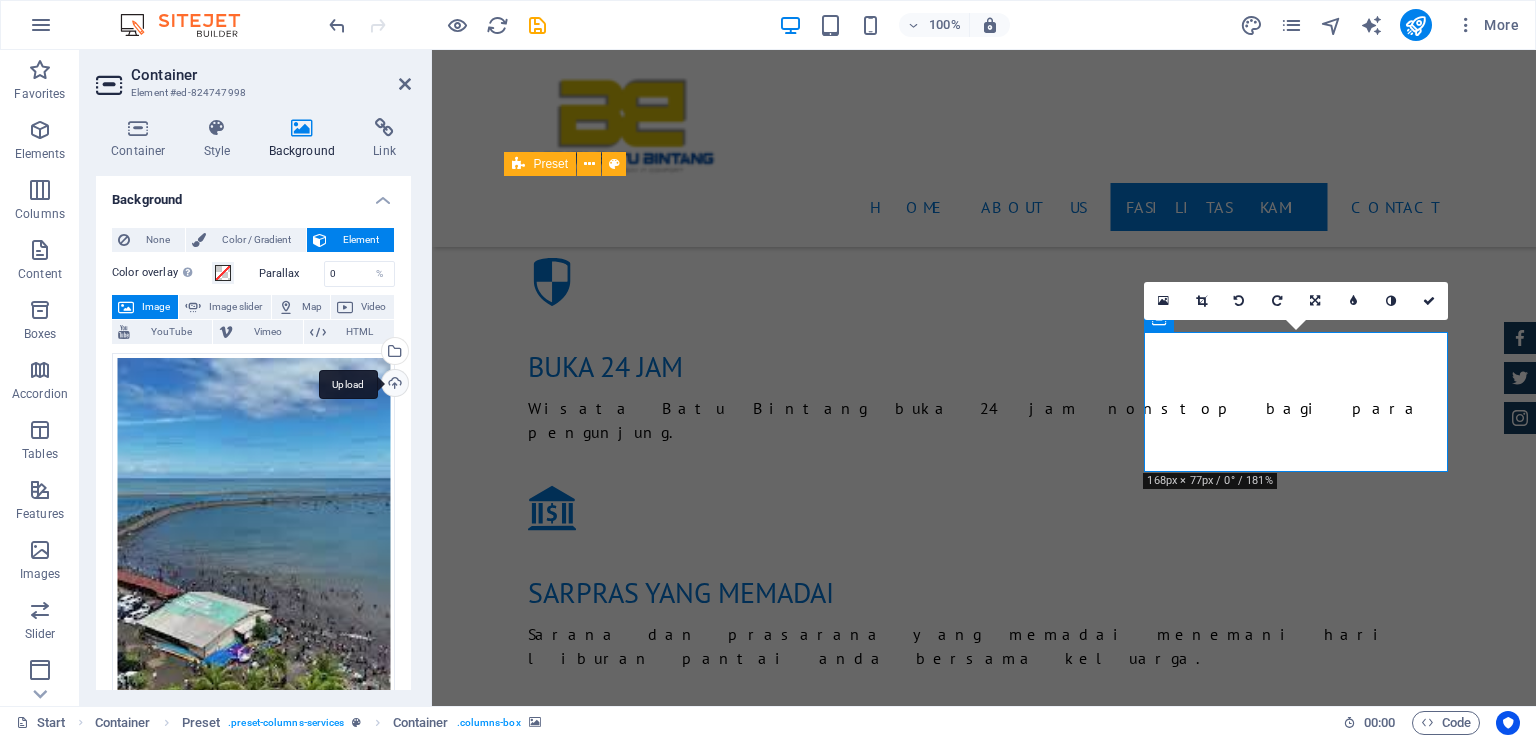 click on "Upload" at bounding box center [393, 385] 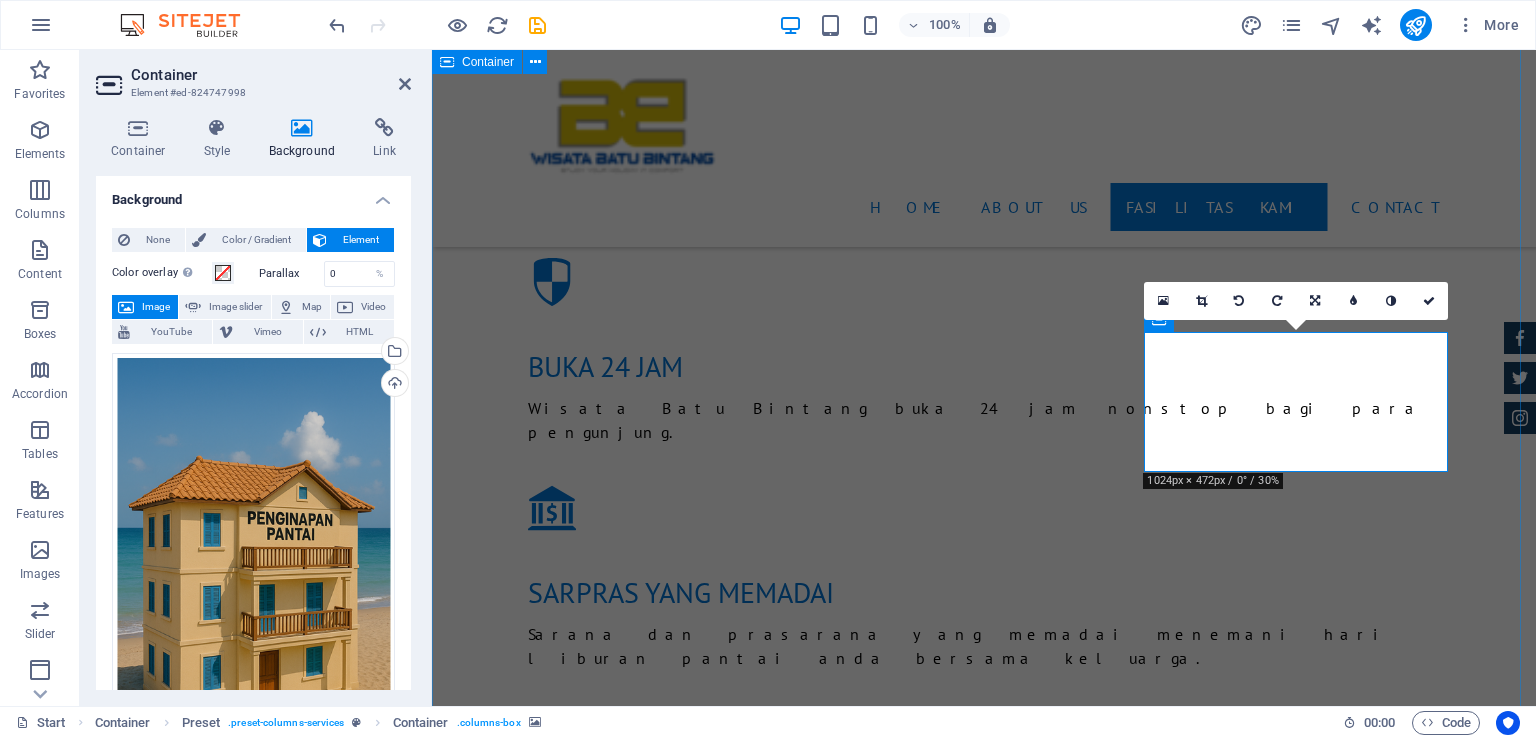click on "fasilitas kami Wisata Batu Bintang memberikan beberapa fasilitas bagi pengunjung,dengan suasana yang hangat dan nyaman baik bagi anak-abak maupun orang dewasa. GAZEBO AREA MANcing Pantai yang landai SUNSET BEACH RESToRAN Penginapan BANANA BOAT MINI SOOCER AREA TENDA" at bounding box center (984, 2602) 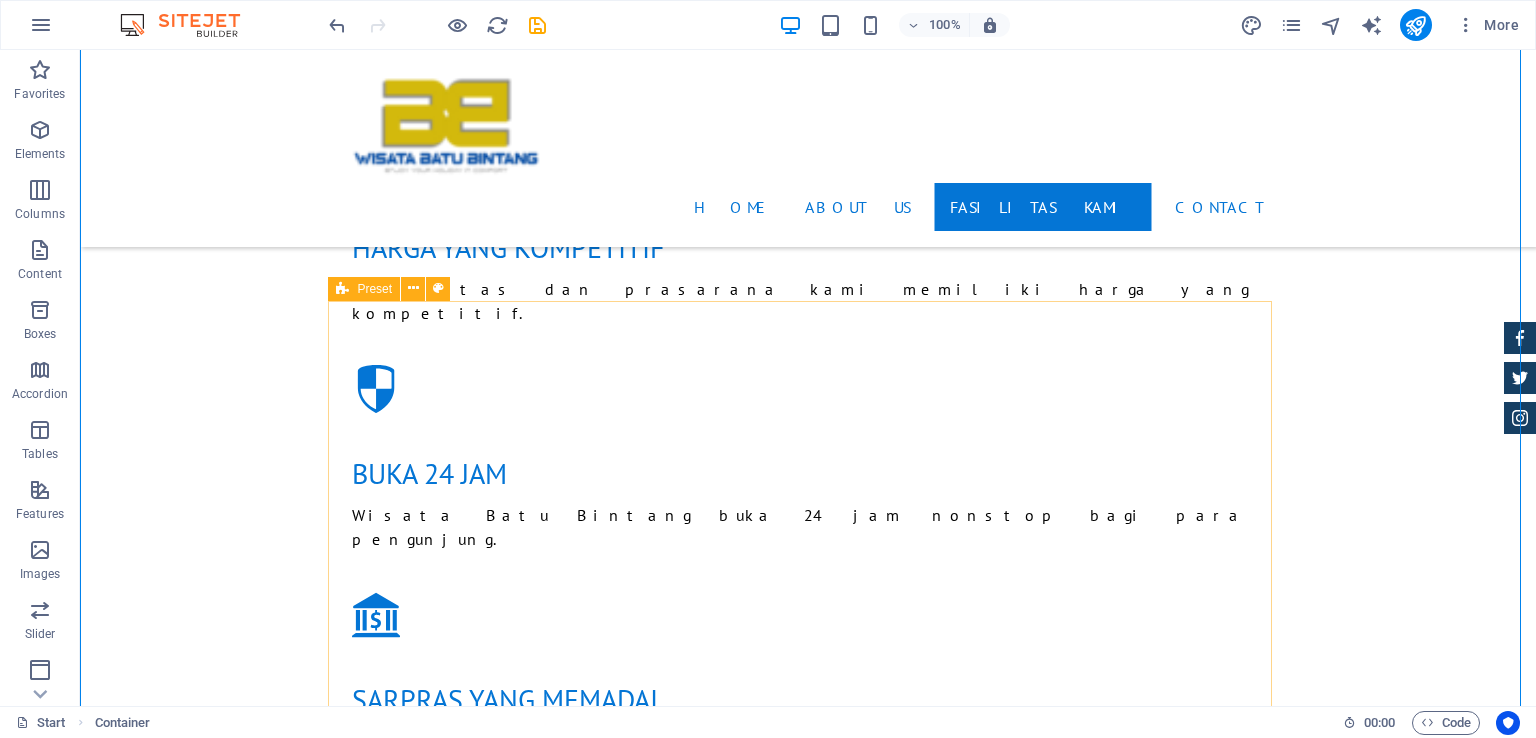 scroll, scrollTop: 1775, scrollLeft: 0, axis: vertical 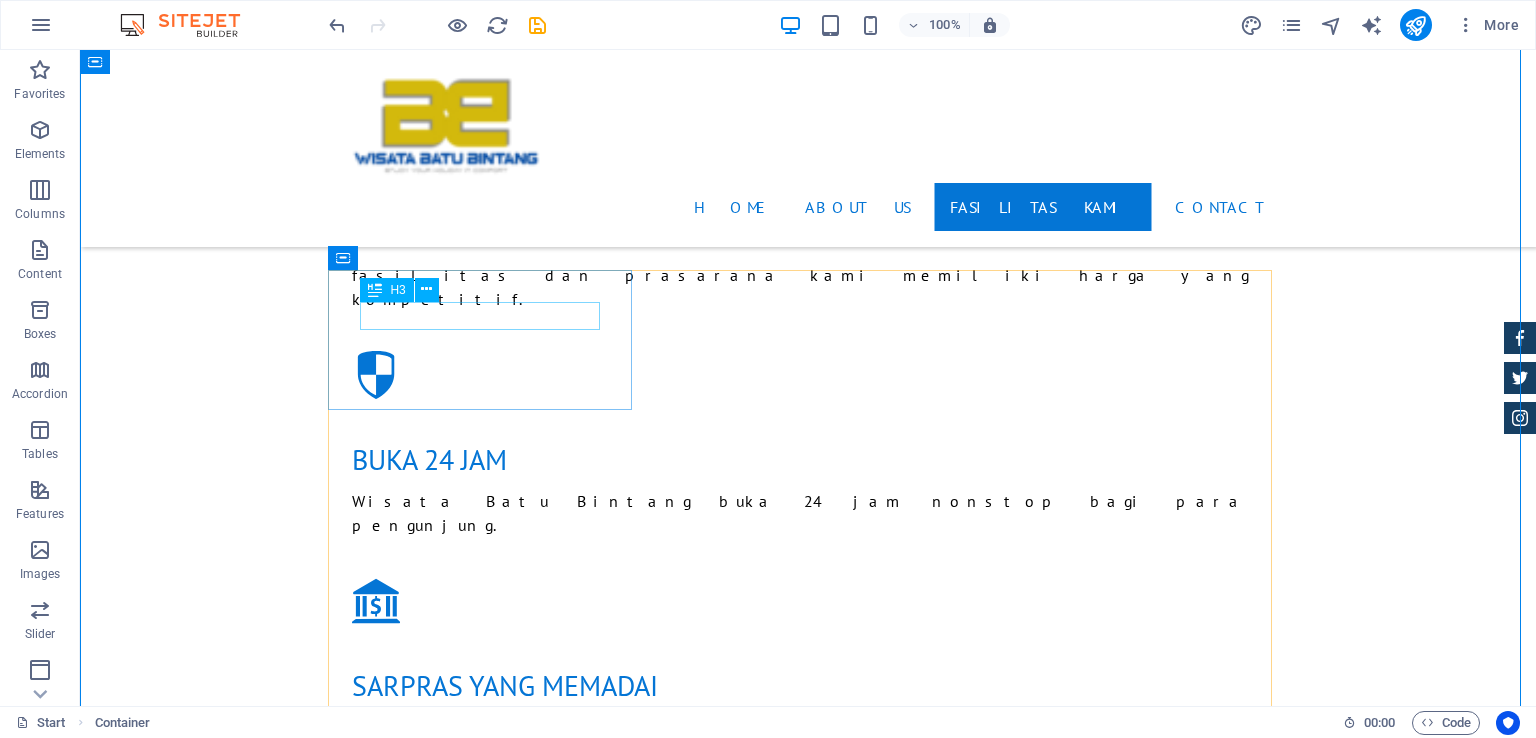 click on "GAZEBO" at bounding box center [808, 1791] 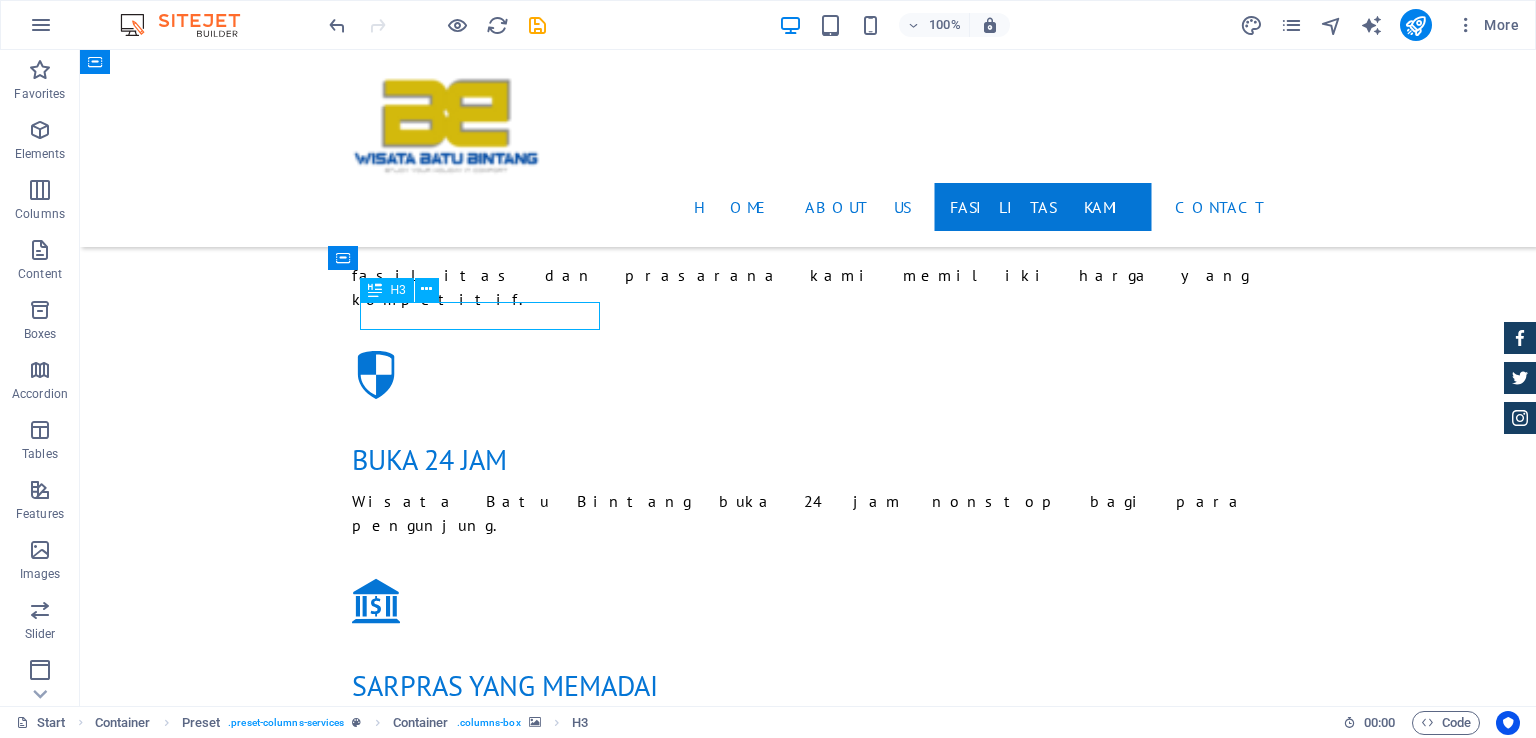 click on "GAZEBO" at bounding box center [808, 1791] 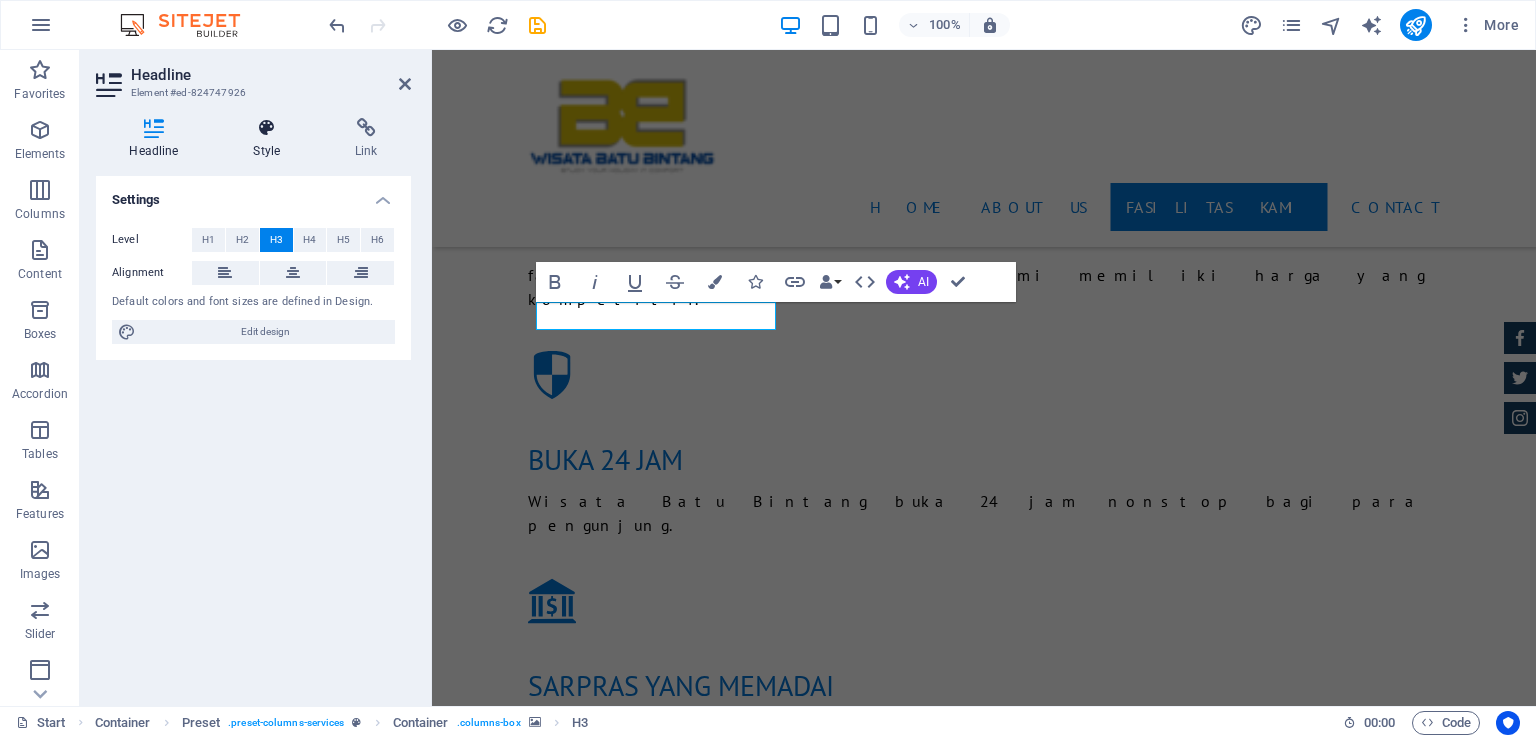 click at bounding box center [267, 128] 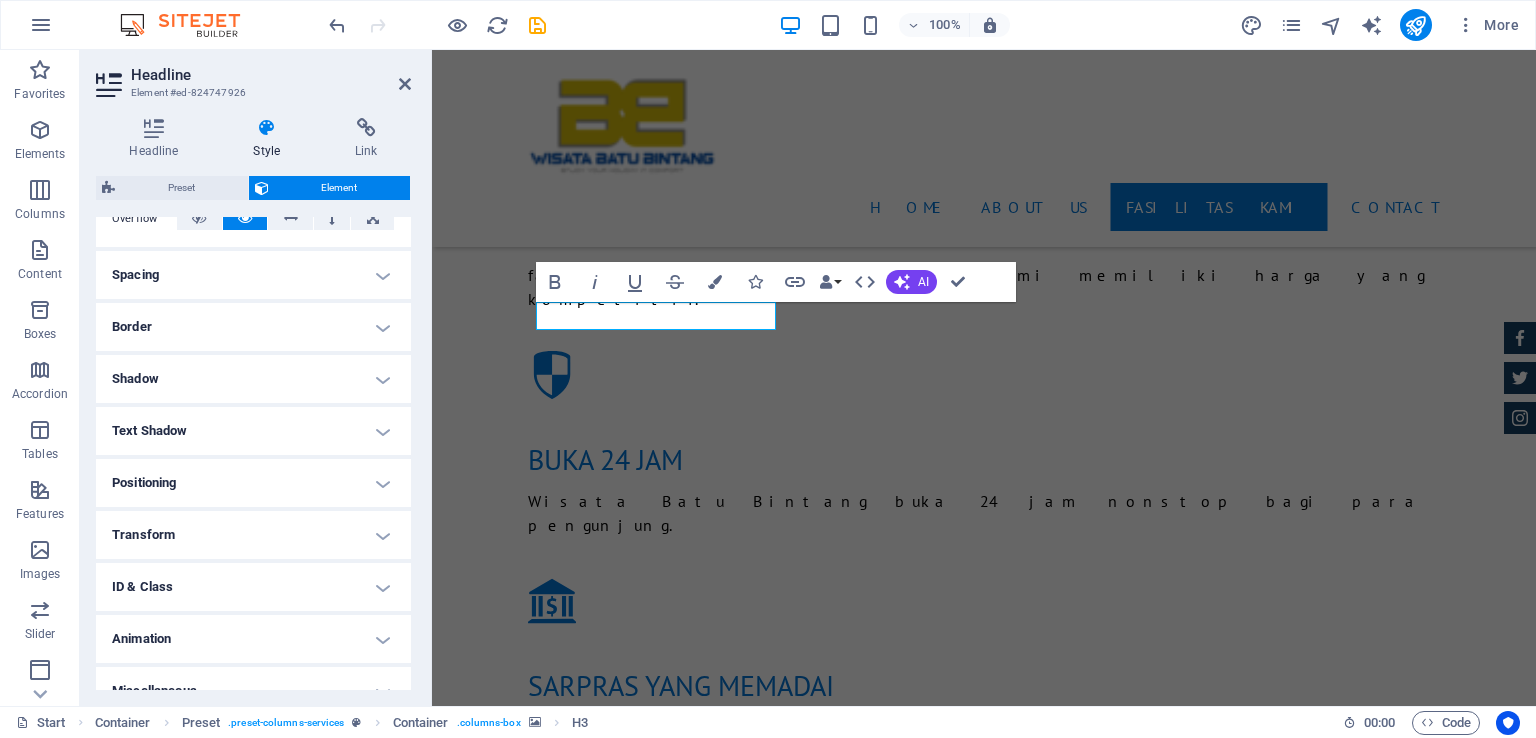 scroll, scrollTop: 350, scrollLeft: 0, axis: vertical 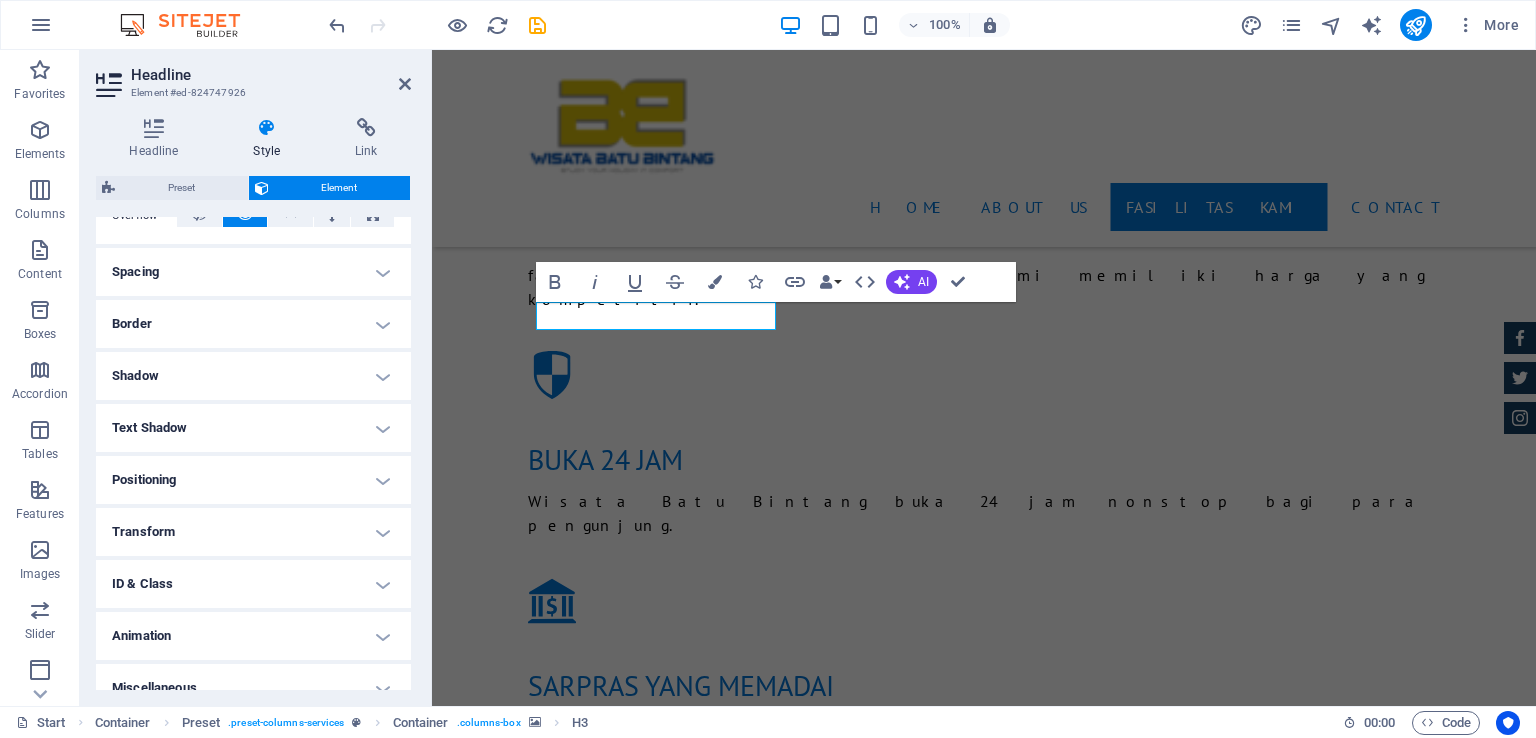 click on "Text Shadow" at bounding box center [253, 428] 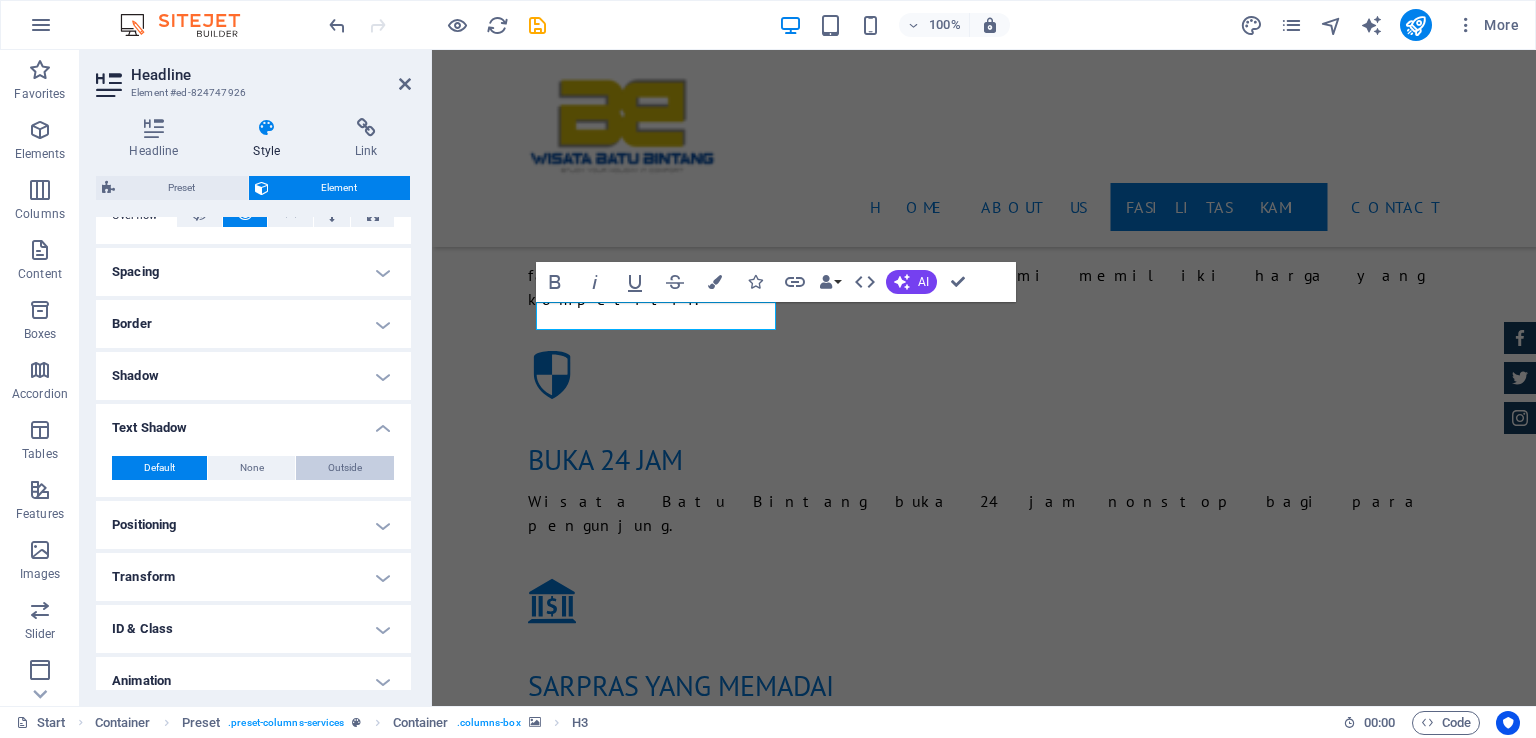 click on "Outside" at bounding box center [345, 468] 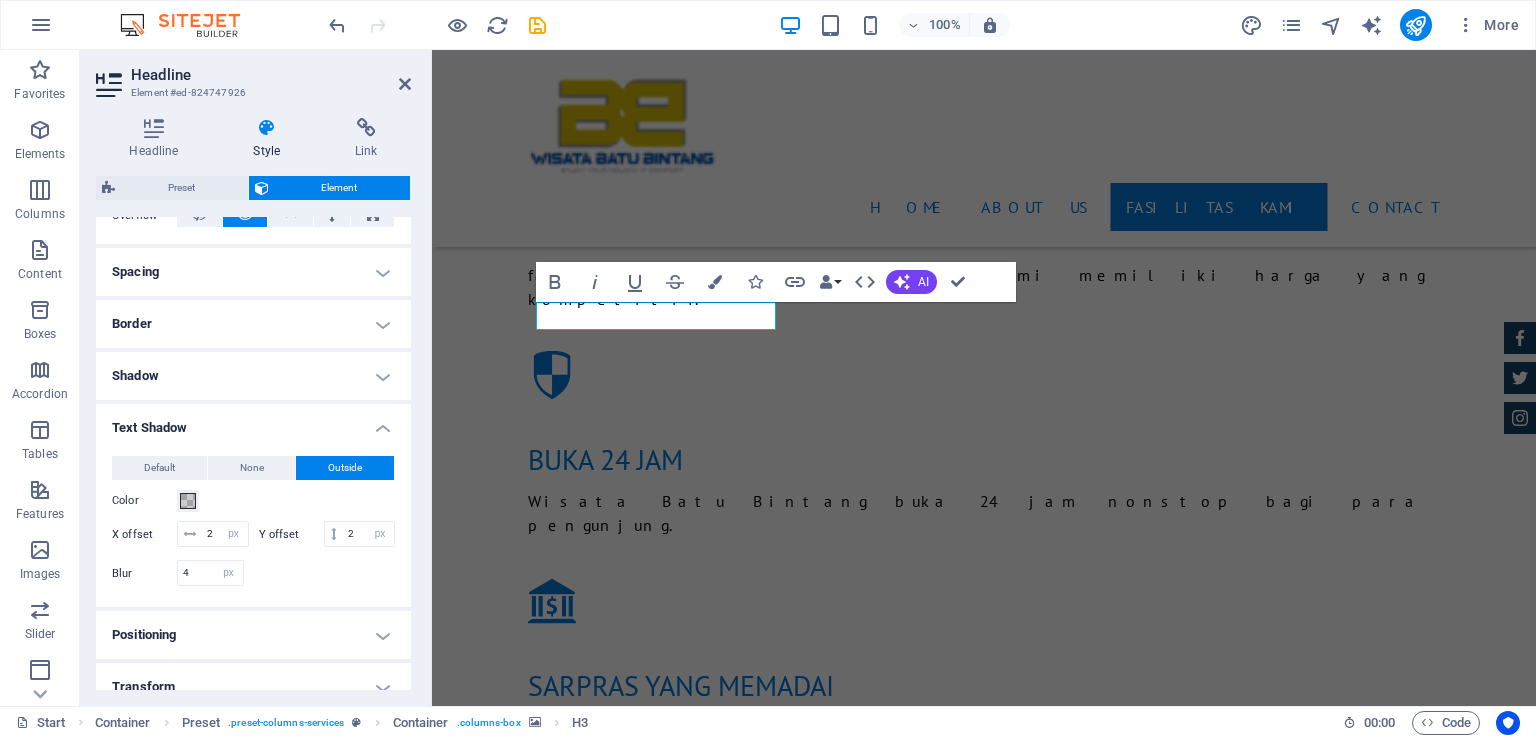 click at bounding box center (325, 573) 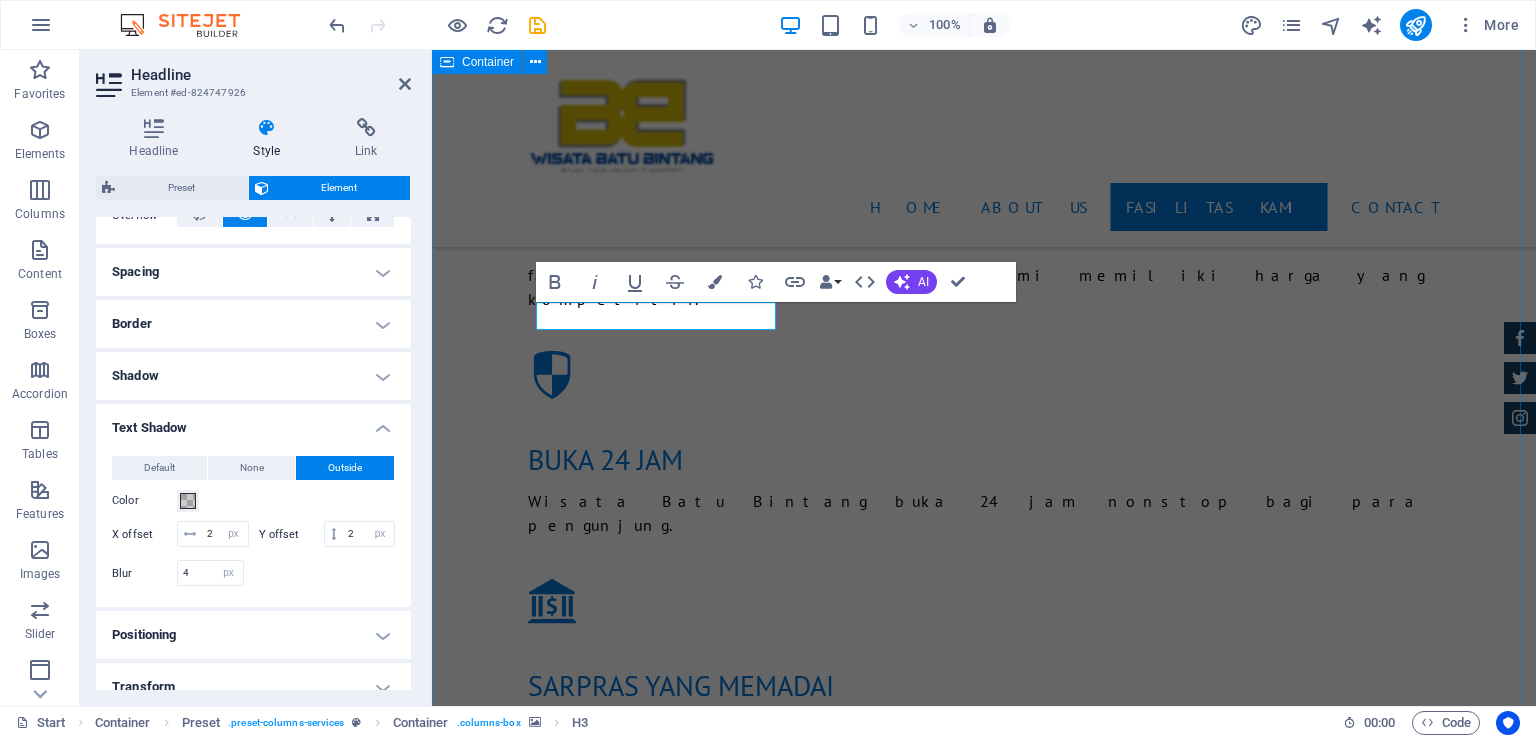 click on "fasilitas kami Wisata Batu Bintang memberikan beberapa fasilitas bagi pengunjung,dengan suasana yang hangat dan nyaman baik bagi anak-abak maupun orang dewasa. GAZEBO AREA MANcing Pantai yang landai SUNSET BEACH RESToRAN Penginapan BANANA BOAT MINI SOOCER AREA TENDA" at bounding box center (984, 2695) 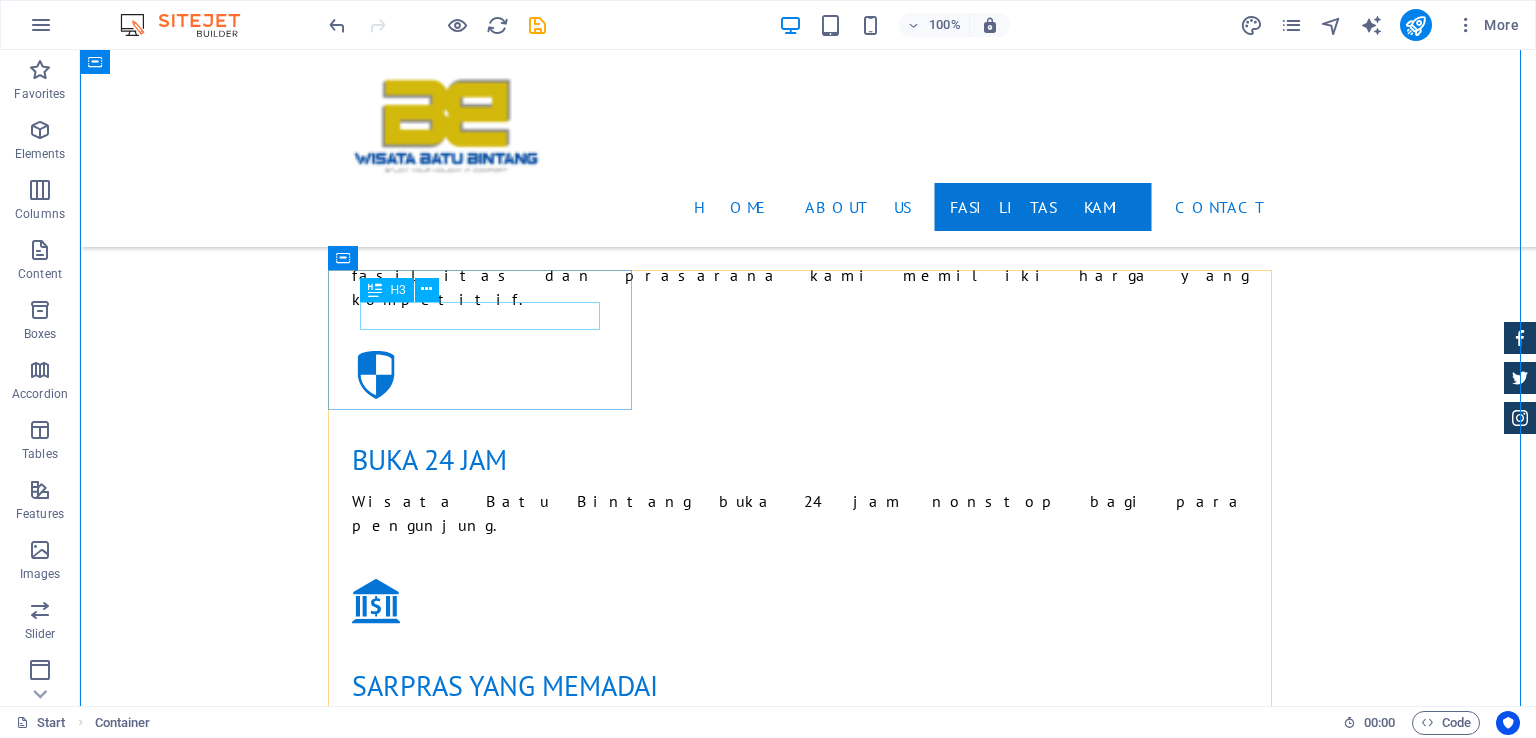 click on "GAZEBO" at bounding box center (808, 1791) 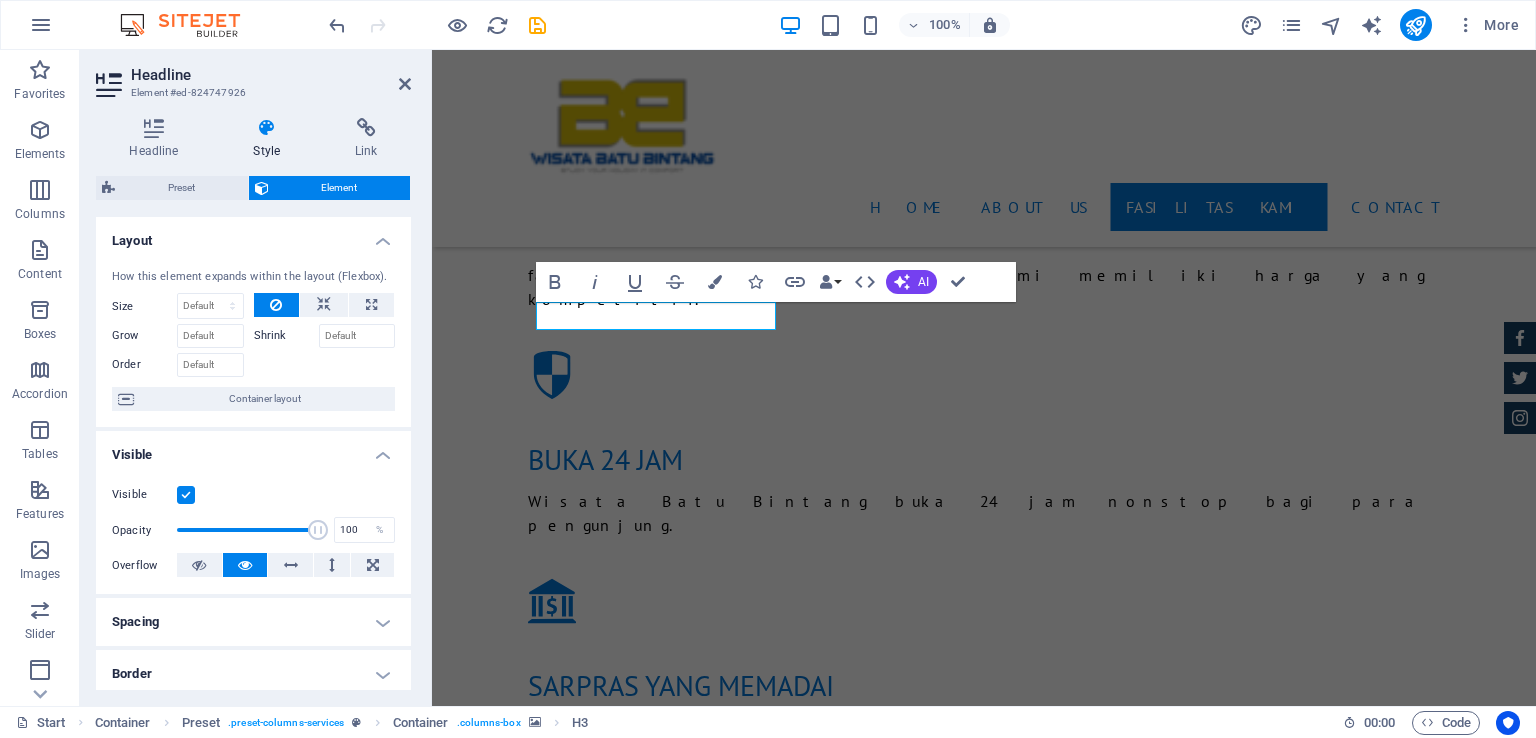 click on "Visible" at bounding box center [253, 449] 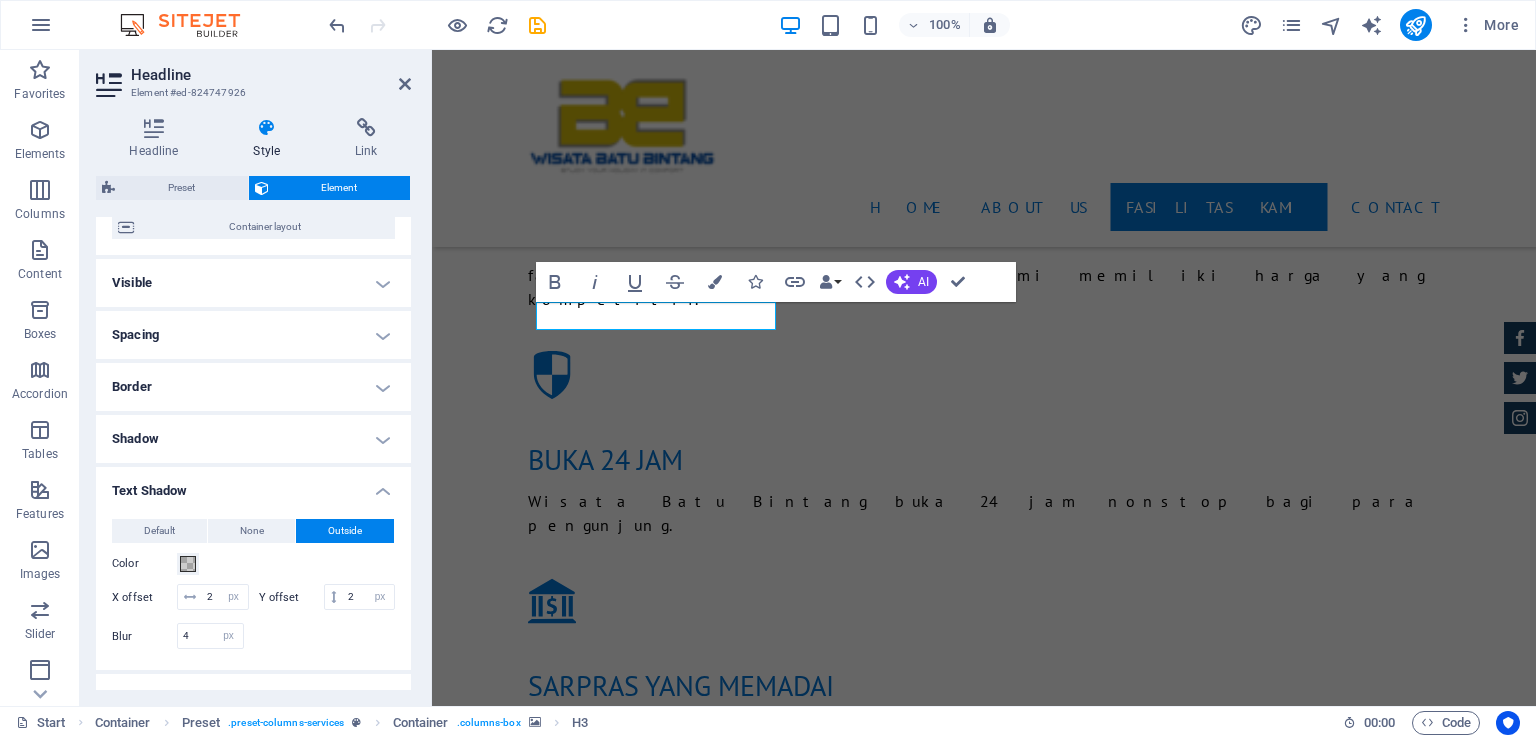 scroll, scrollTop: 152, scrollLeft: 0, axis: vertical 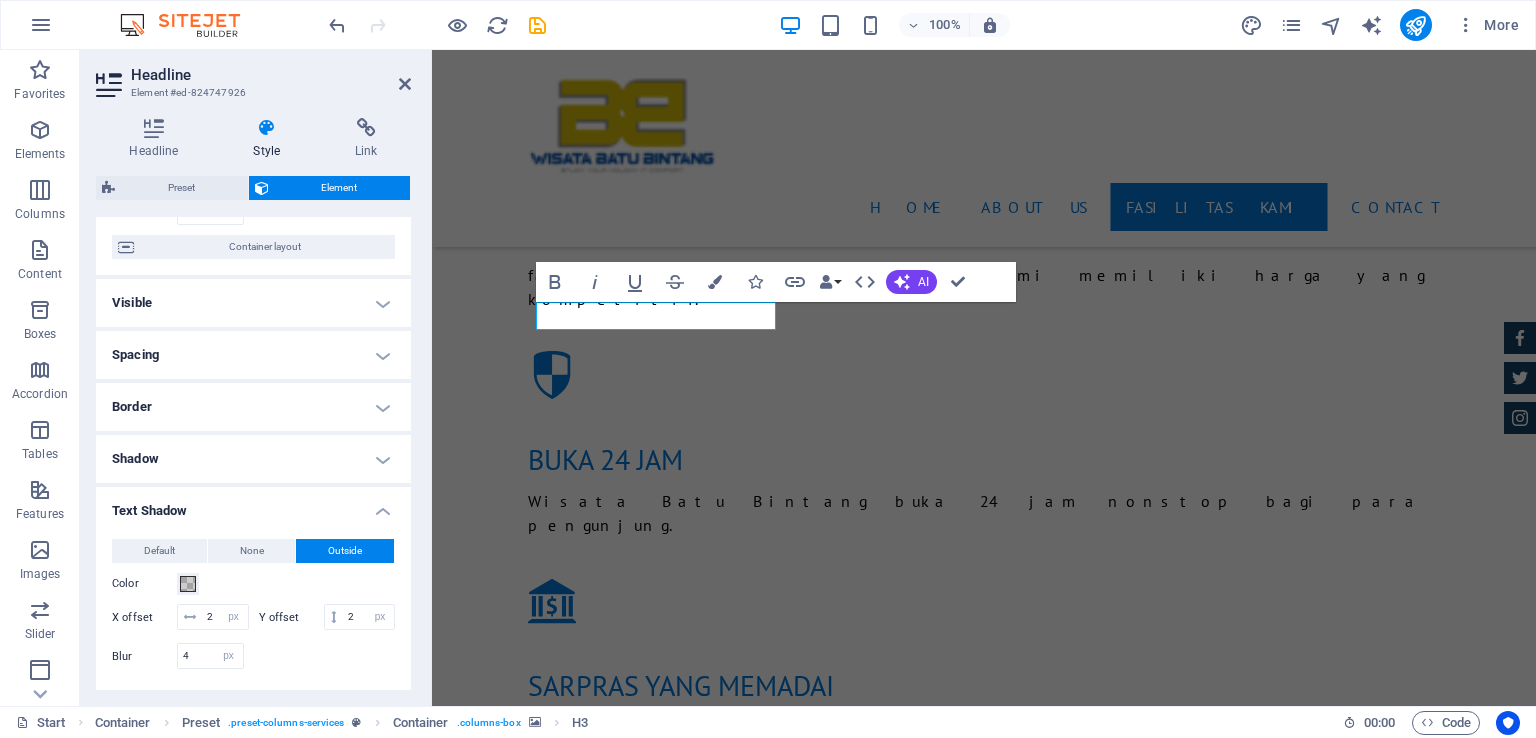 click on "Border" at bounding box center [253, 407] 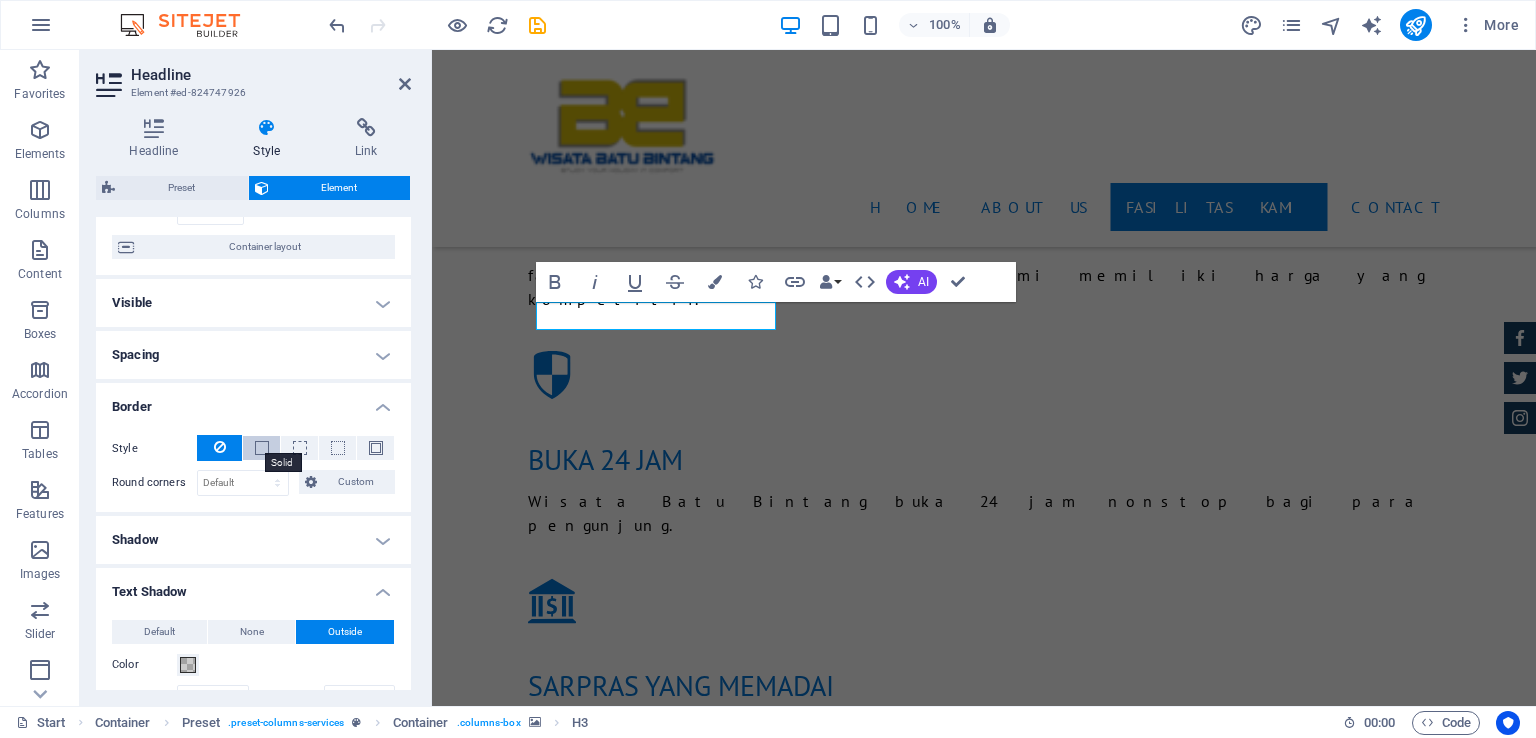 click at bounding box center [262, 448] 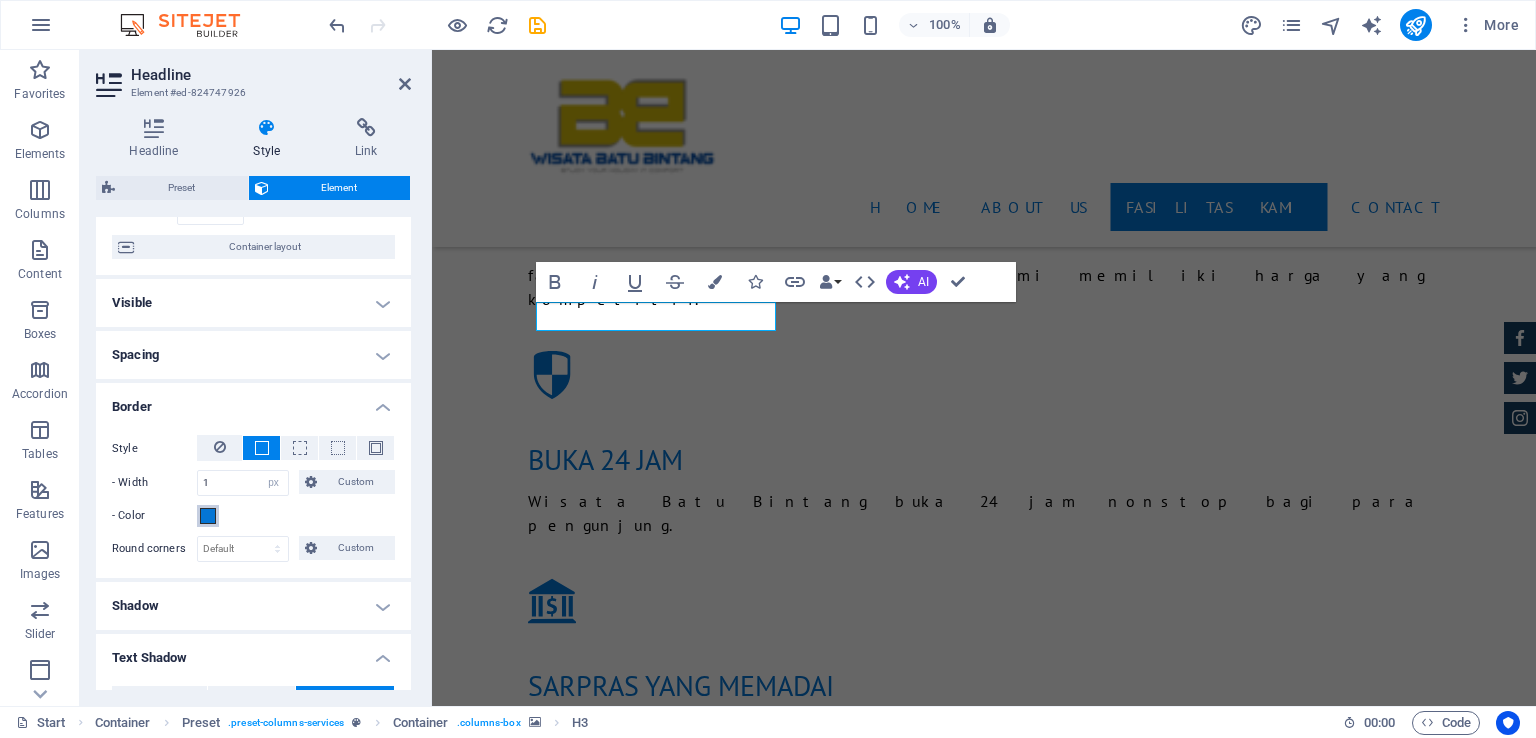 click at bounding box center [208, 516] 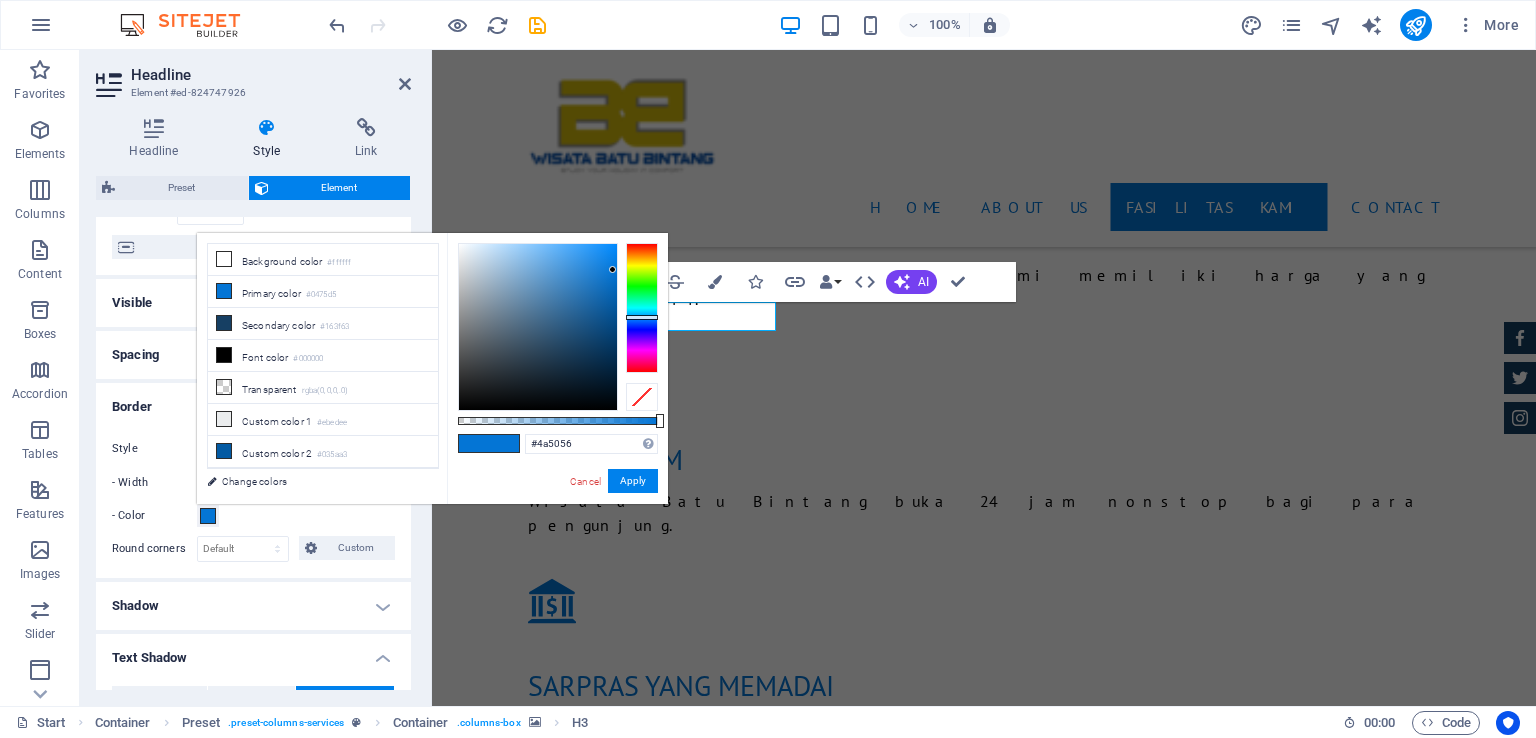 type on "#ffffff" 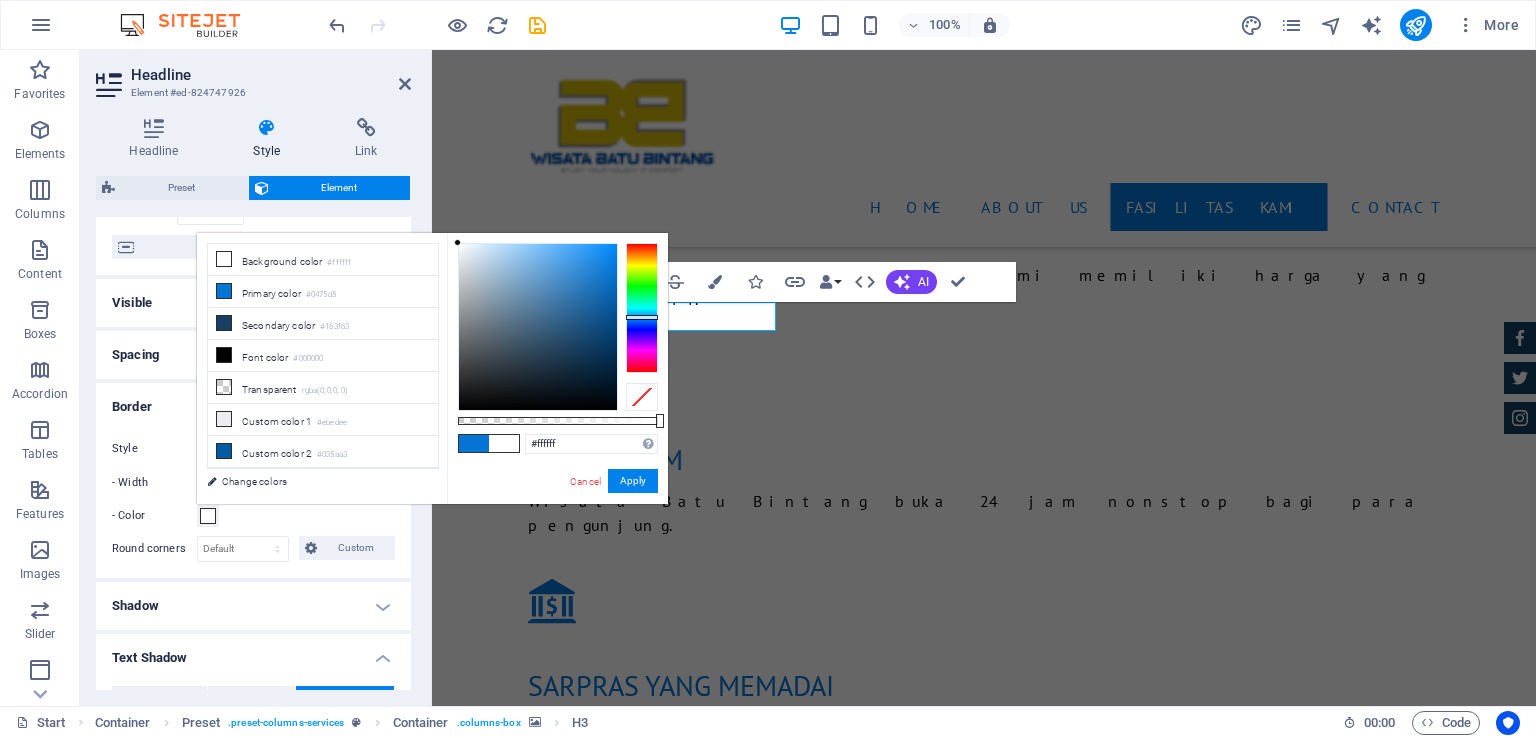 drag, startPoint x: 480, startPoint y: 353, endPoint x: 414, endPoint y: 236, distance: 134.33168 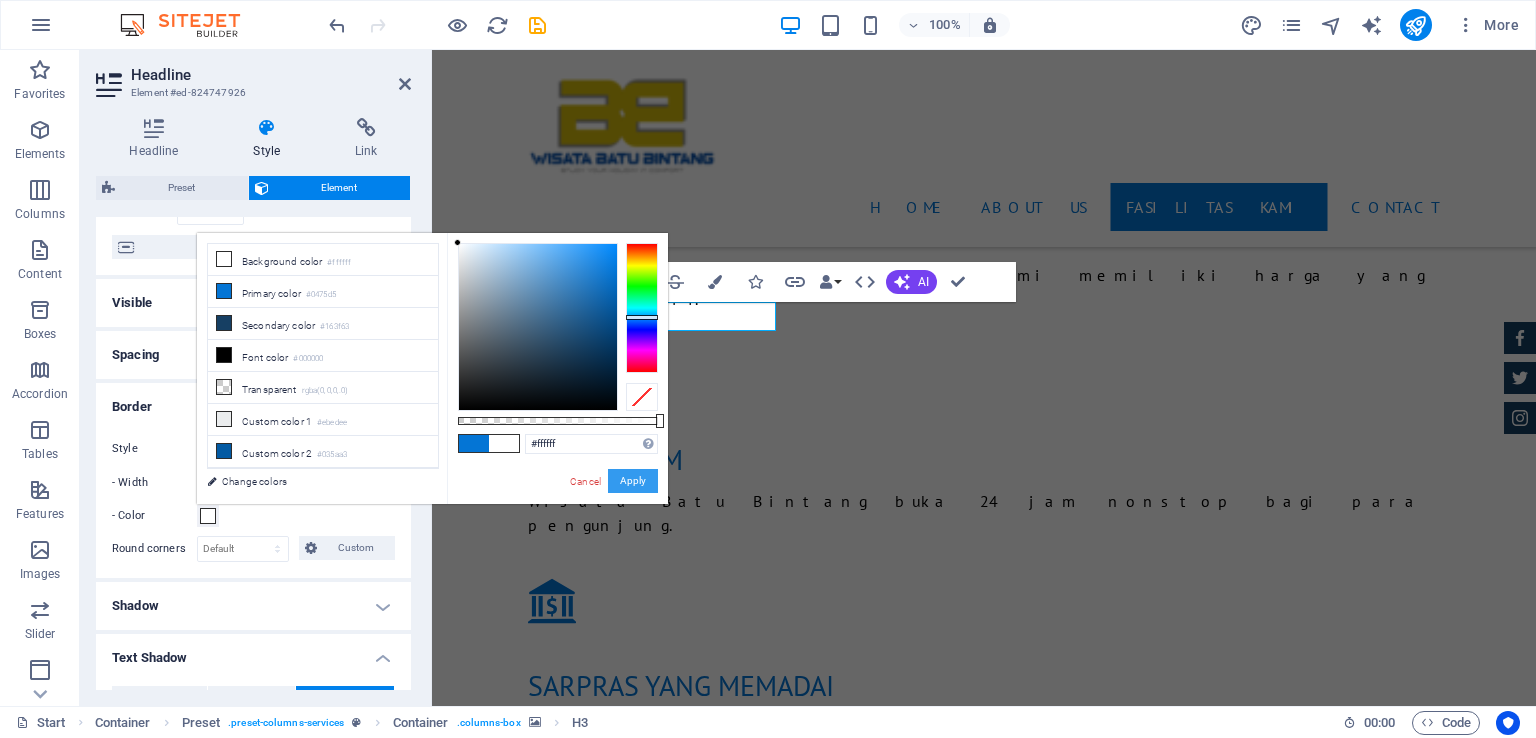 click on "Apply" at bounding box center [633, 481] 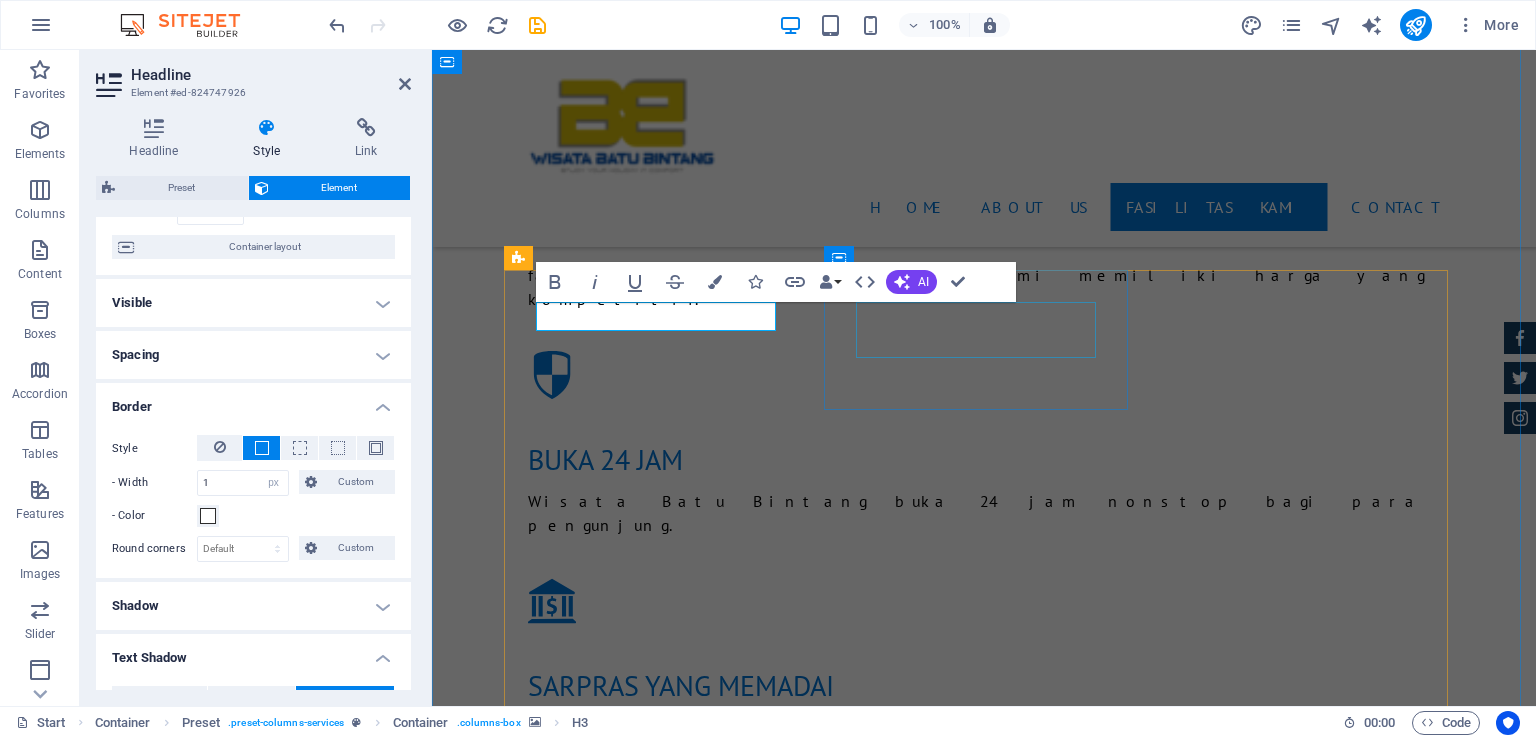 click on "AREA MANcing" at bounding box center (984, 2053) 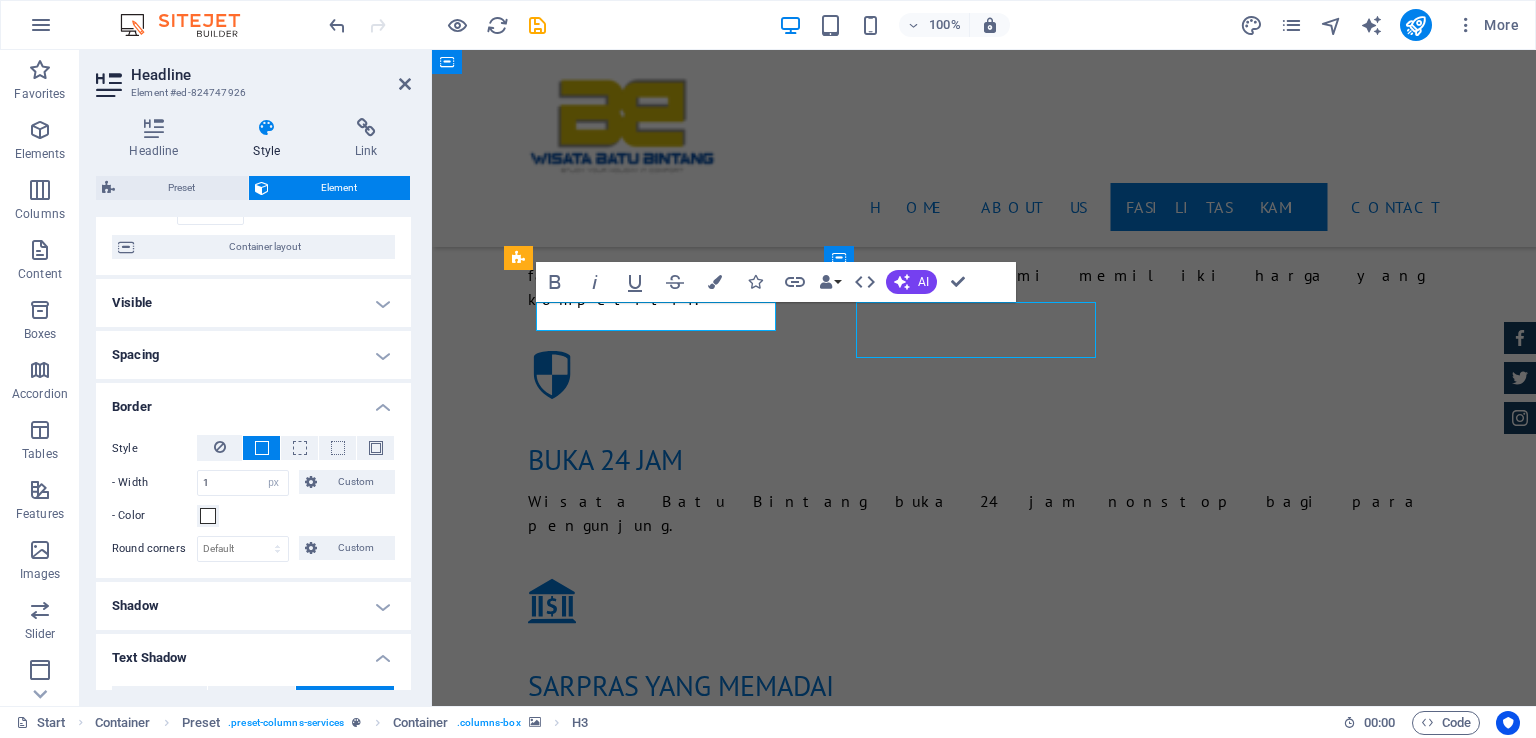 click on "AREA MANcing" at bounding box center [984, 2053] 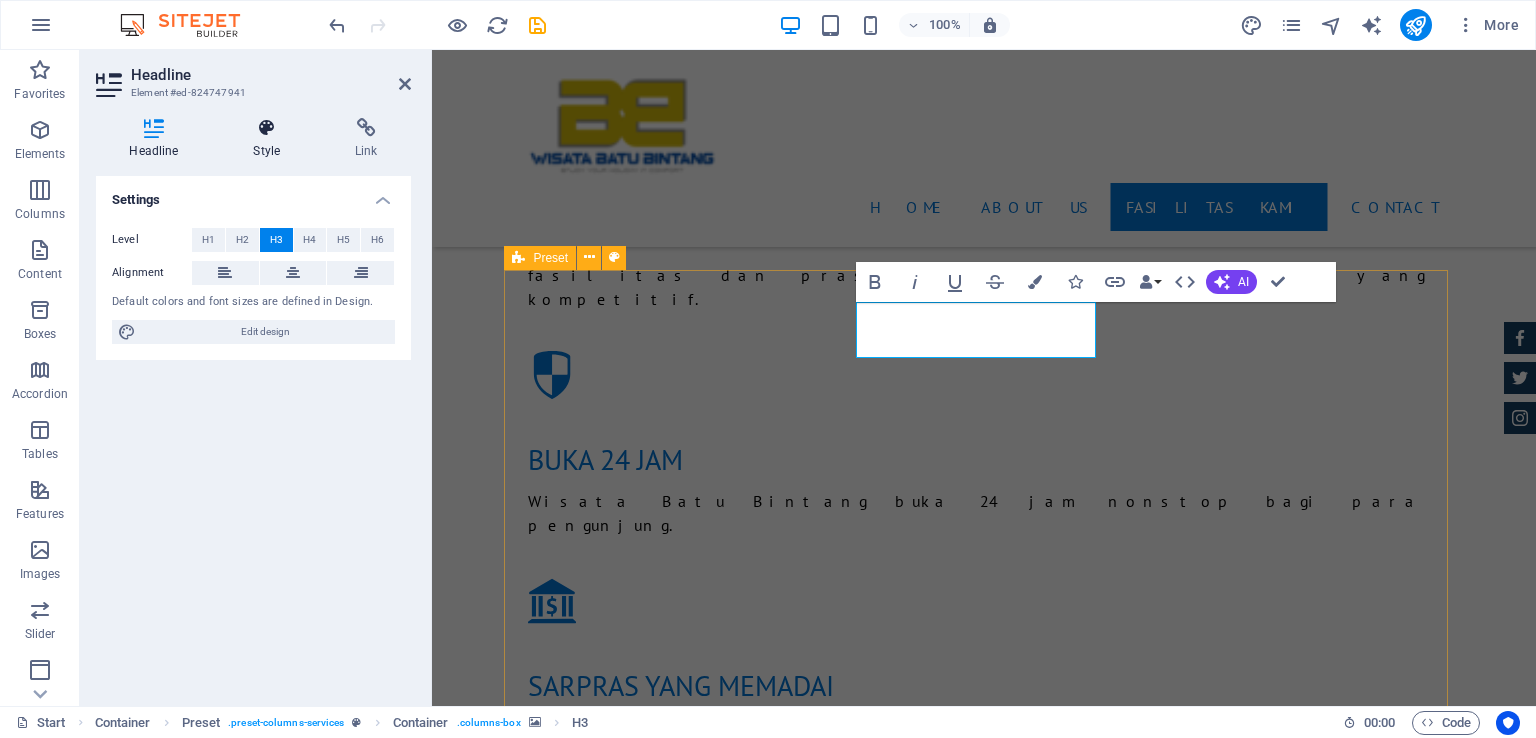 click at bounding box center [267, 128] 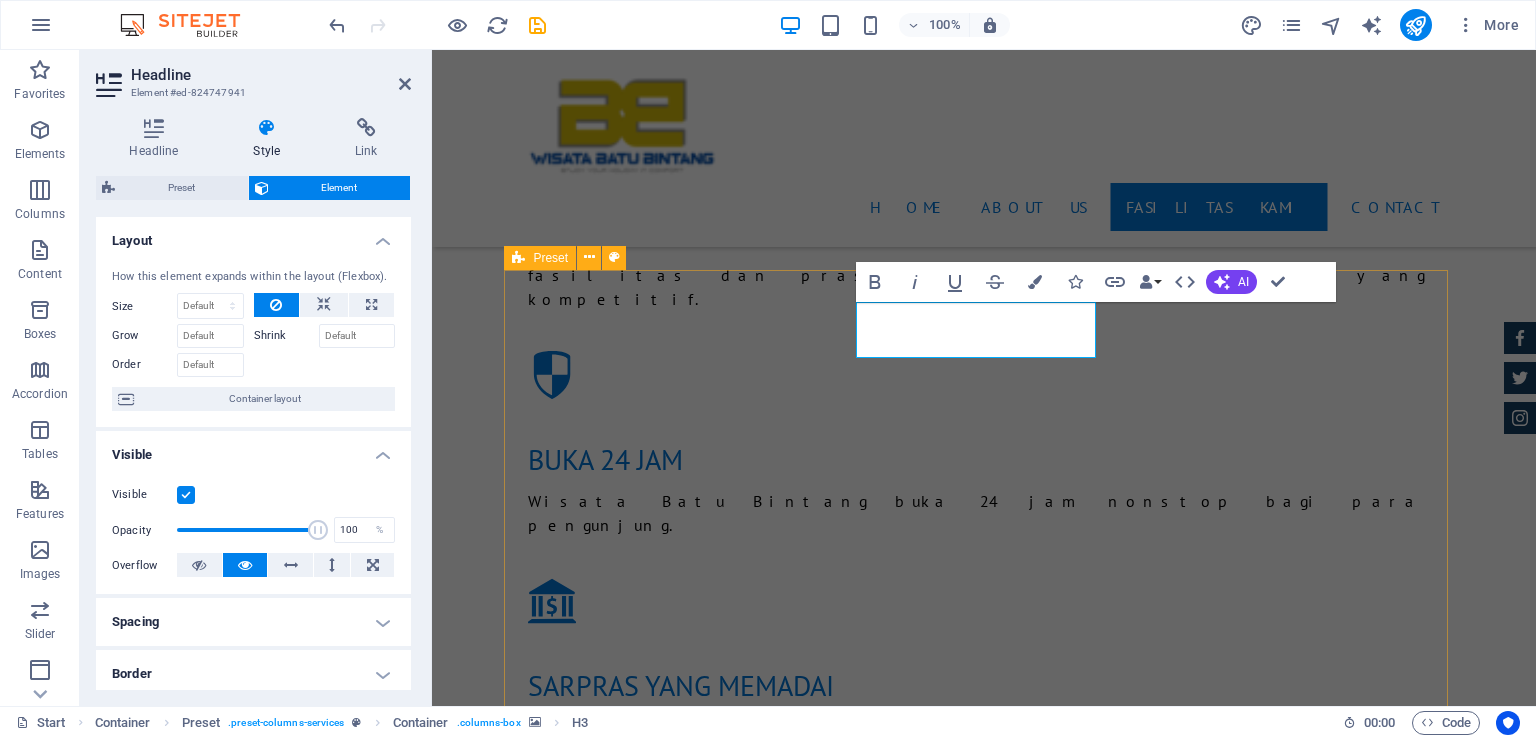 scroll, scrollTop: 250, scrollLeft: 0, axis: vertical 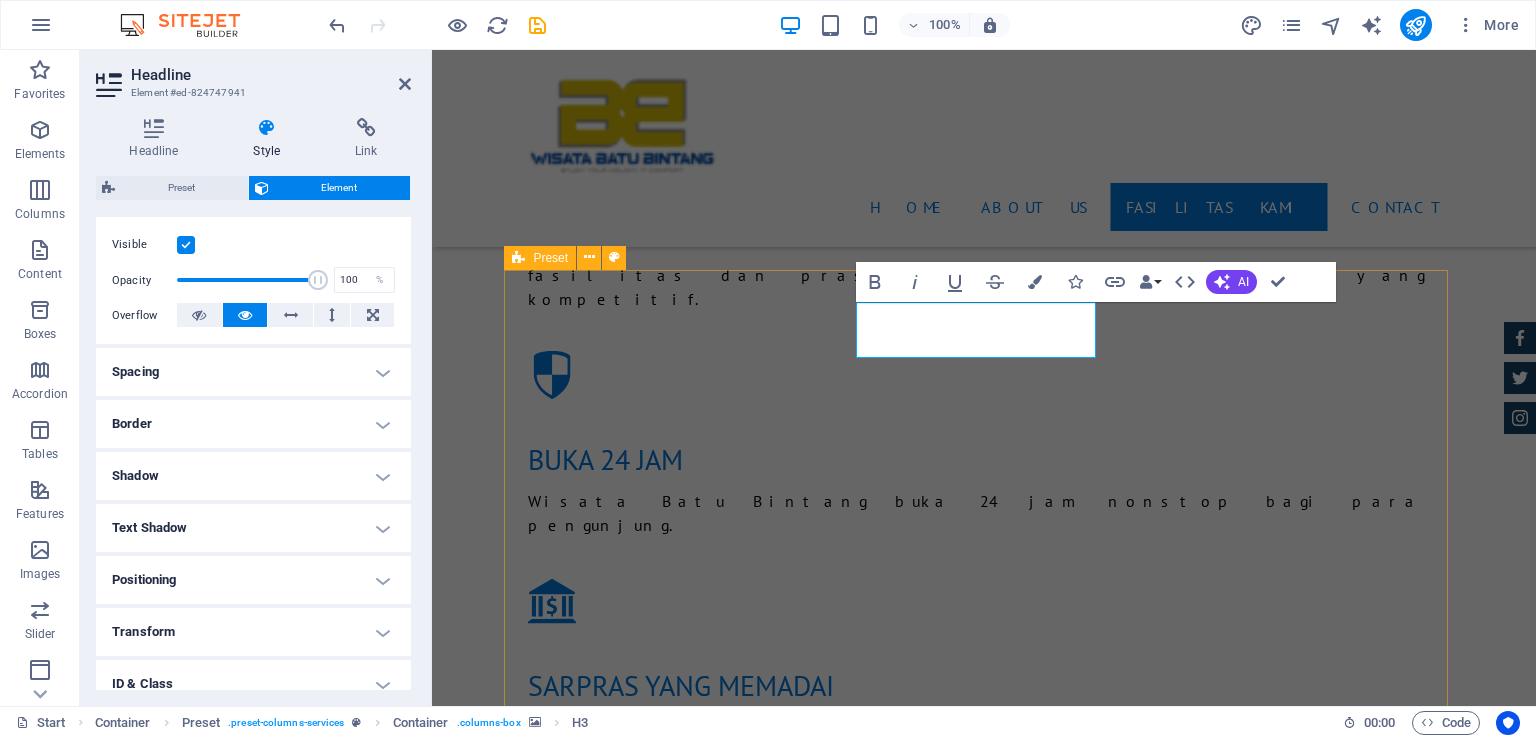 click on "Border" at bounding box center (253, 424) 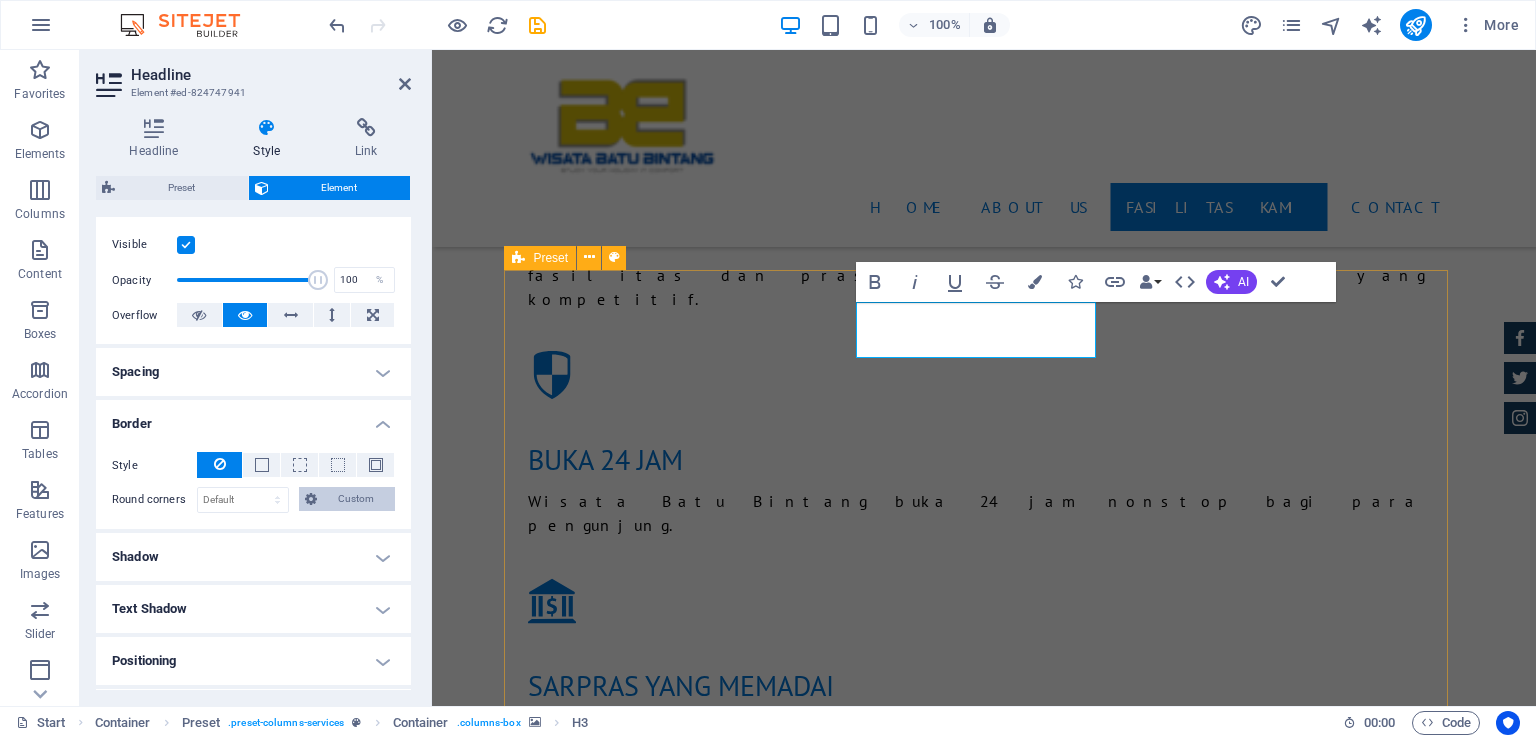 click on "Custom" at bounding box center [356, 499] 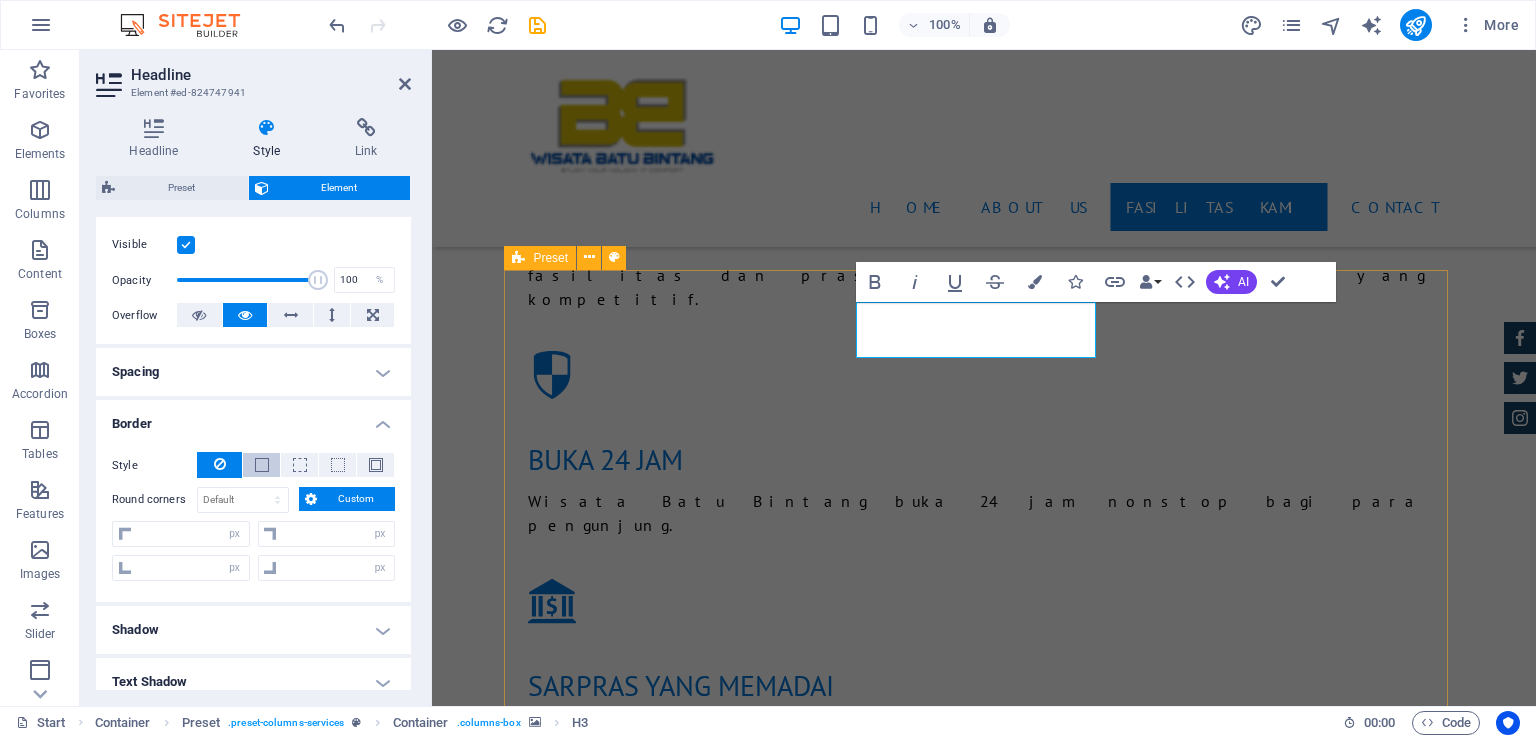 click at bounding box center [262, 465] 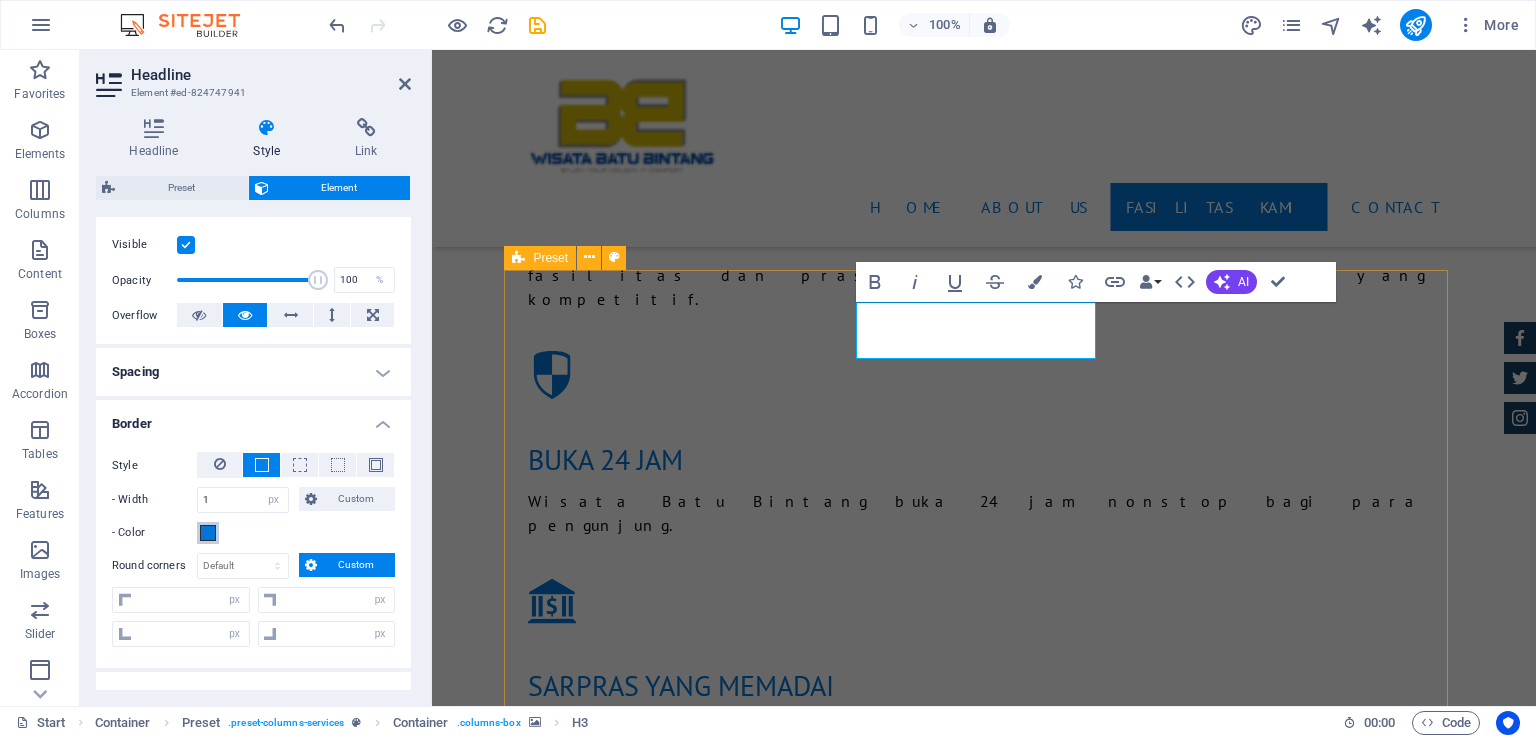click at bounding box center (208, 533) 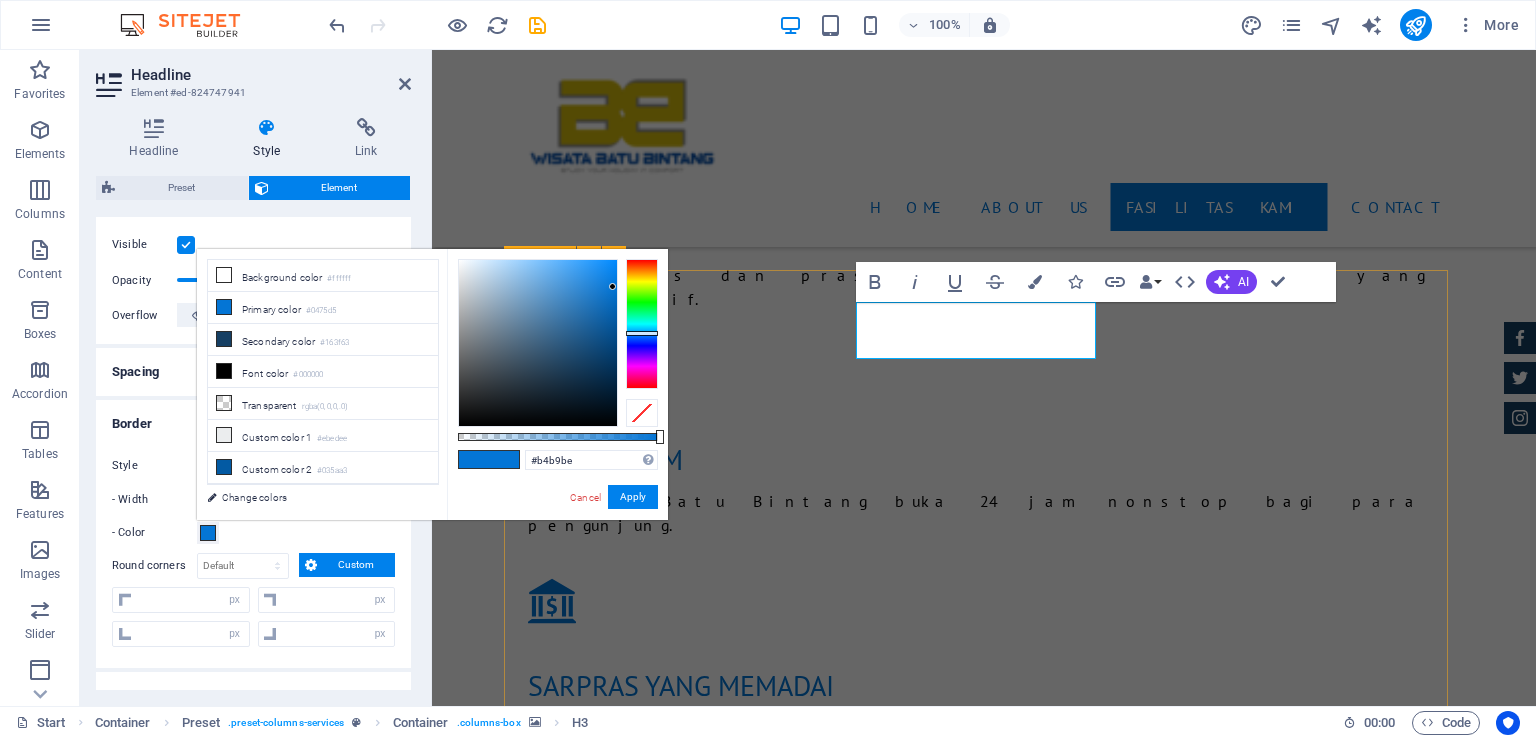 type on "#ffffff" 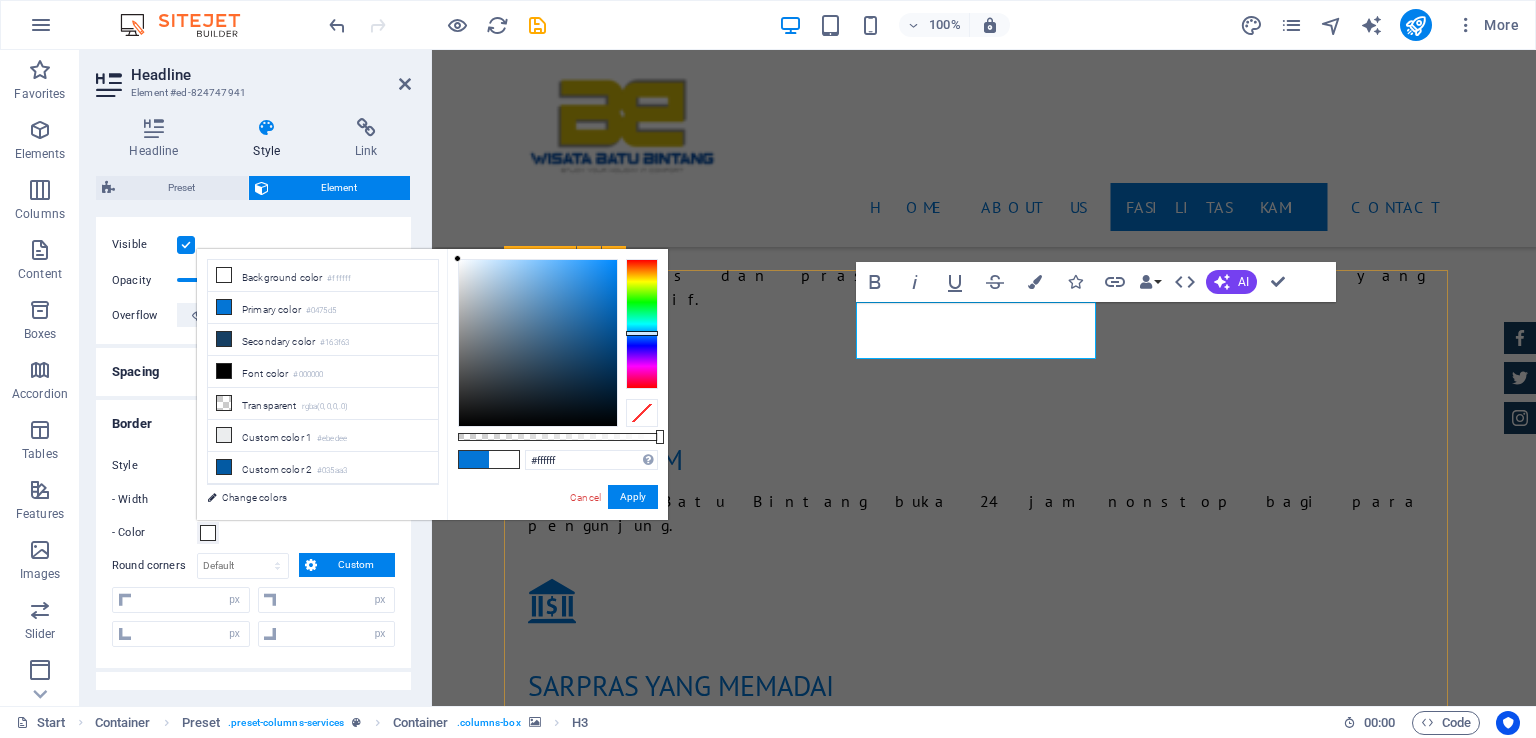 drag, startPoint x: 466, startPoint y: 302, endPoint x: 409, endPoint y: 208, distance: 109.9318 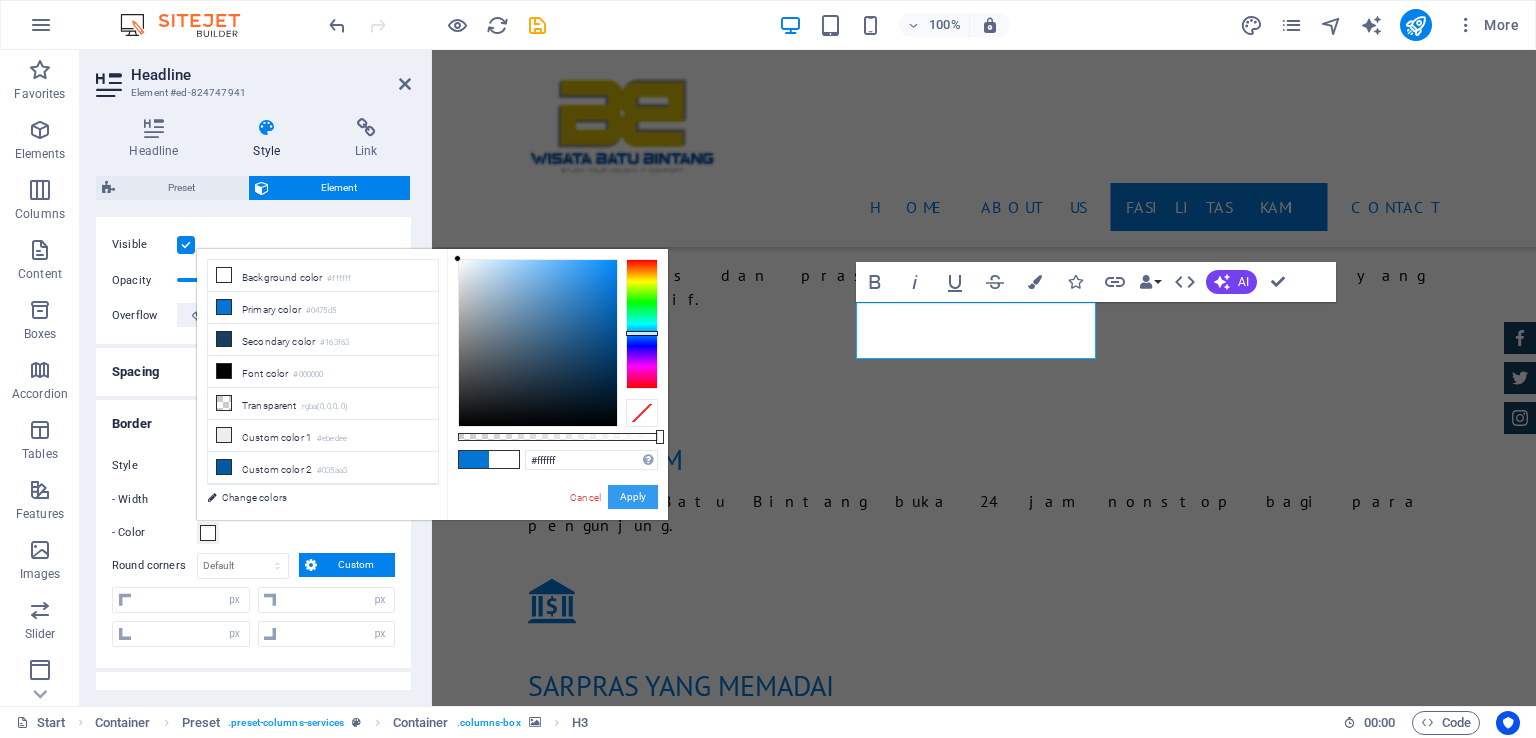 click on "Apply" at bounding box center (633, 497) 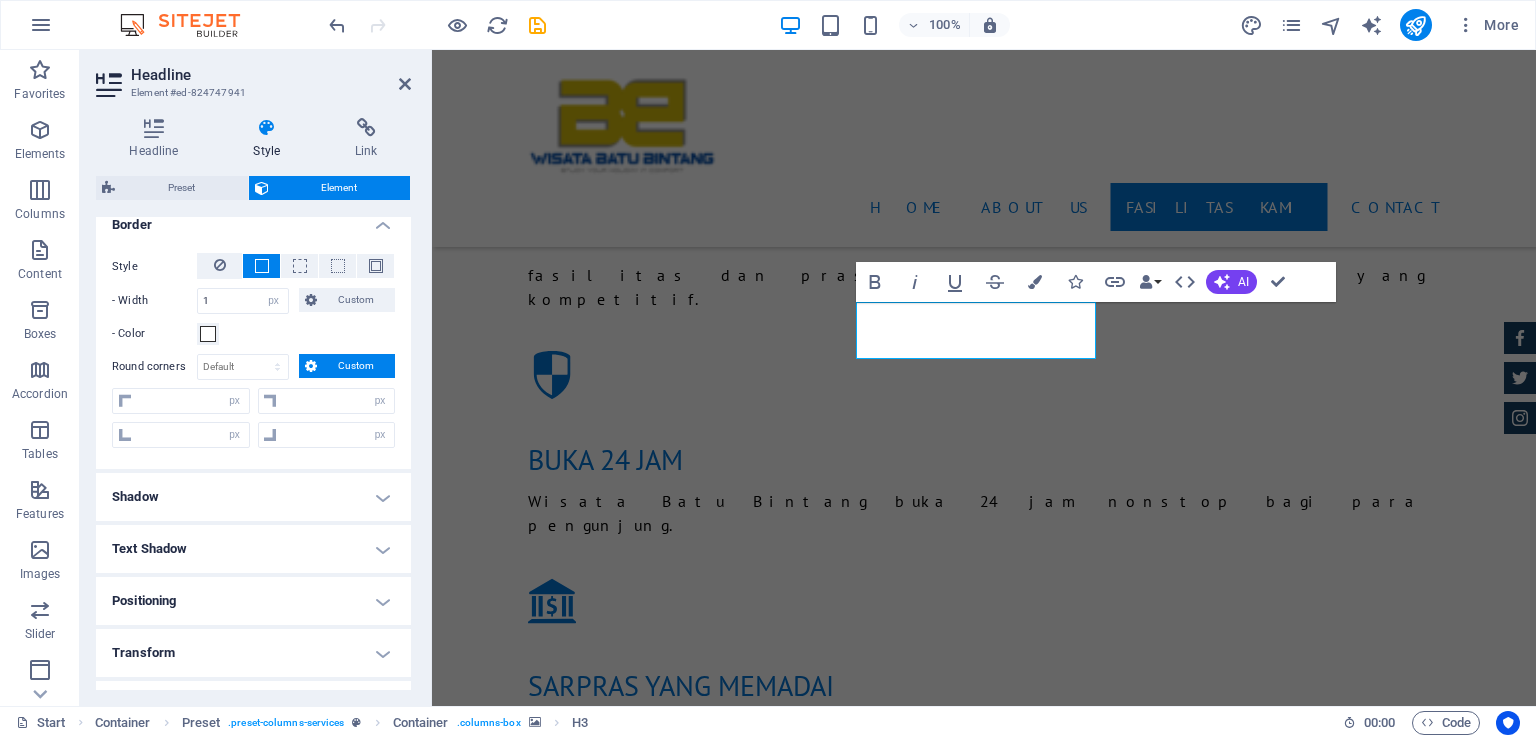 scroll, scrollTop: 457, scrollLeft: 0, axis: vertical 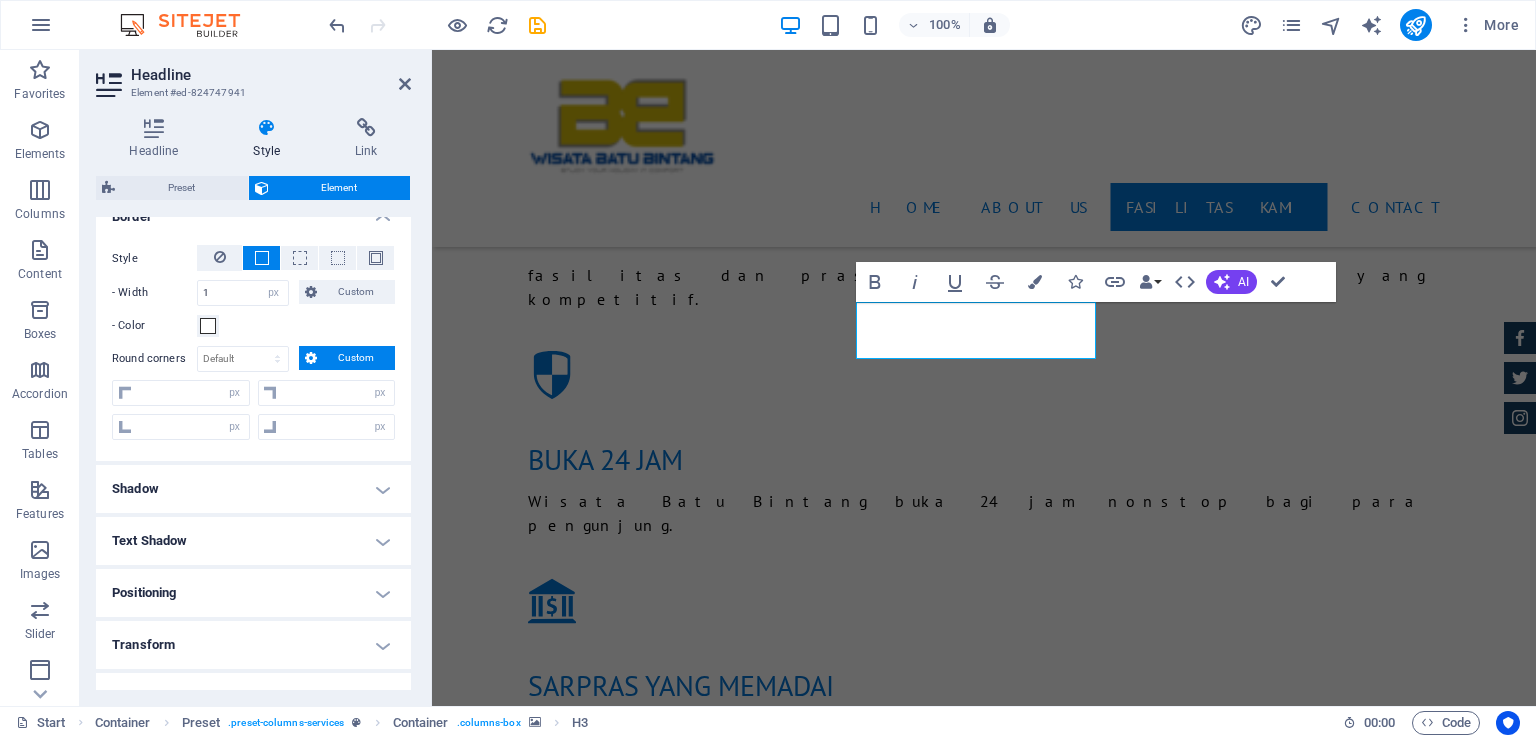 click on "Shadow" at bounding box center [253, 489] 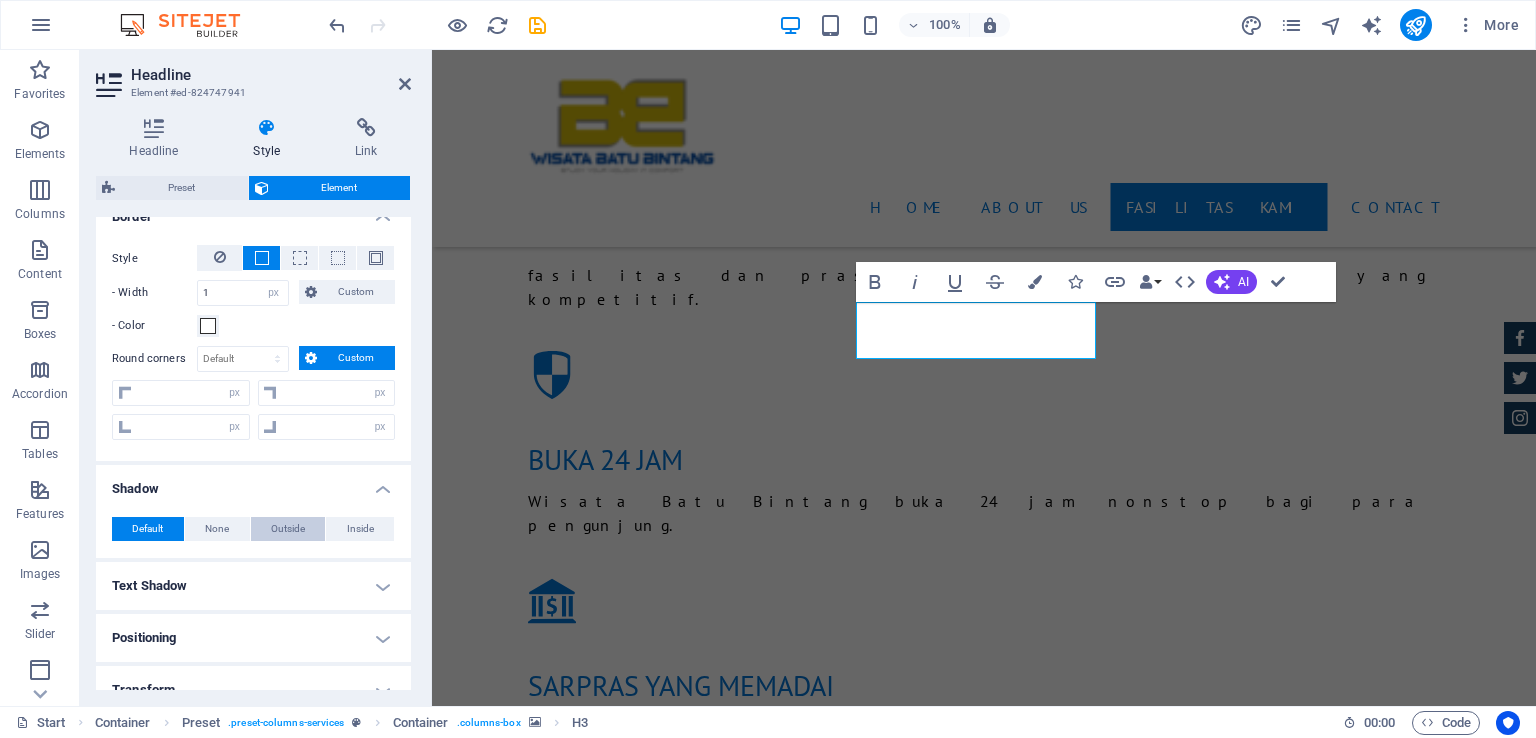 click on "Outside" at bounding box center (288, 529) 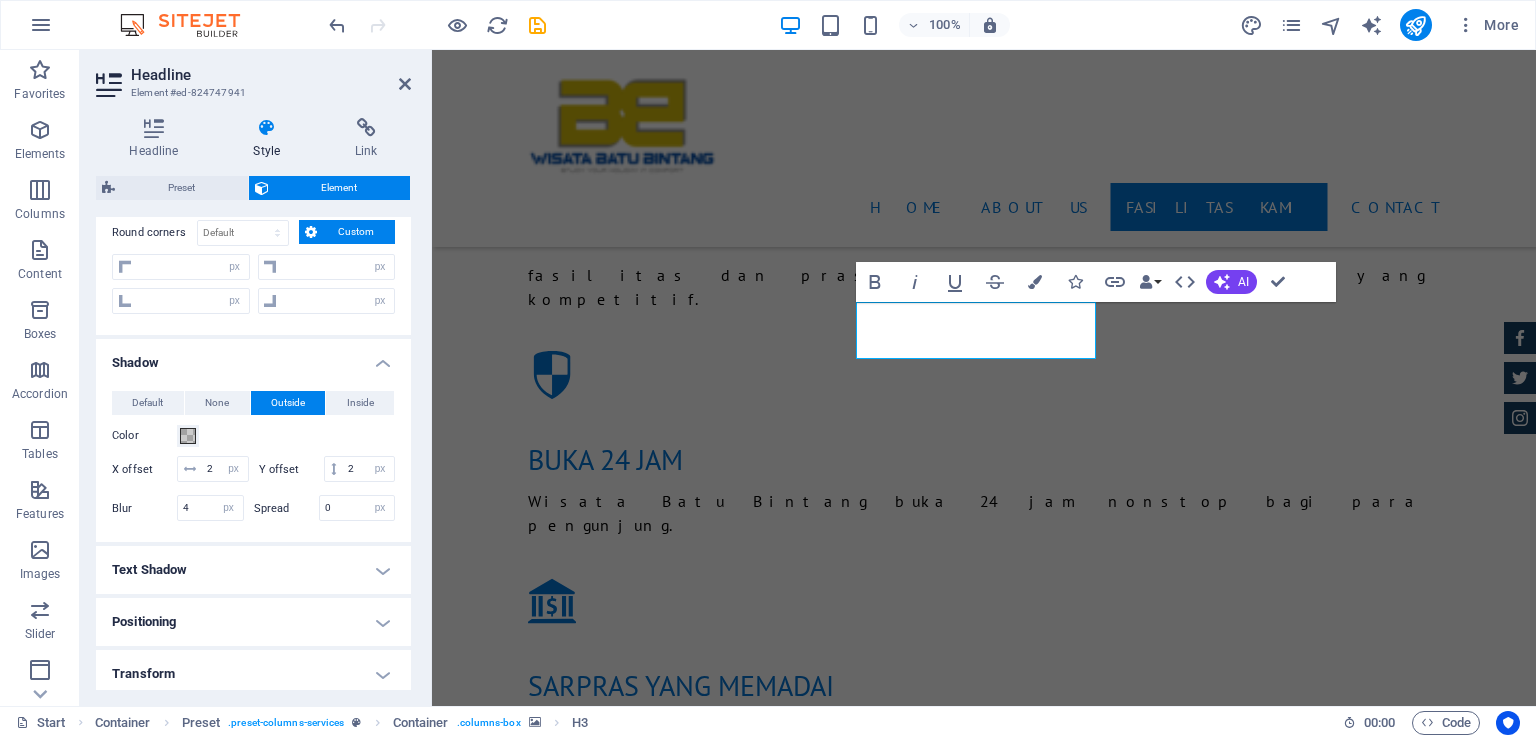 scroll, scrollTop: 587, scrollLeft: 0, axis: vertical 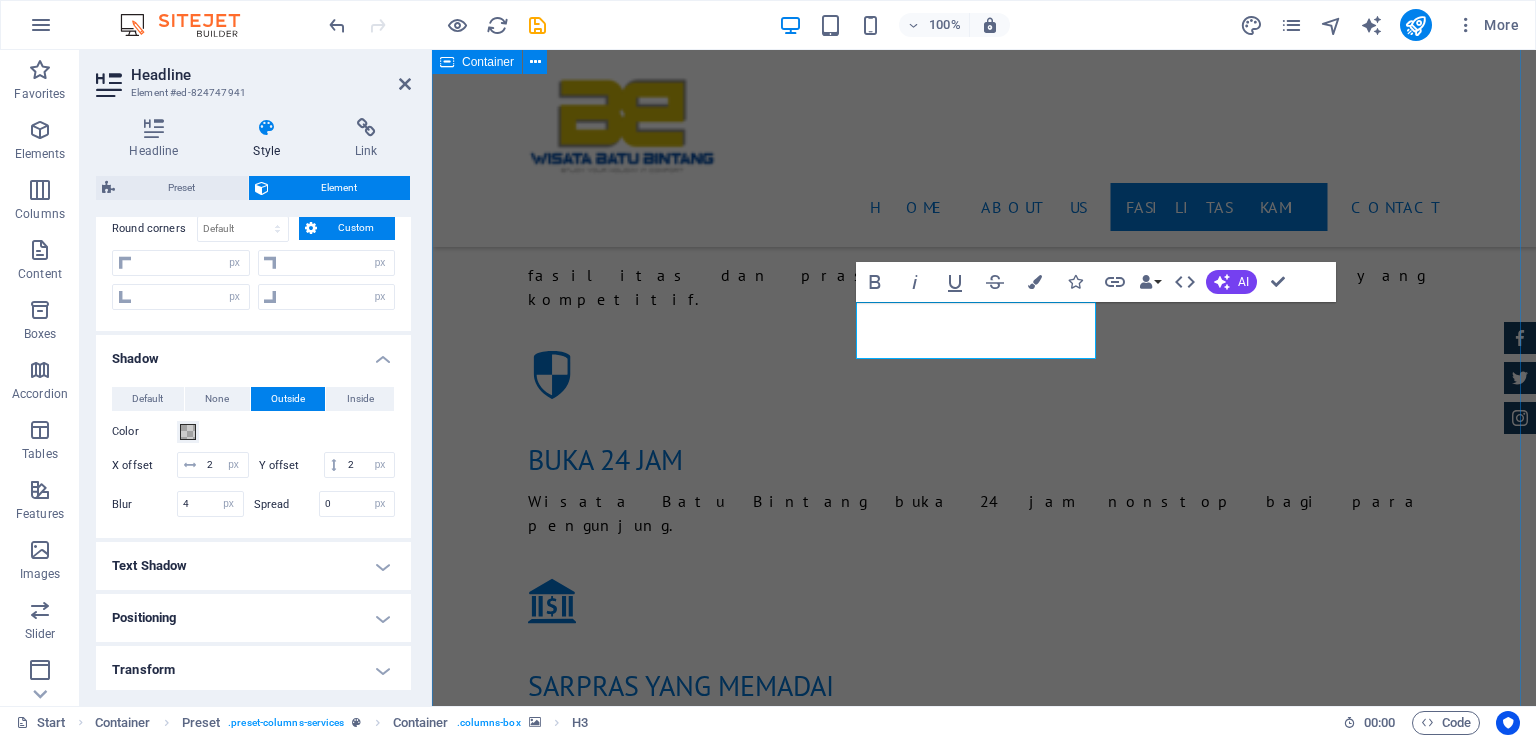 click on "fasilitas kami Wisata Batu Bintang memberikan beberapa fasilitas bagi pengunjung,dengan suasana yang hangat dan nyaman baik bagi anak-abak maupun orang dewasa. GAZEBO AREA MANcing Pantai yang landai SUNSET BEACH RESToRAN Penginapan BANANA BOAT MINI SOOCER AREA TENDA" at bounding box center [984, 2700] 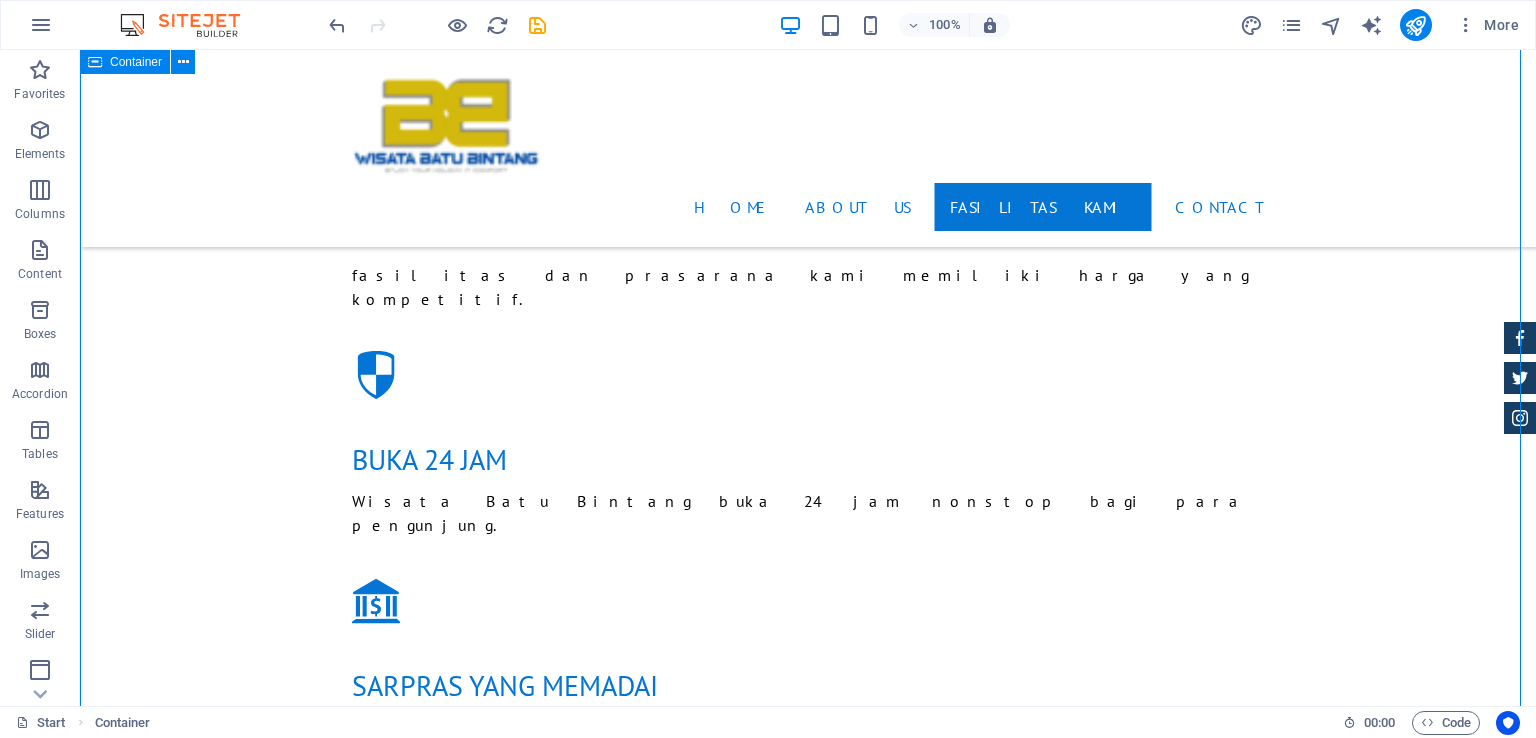 click at bounding box center (808, 1676) 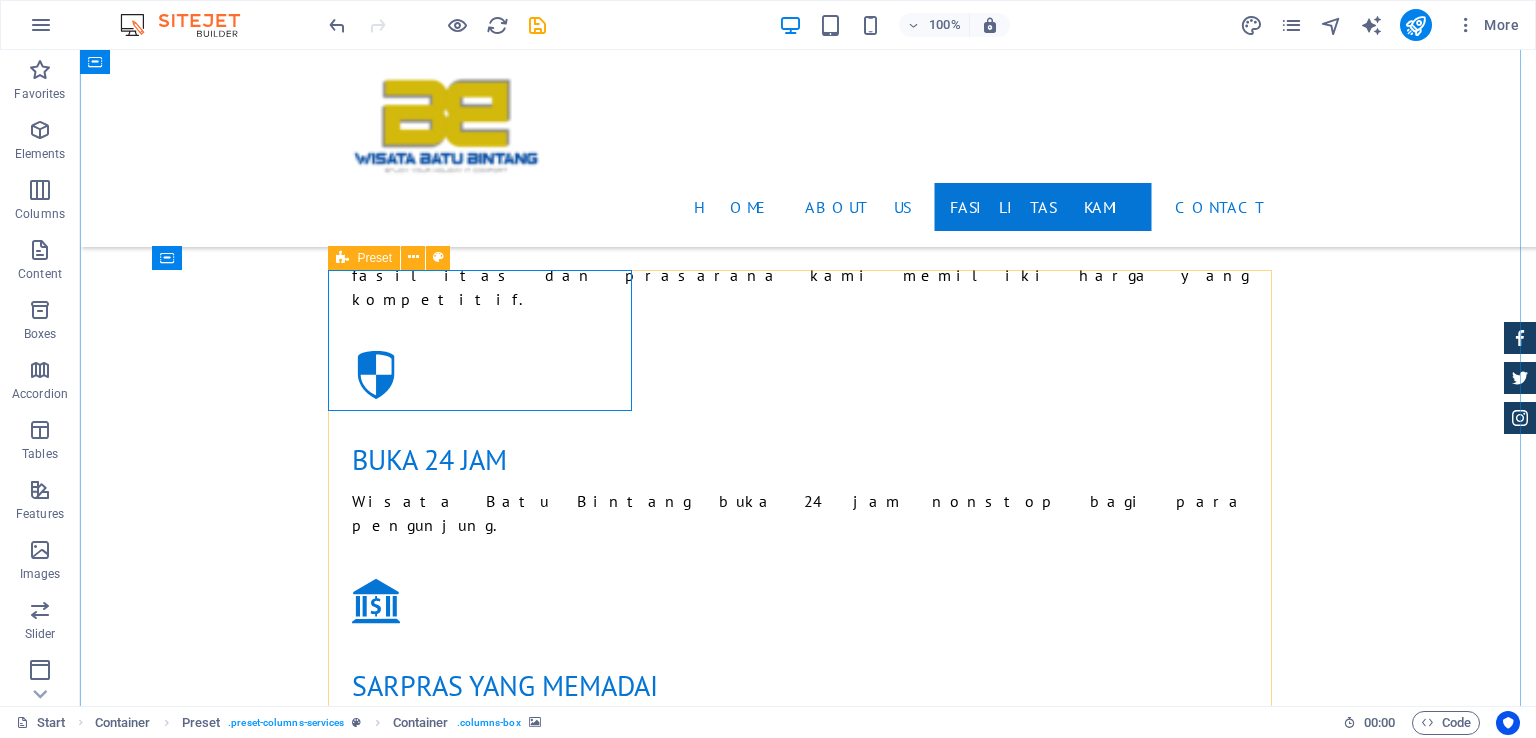 click at bounding box center [808, 1676] 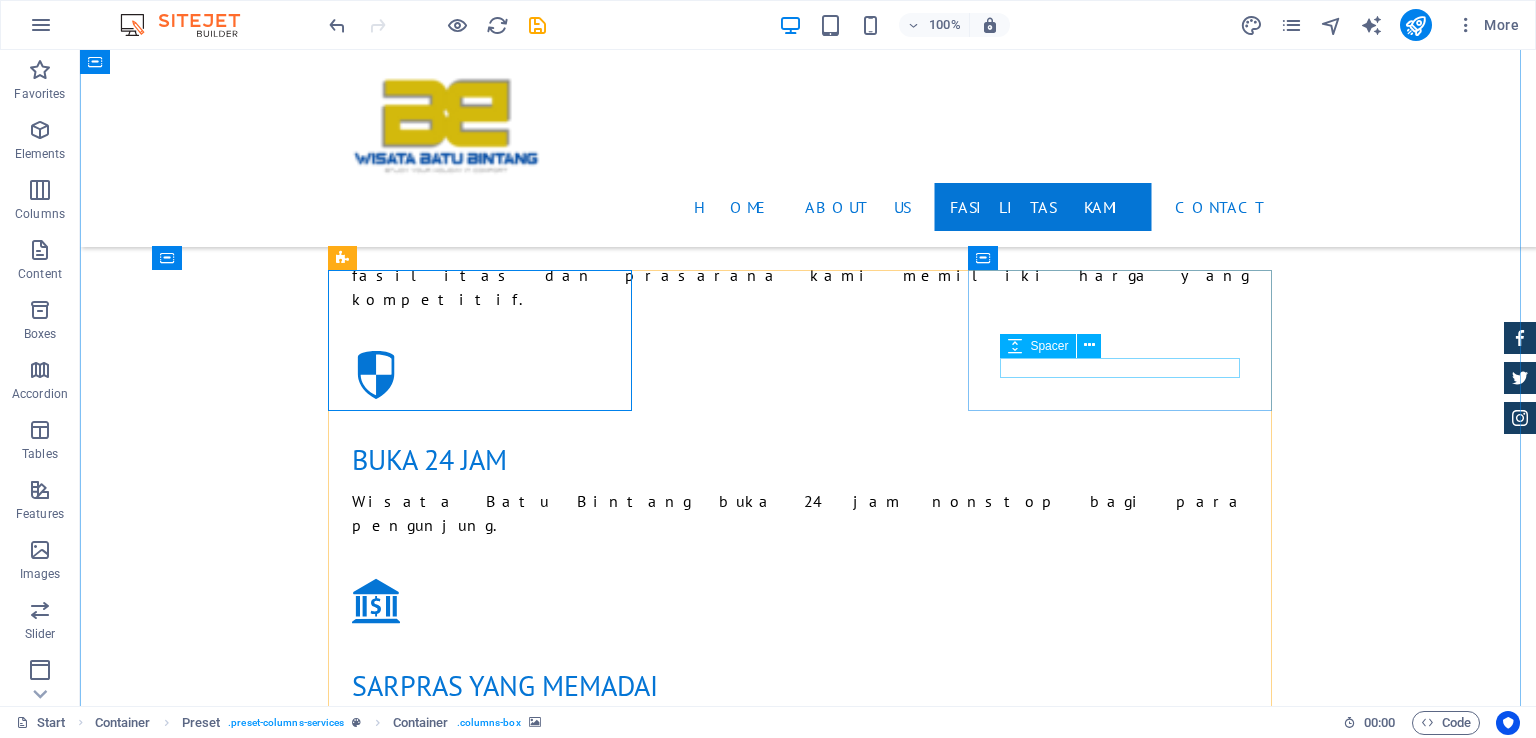 click at bounding box center [808, 2345] 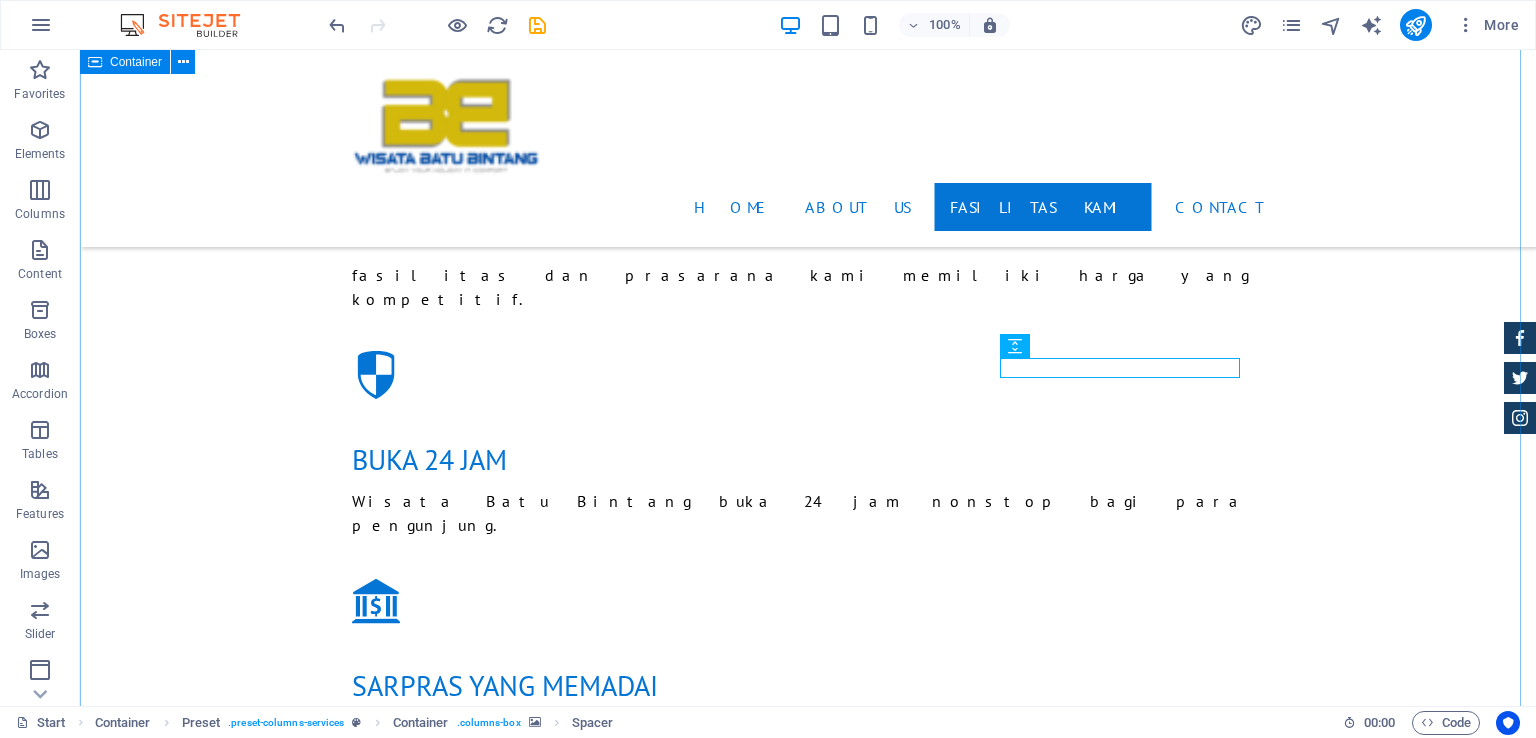 click on "fasilitas kami Wisata Batu Bintang memberikan beberapa fasilitas bagi pengunjung,dengan suasana yang hangat dan nyaman baik bagi anak-abak maupun orang dewasa. GAZEBO AREA MANcing Pantai yang landai SUNSET BEACH RESToRAN Penginapan BANANA BOAT MINI SOOCER AREA TENDA" at bounding box center [808, 2700] 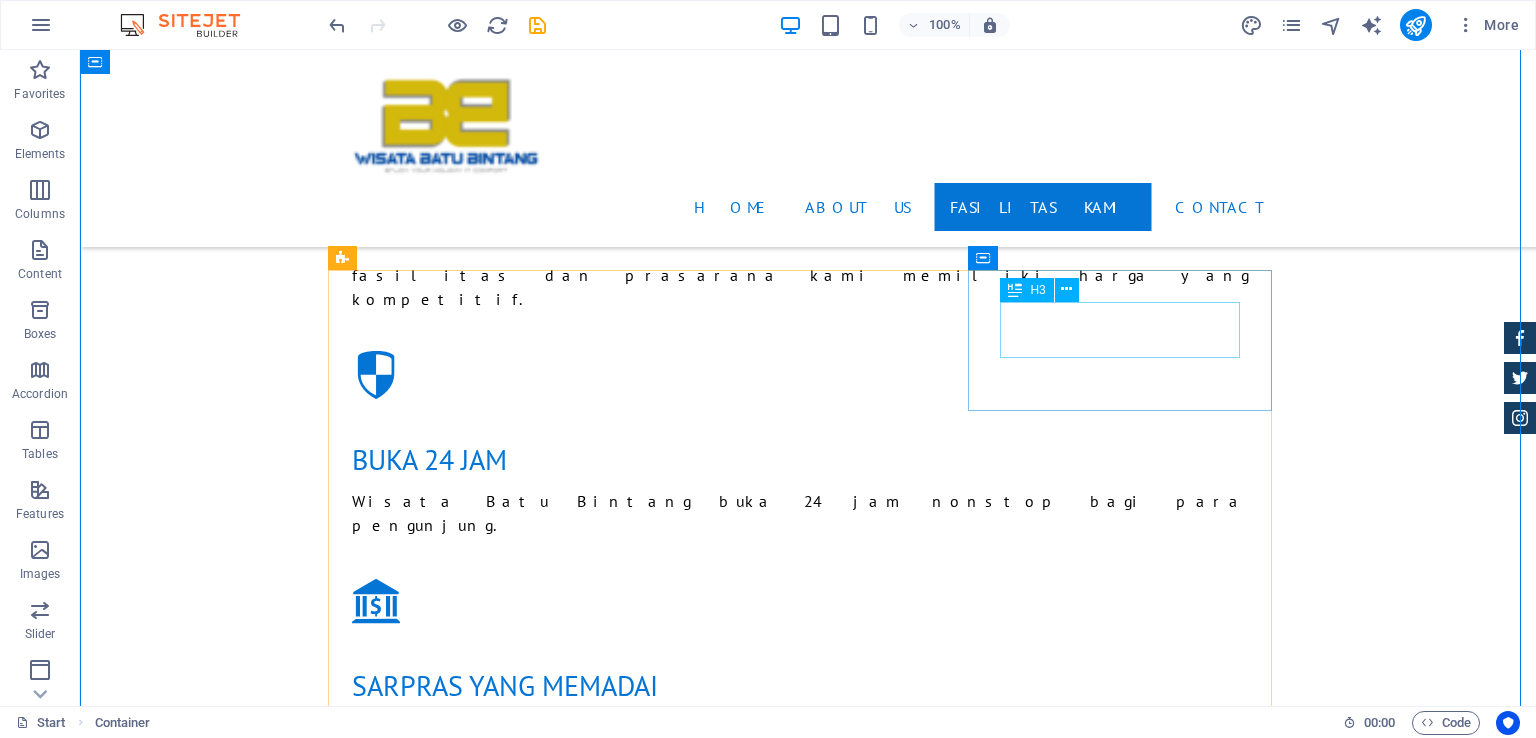 click on "Pantai yang landai" at bounding box center [808, 2321] 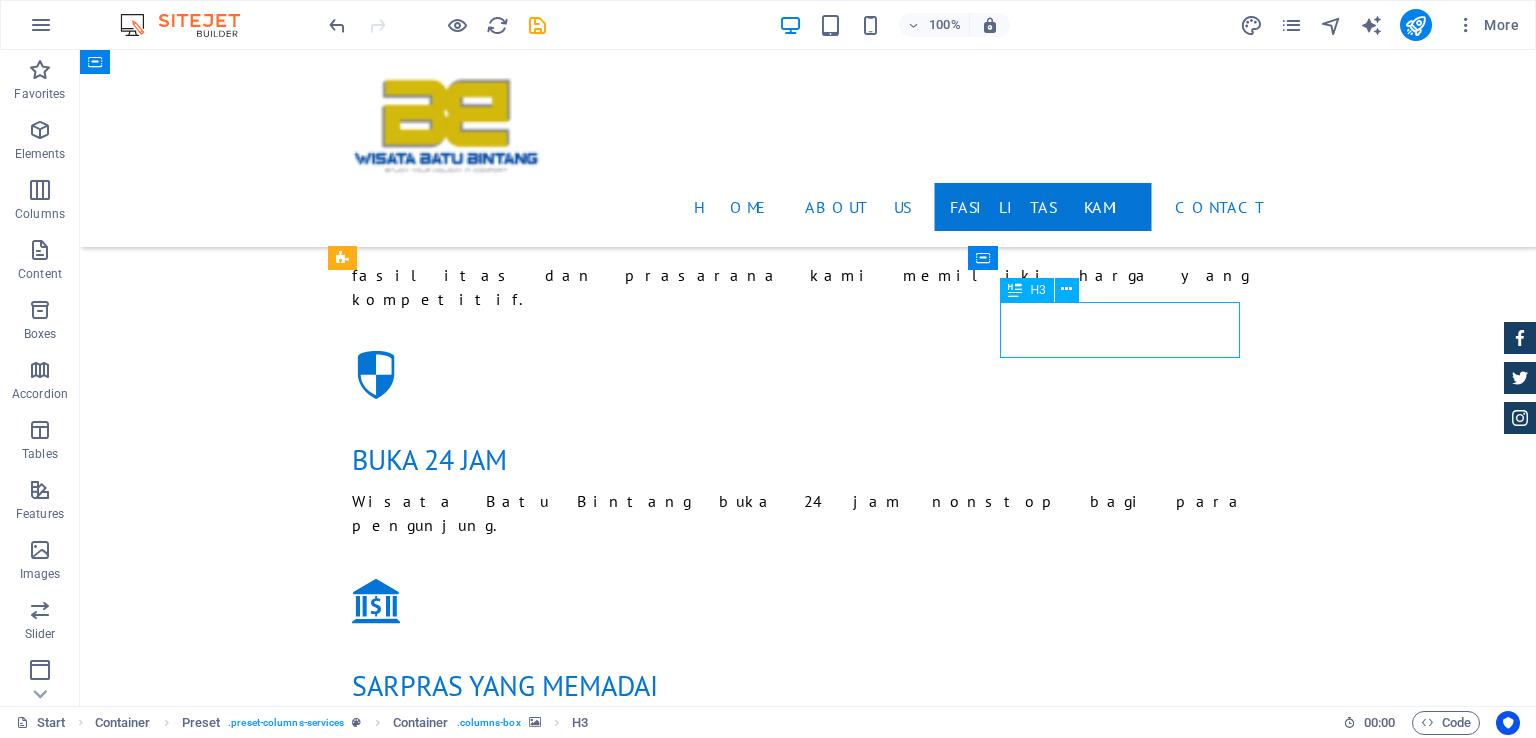 click on "Pantai yang landai" at bounding box center (808, 2321) 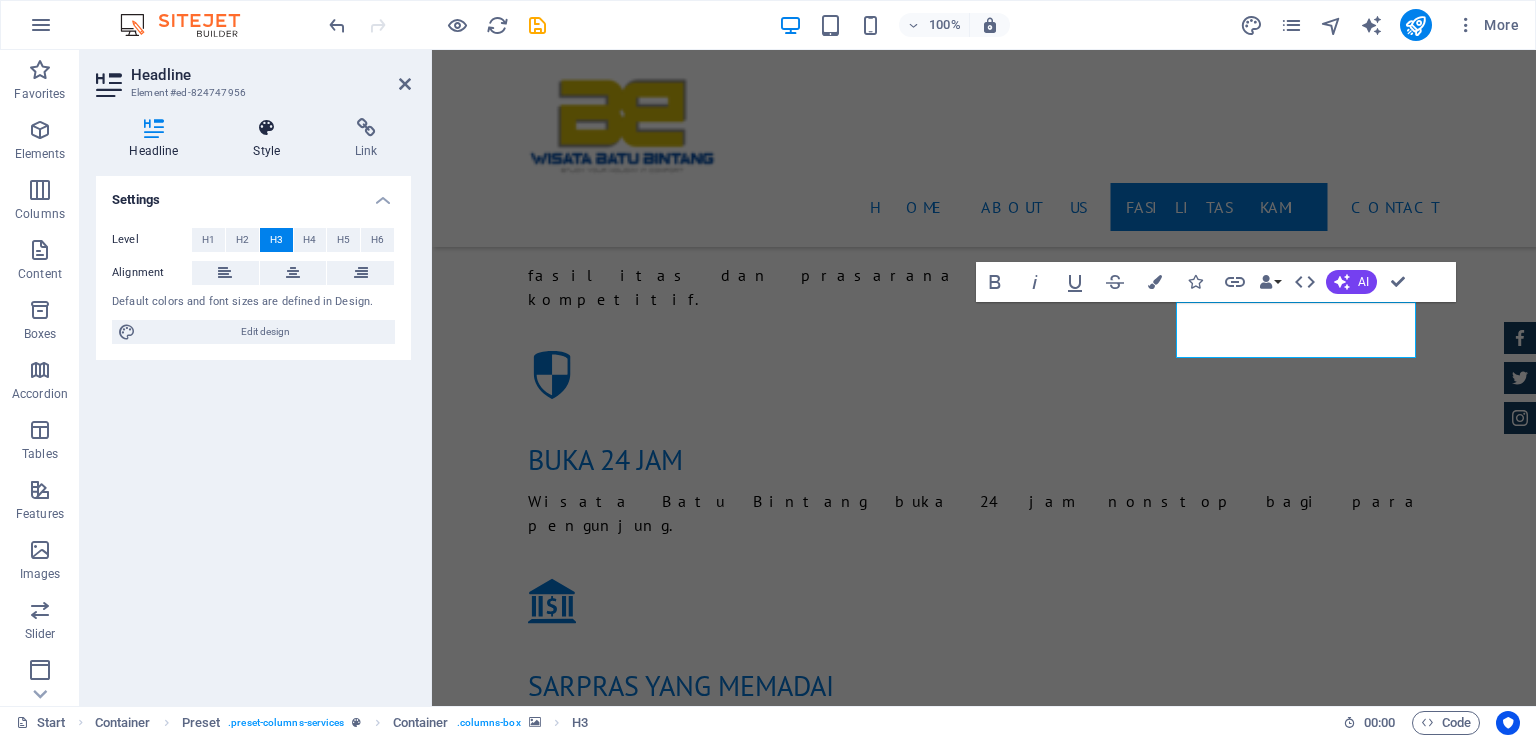 click on "Style" at bounding box center [271, 139] 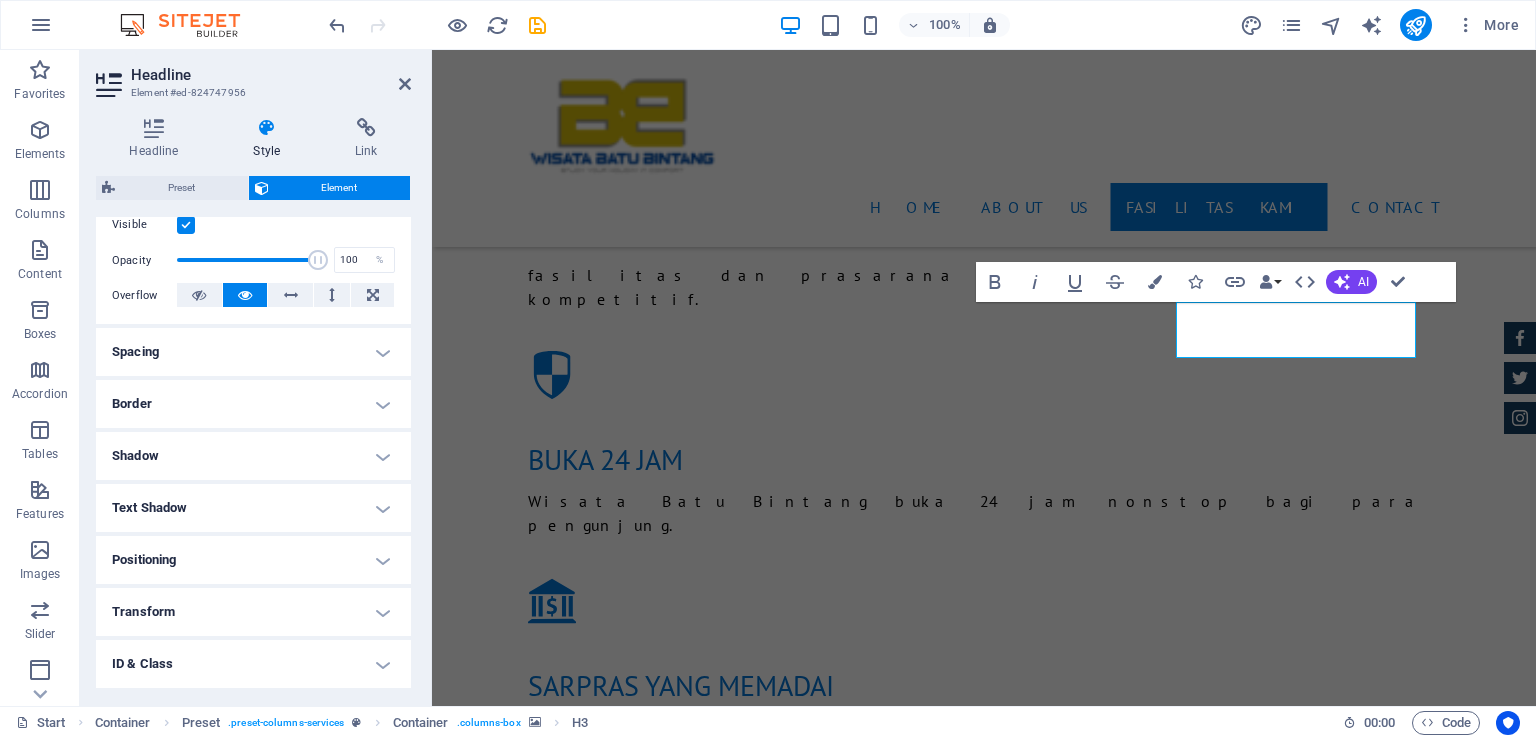 scroll, scrollTop: 272, scrollLeft: 0, axis: vertical 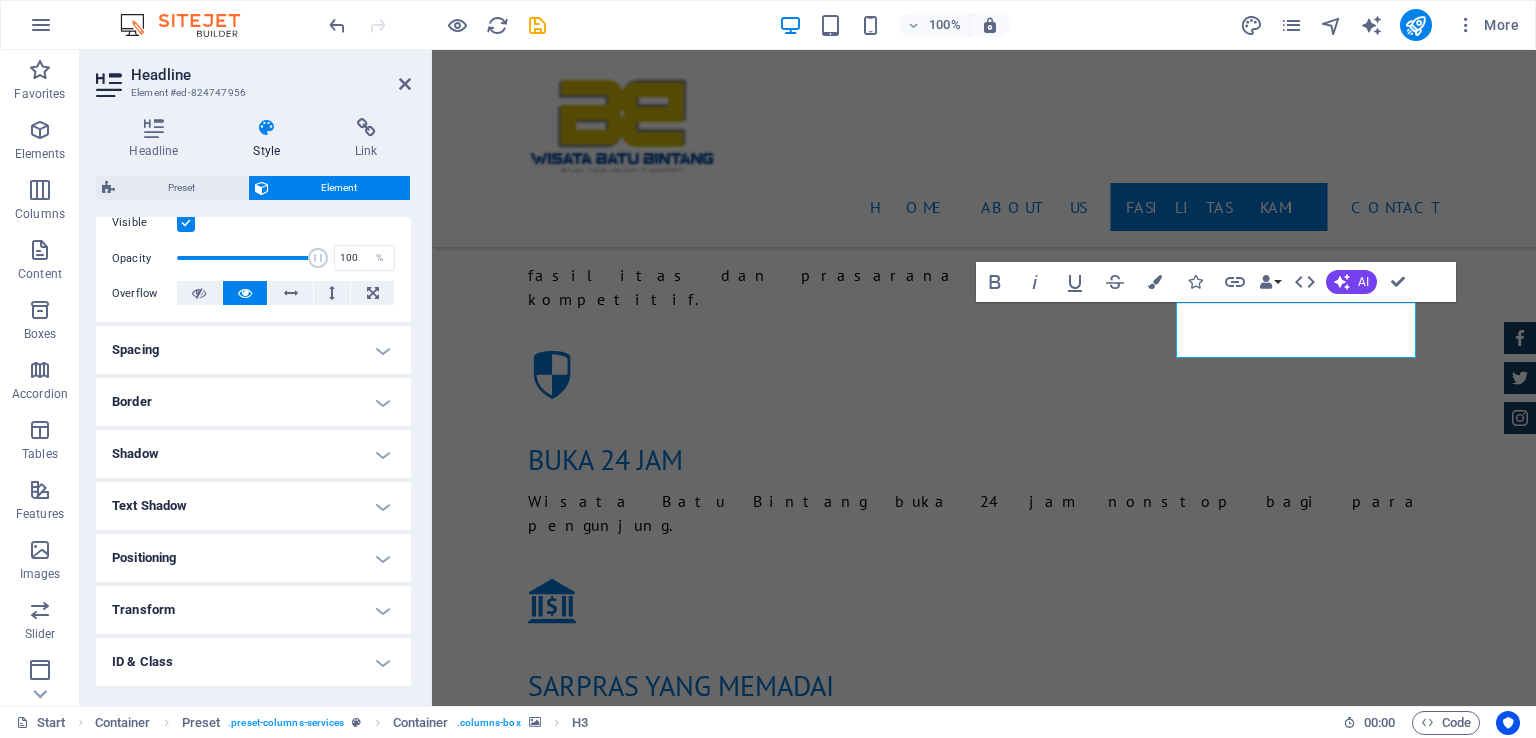 click on "Border" at bounding box center (253, 402) 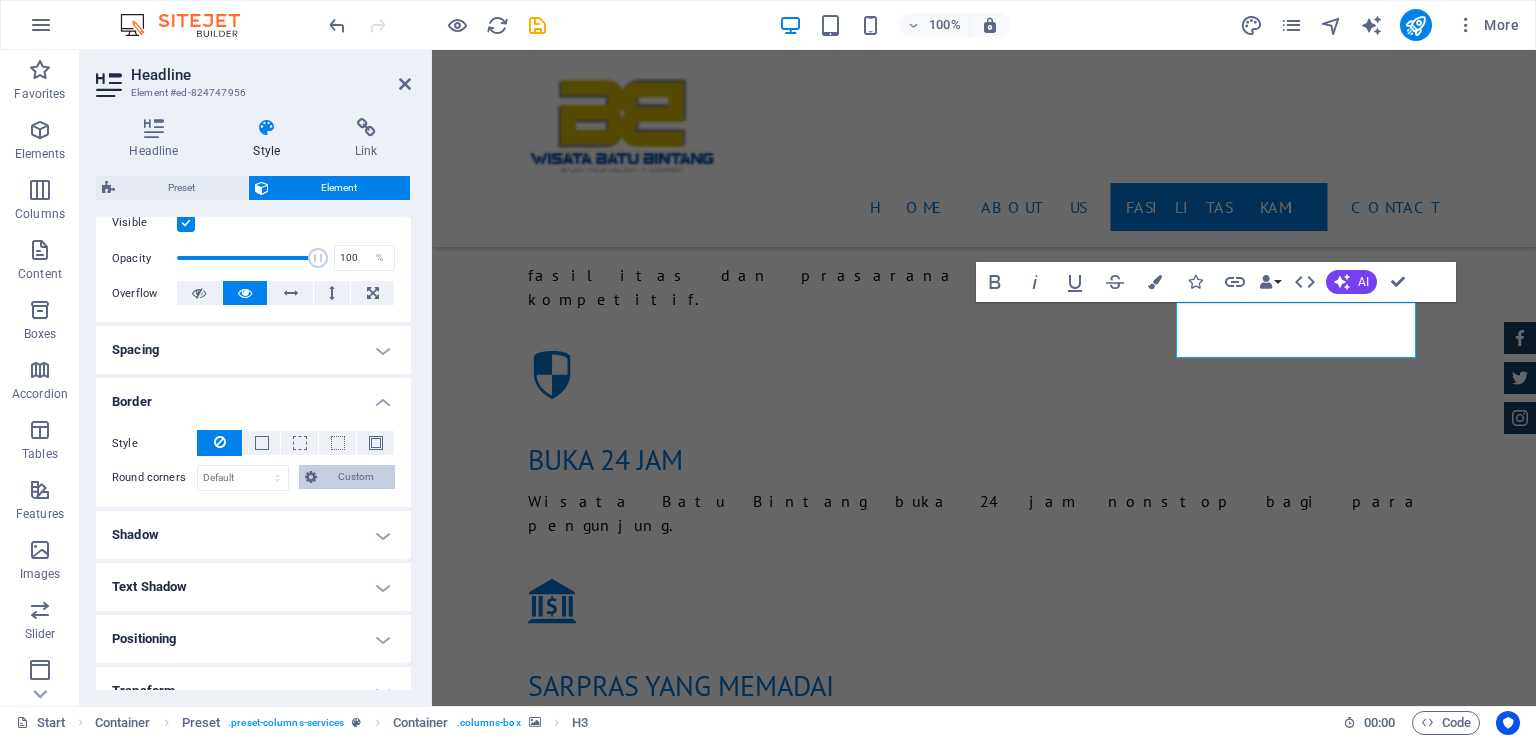 click on "Custom" at bounding box center [356, 477] 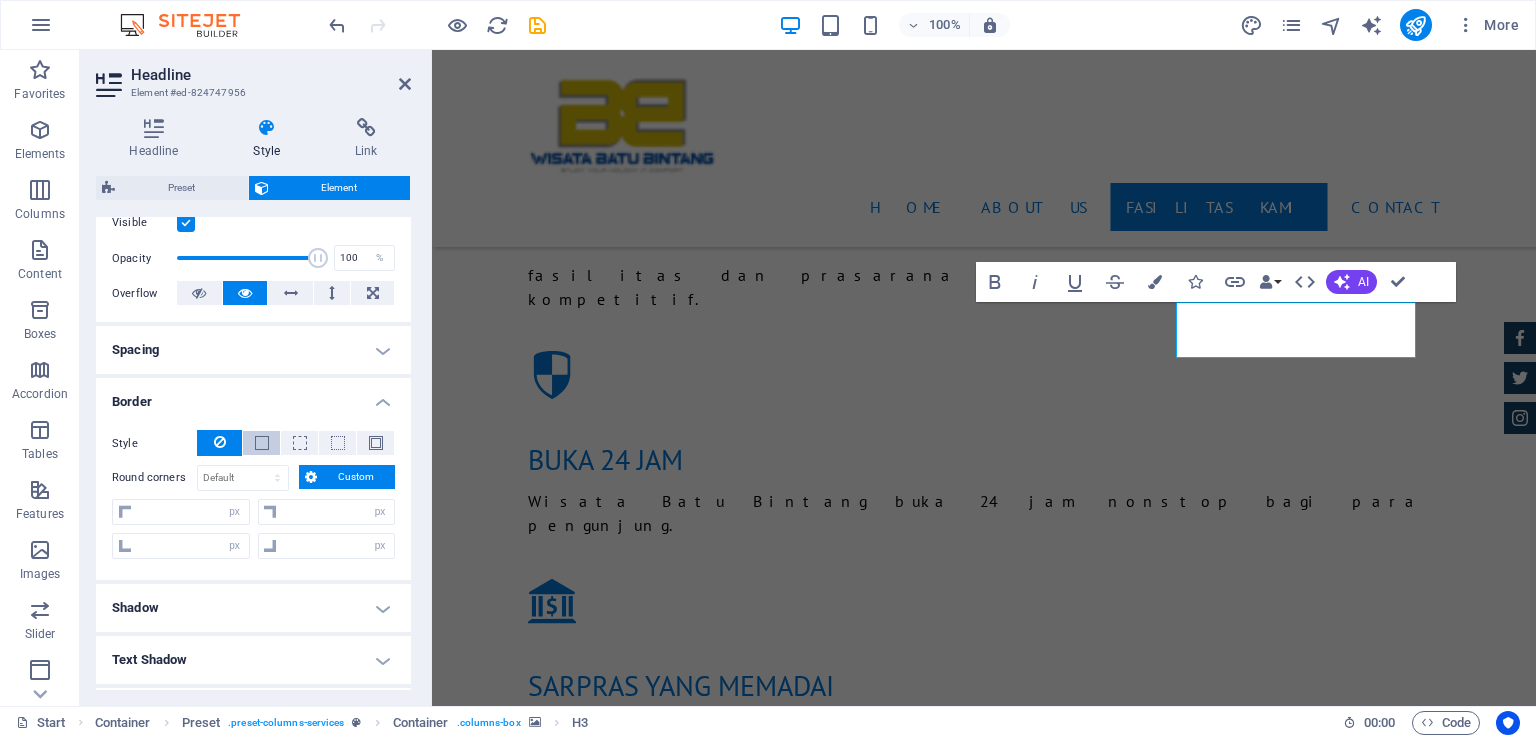 click at bounding box center (261, 443) 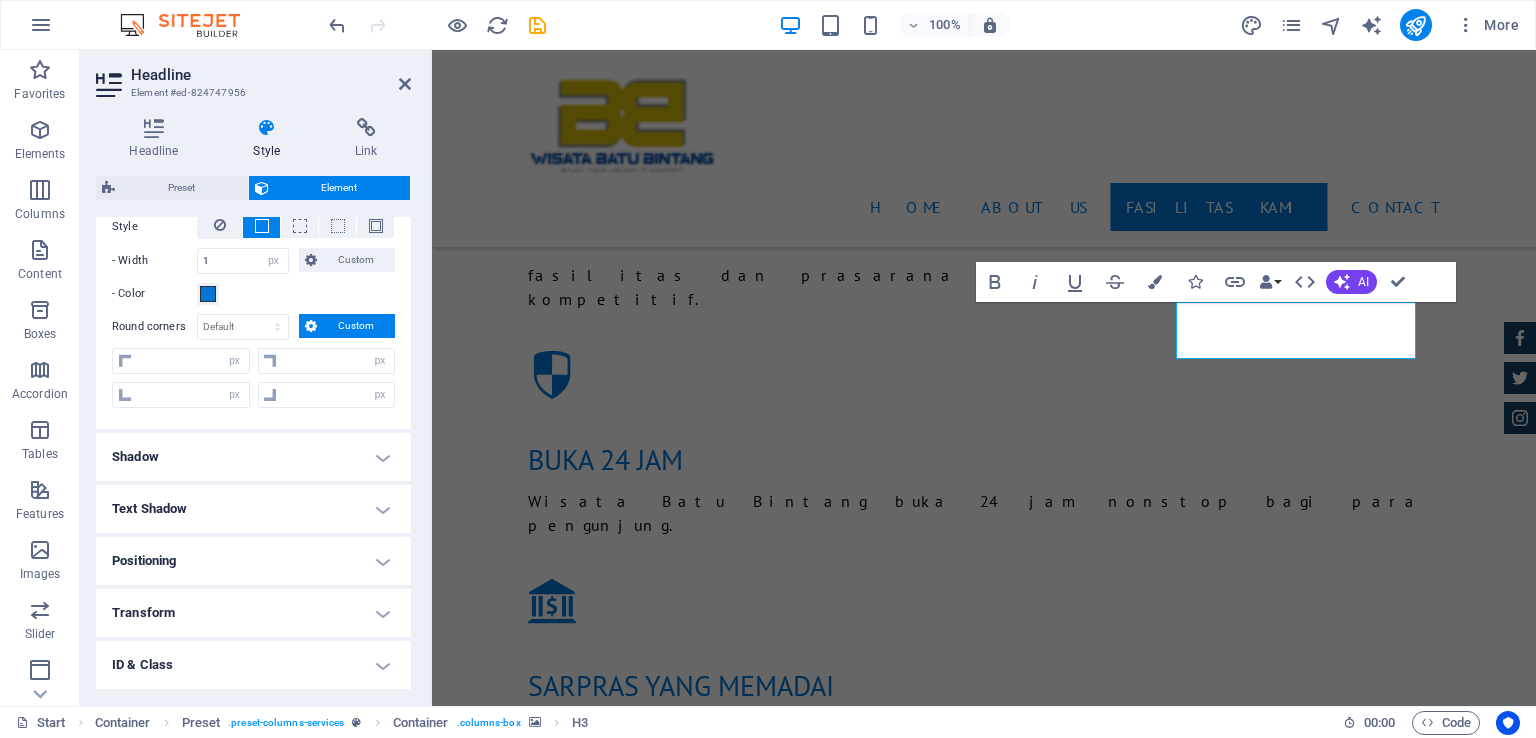 scroll, scrollTop: 492, scrollLeft: 0, axis: vertical 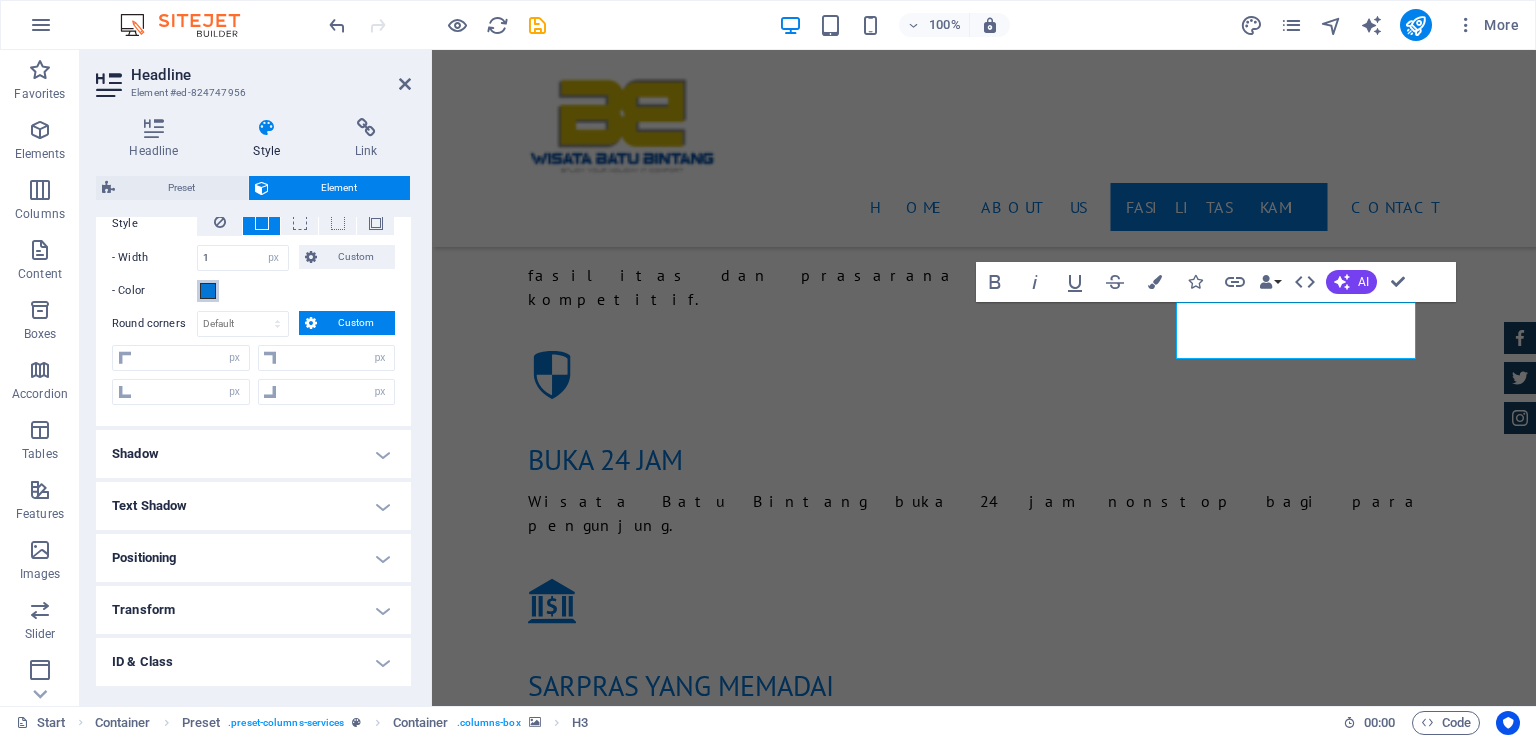 click at bounding box center [208, 291] 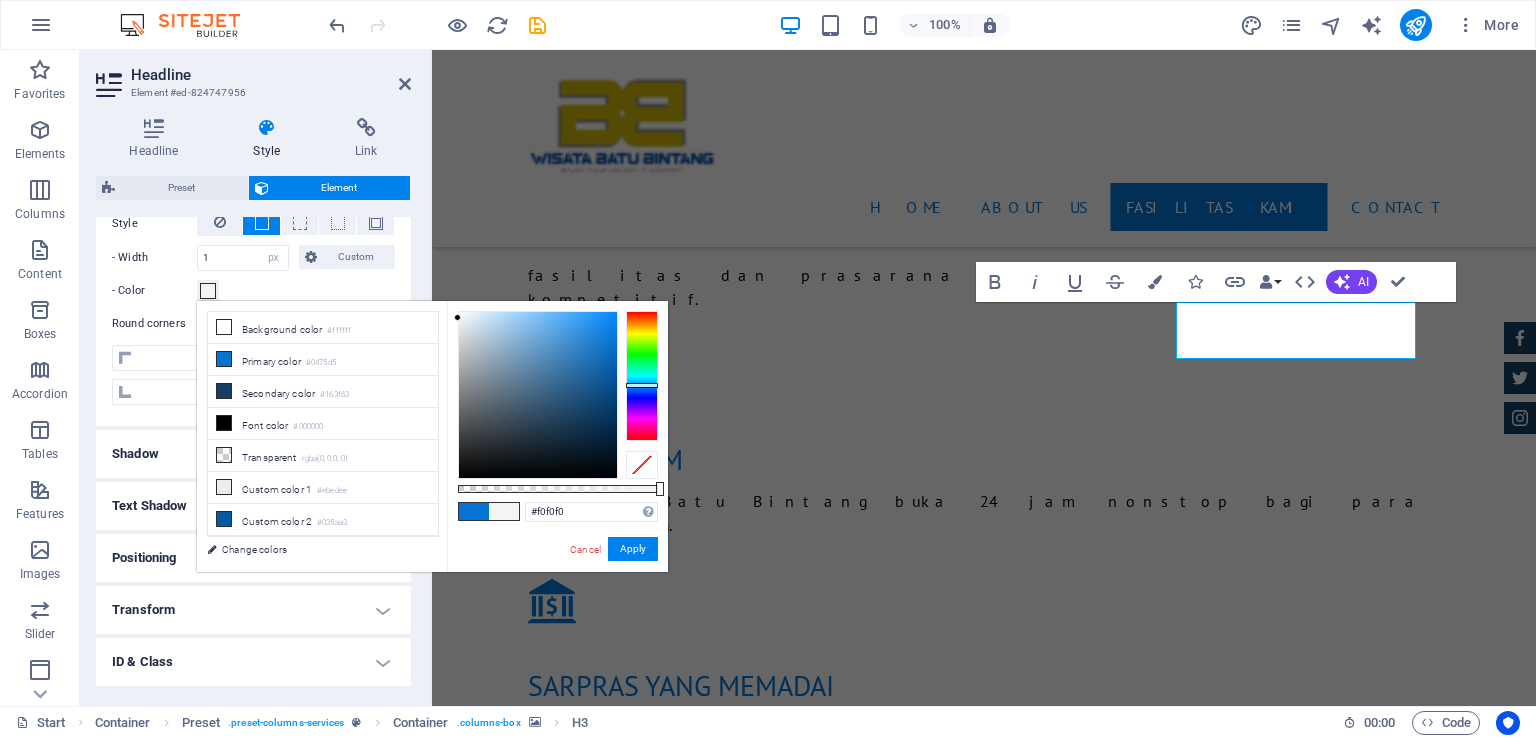 type on "#f4f4f4" 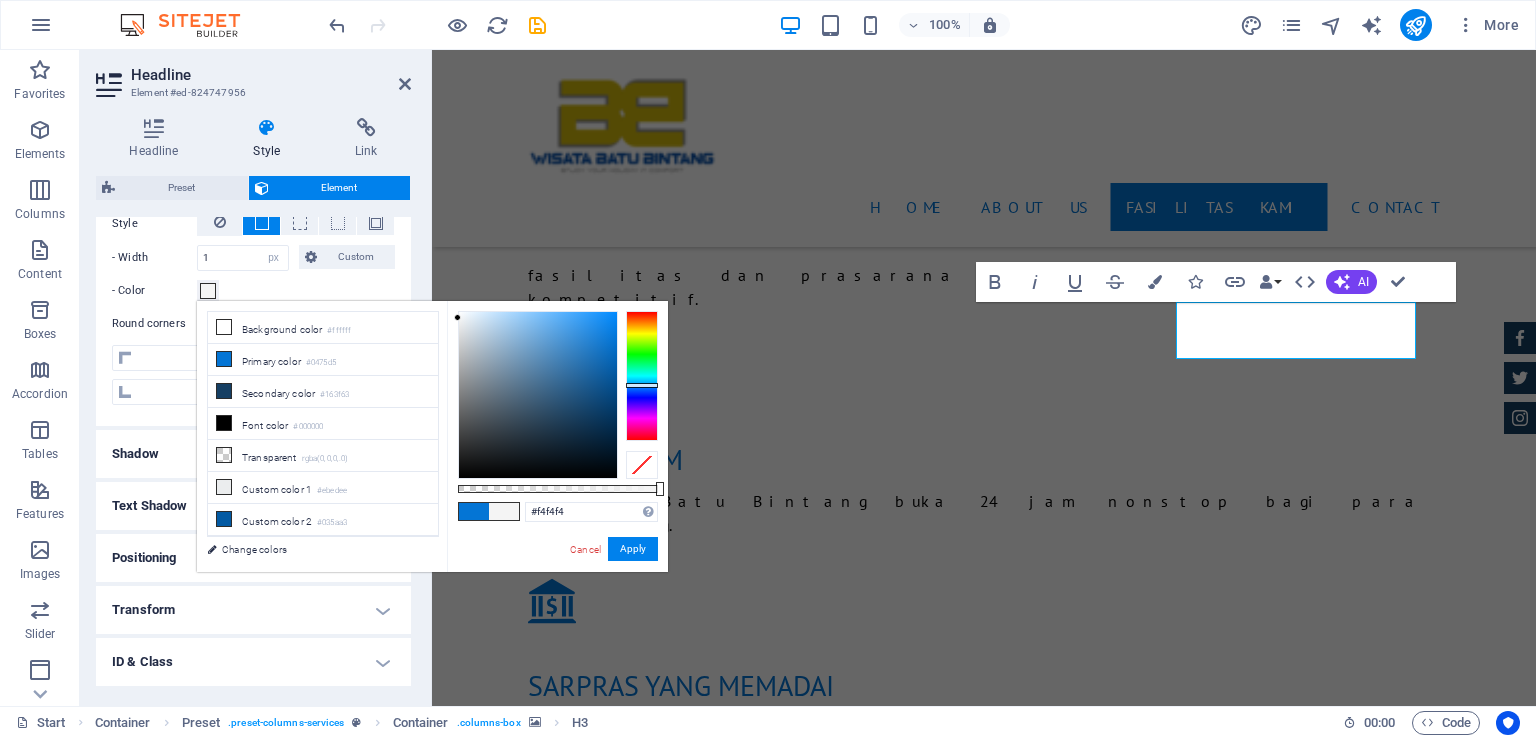 drag, startPoint x: 513, startPoint y: 382, endPoint x: 451, endPoint y: 318, distance: 89.106674 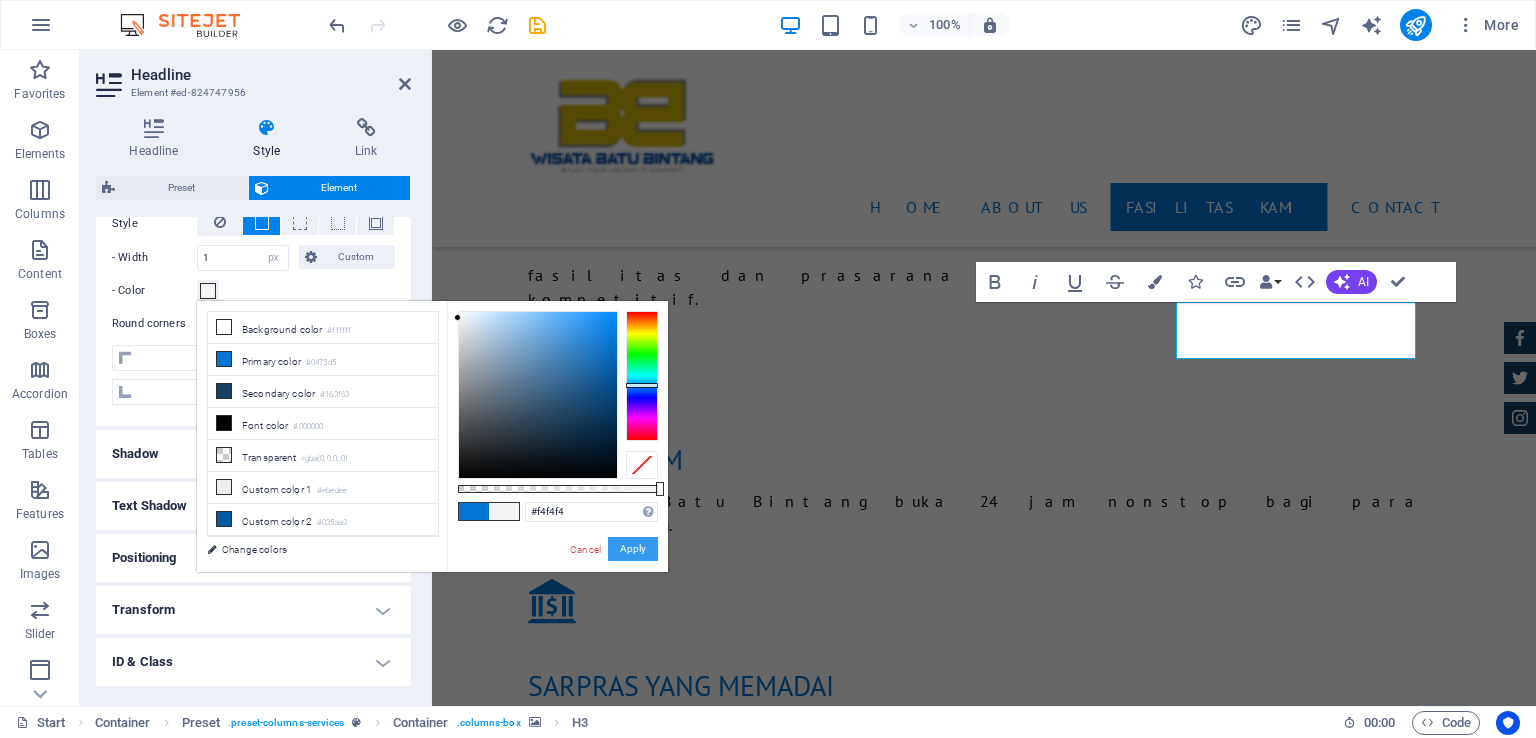 click on "Apply" at bounding box center (633, 549) 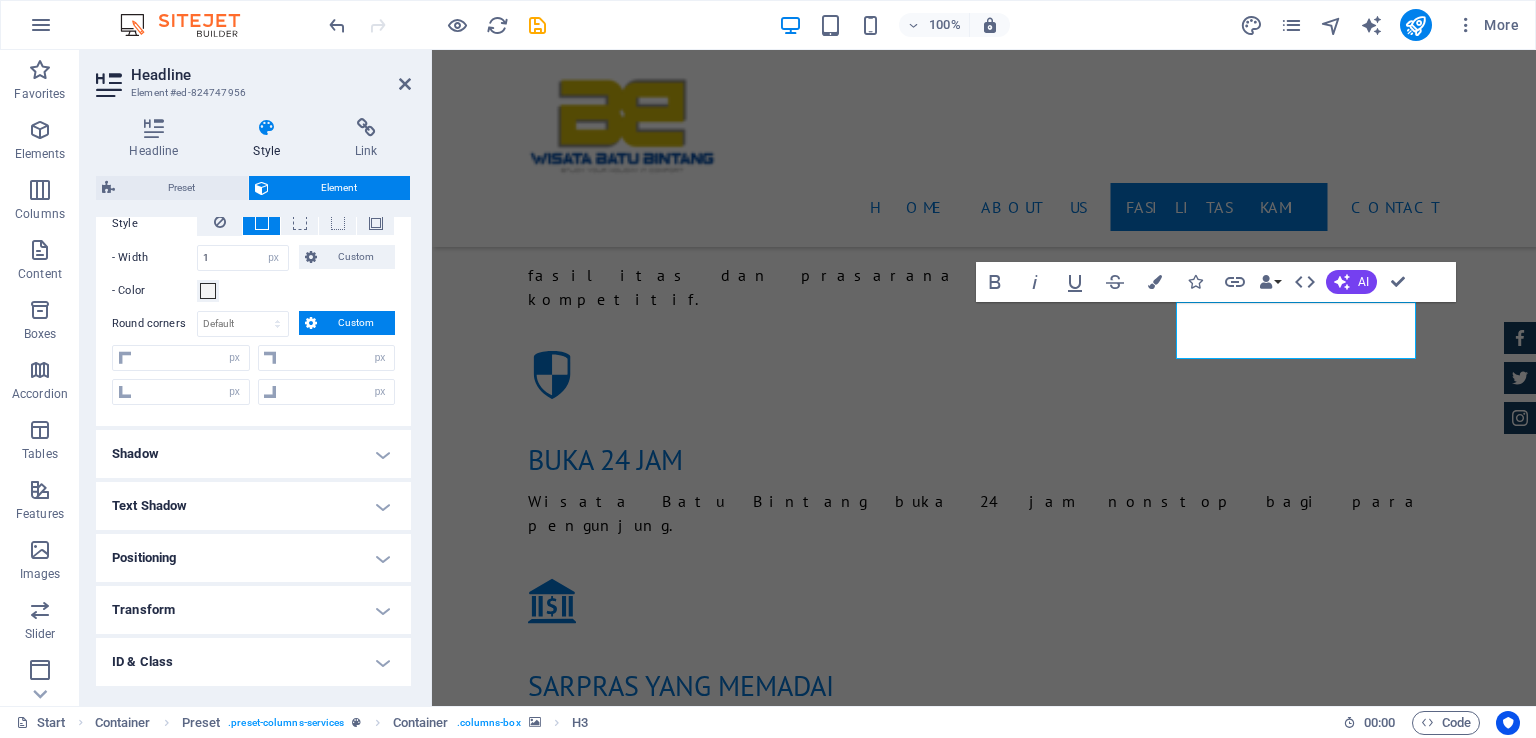 click on "Shadow" at bounding box center (253, 454) 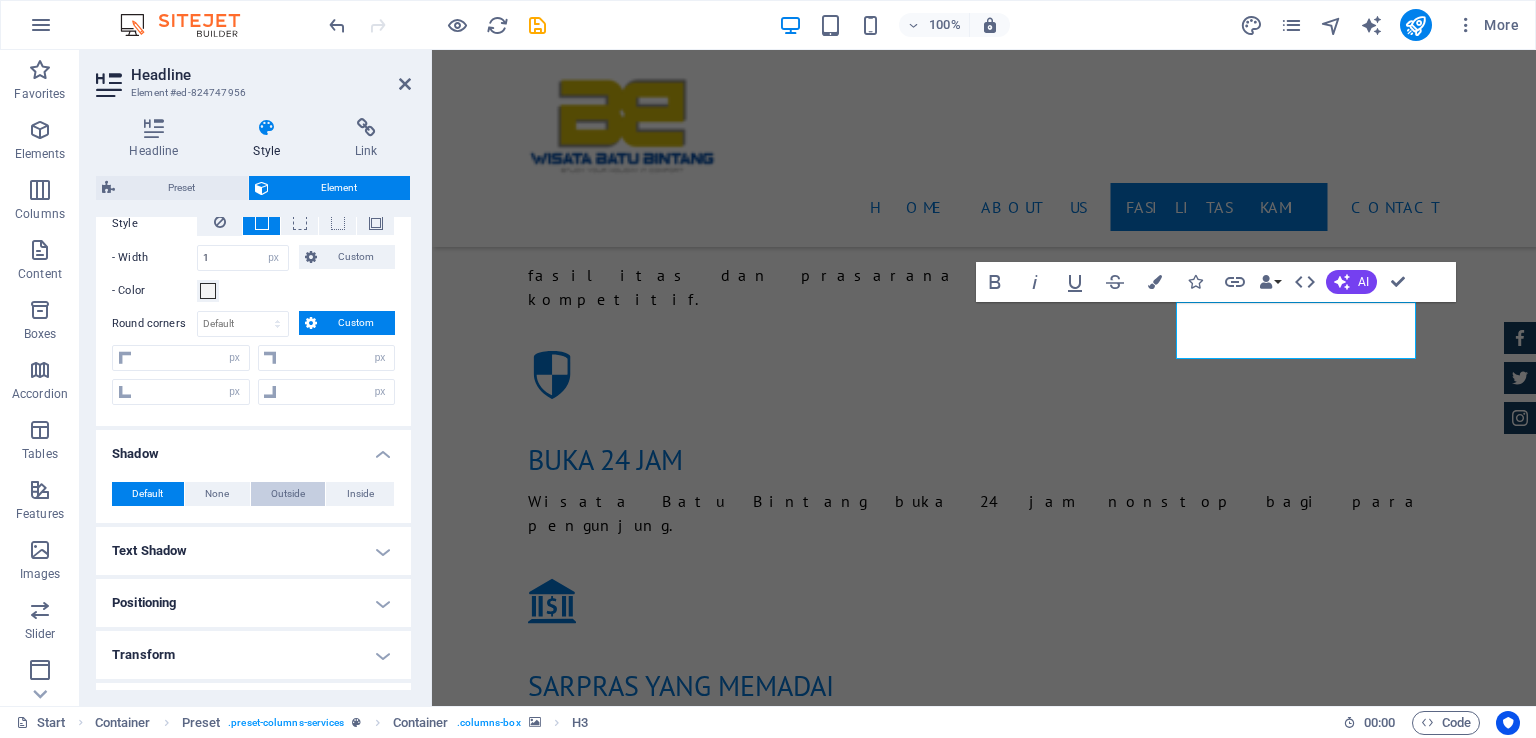 click on "Outside" at bounding box center (288, 494) 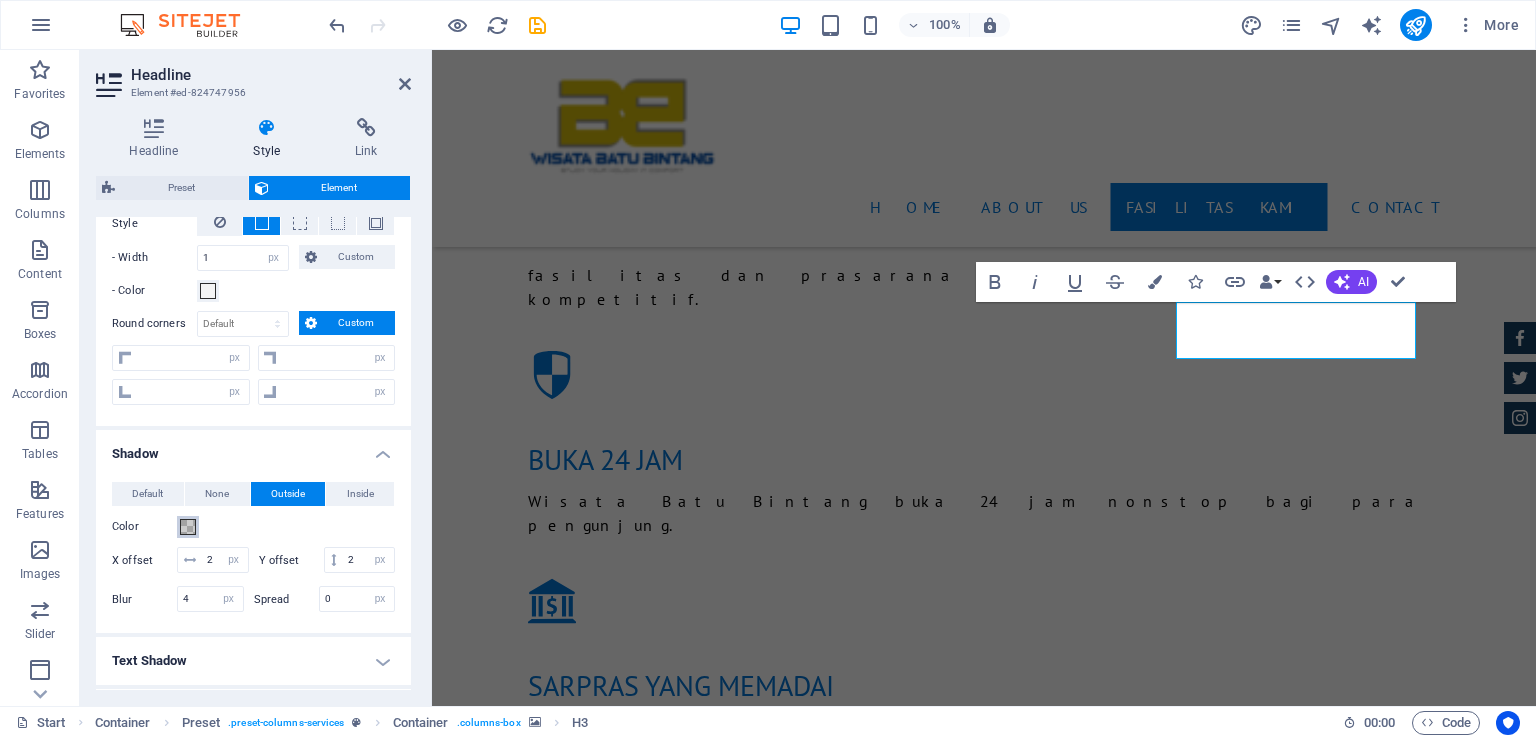 click at bounding box center [188, 527] 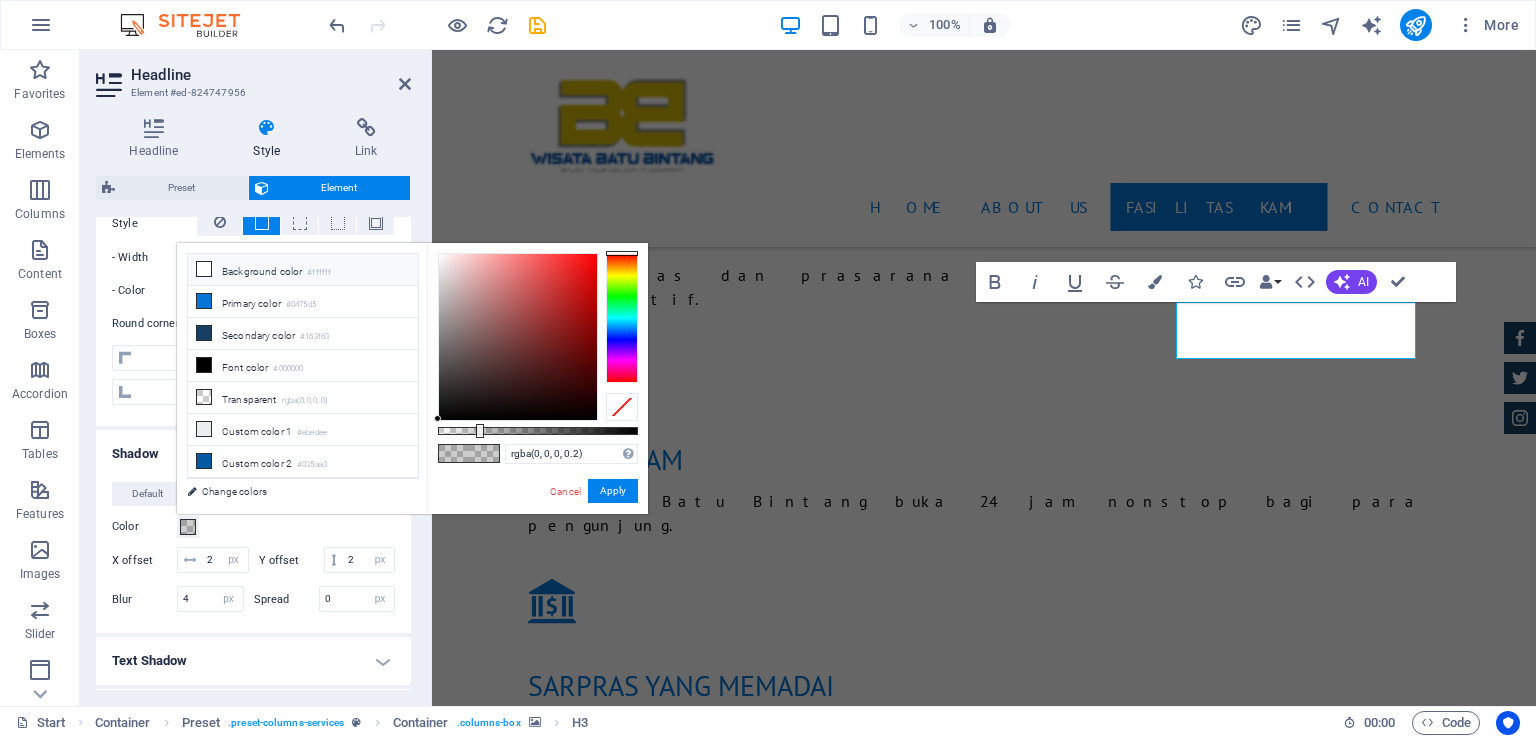 click on "Background color
#ffffff" at bounding box center (303, 270) 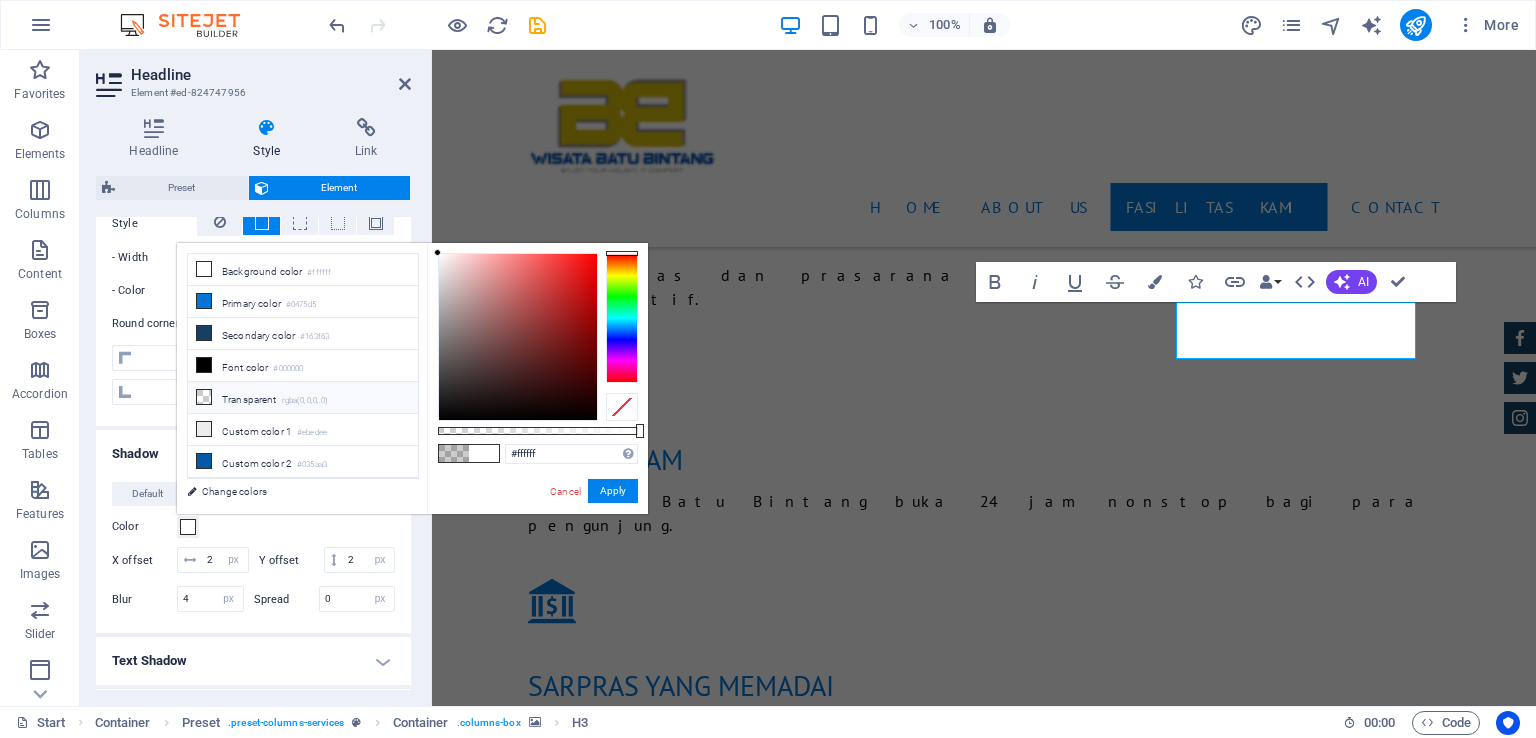 click on "Transparent
rgba(0,0,0,.0)" at bounding box center [303, 398] 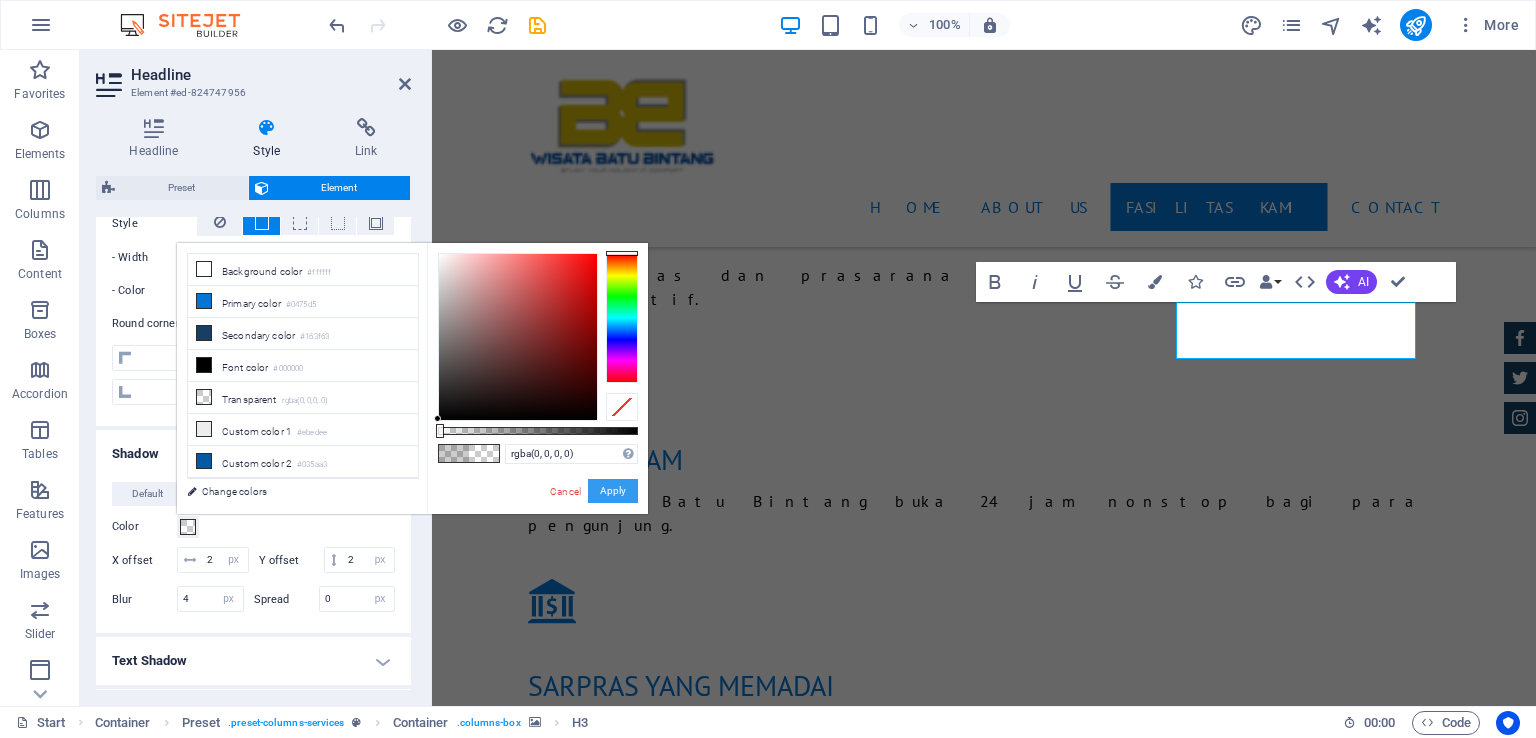 click on "Apply" at bounding box center [613, 491] 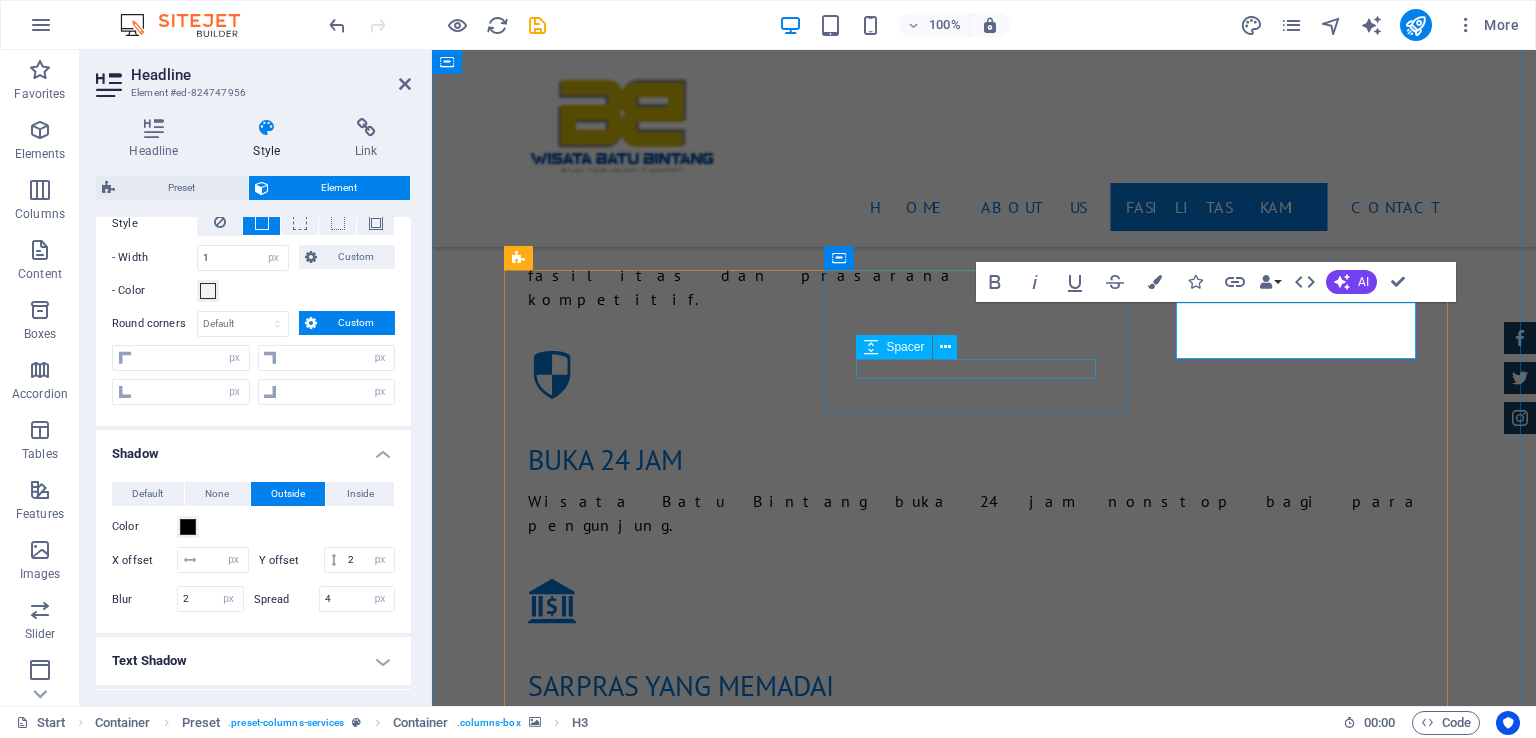 click on "Spacer" at bounding box center (894, 347) 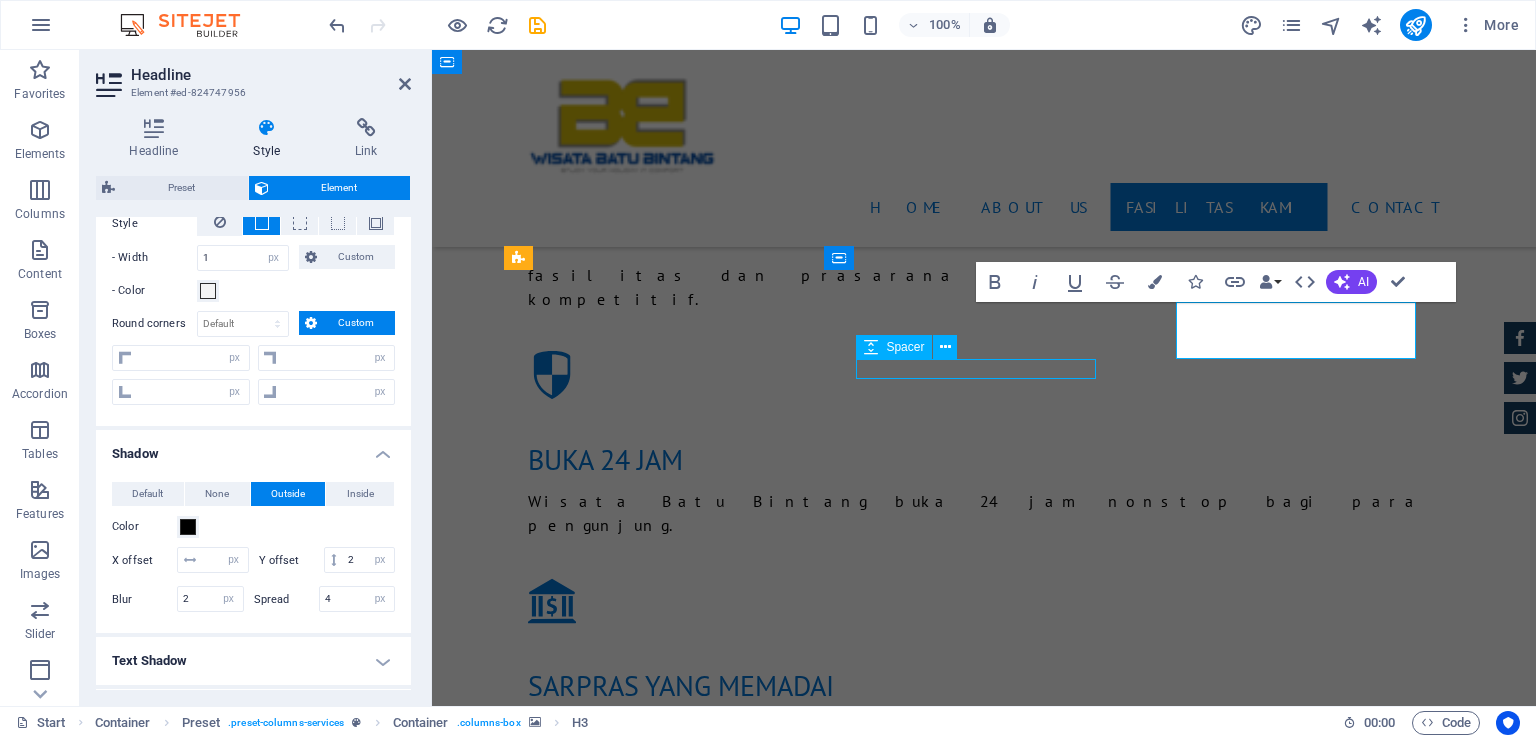 click on "Spacer" at bounding box center (894, 347) 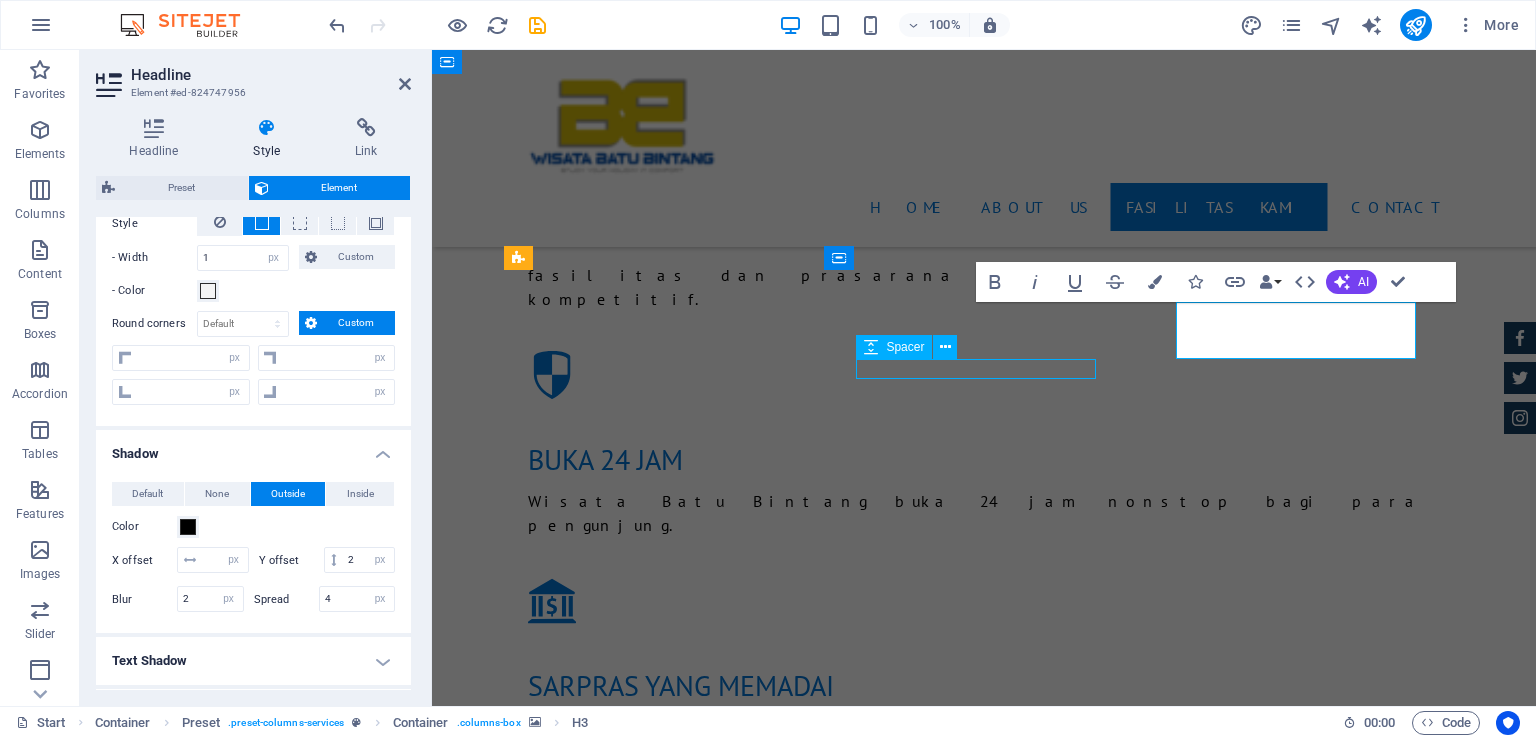 select on "px" 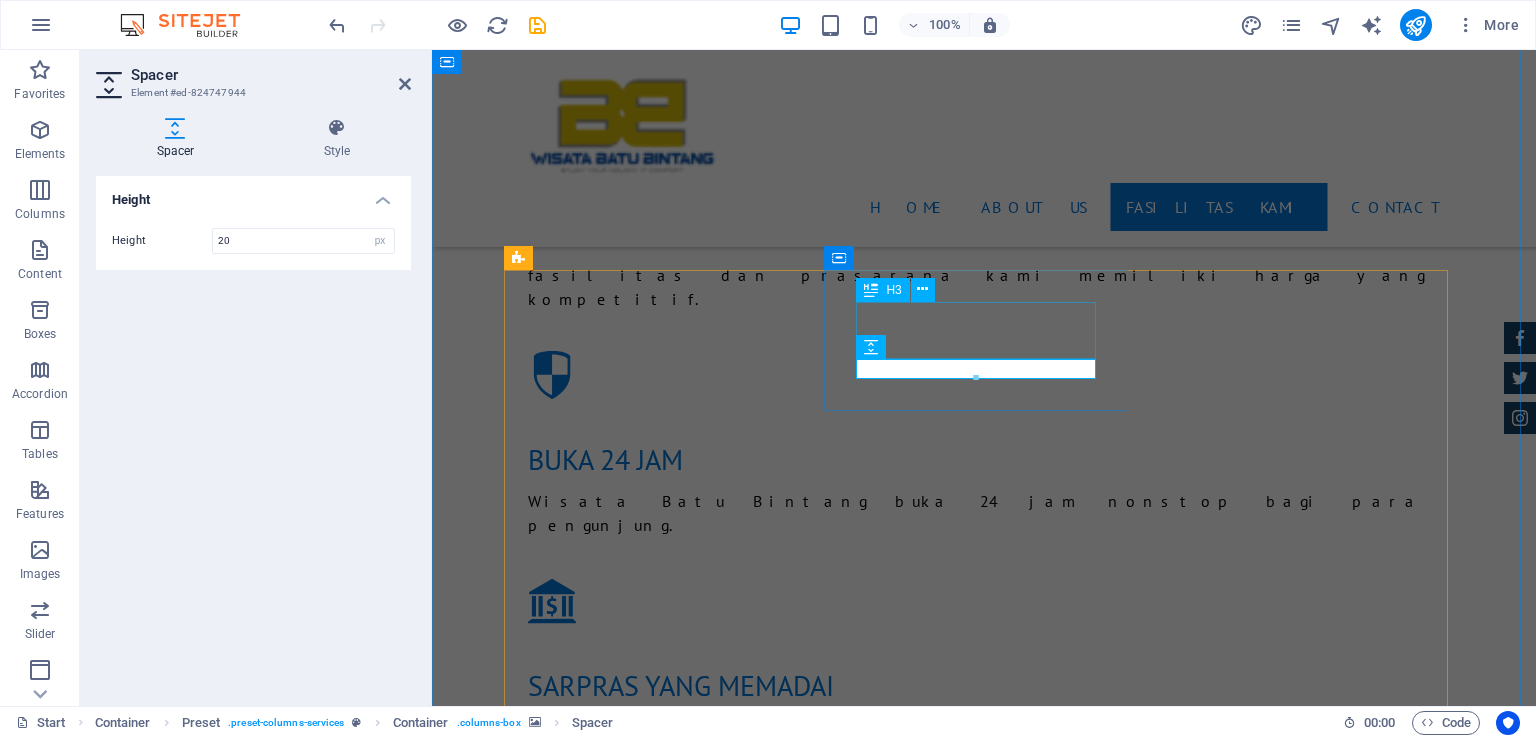 click on "AREA MANcing" at bounding box center (984, 2058) 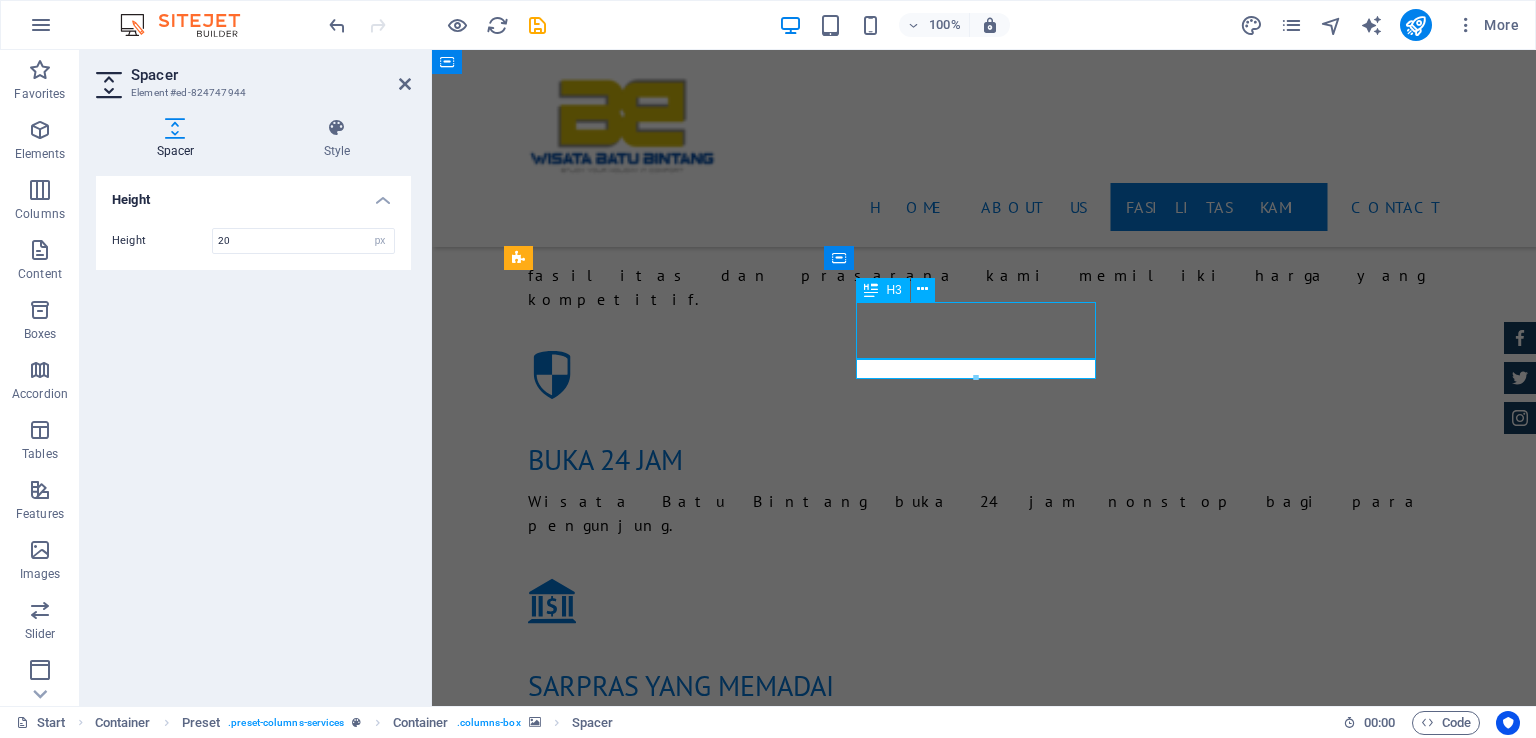 click on "AREA MANcing" at bounding box center [984, 2058] 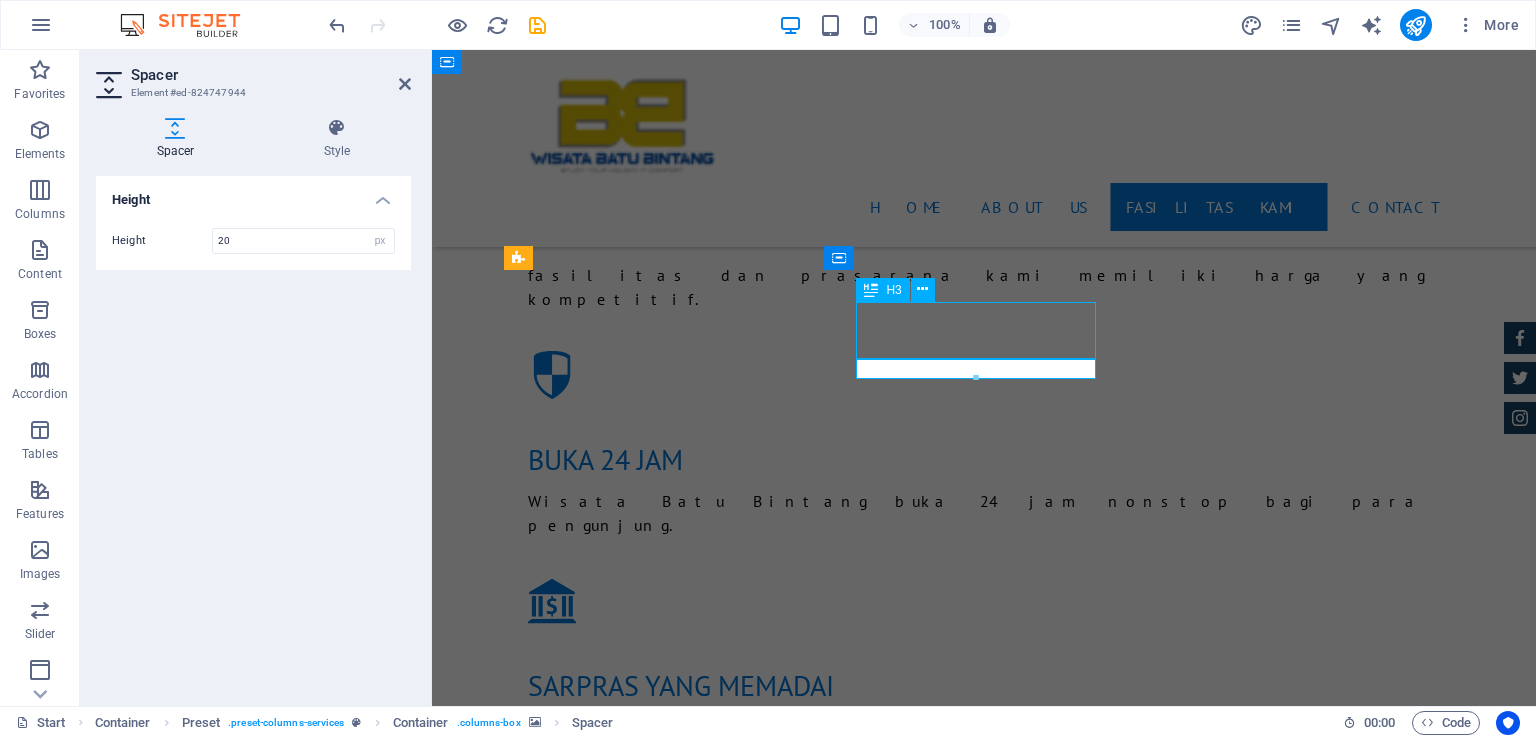 select on "px" 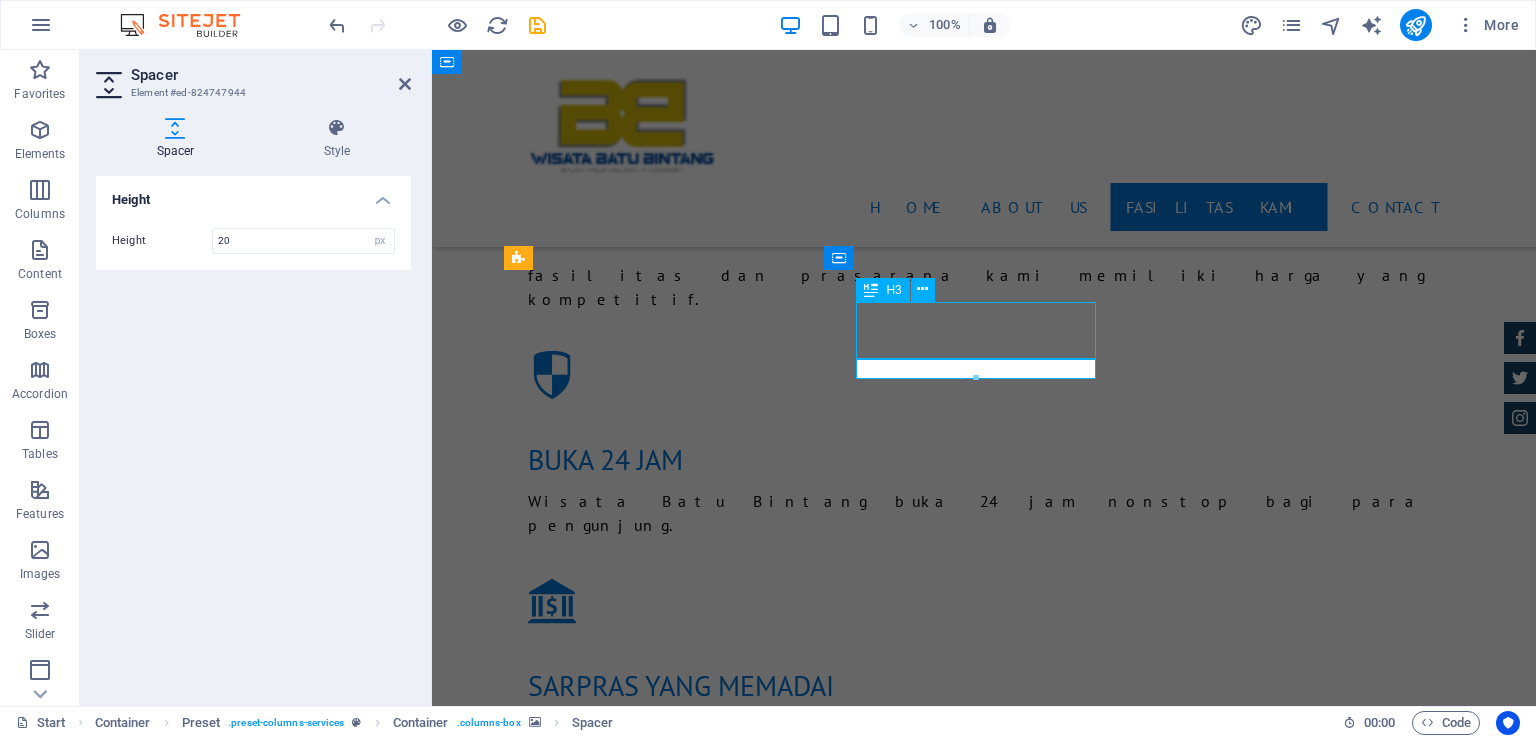 select on "px" 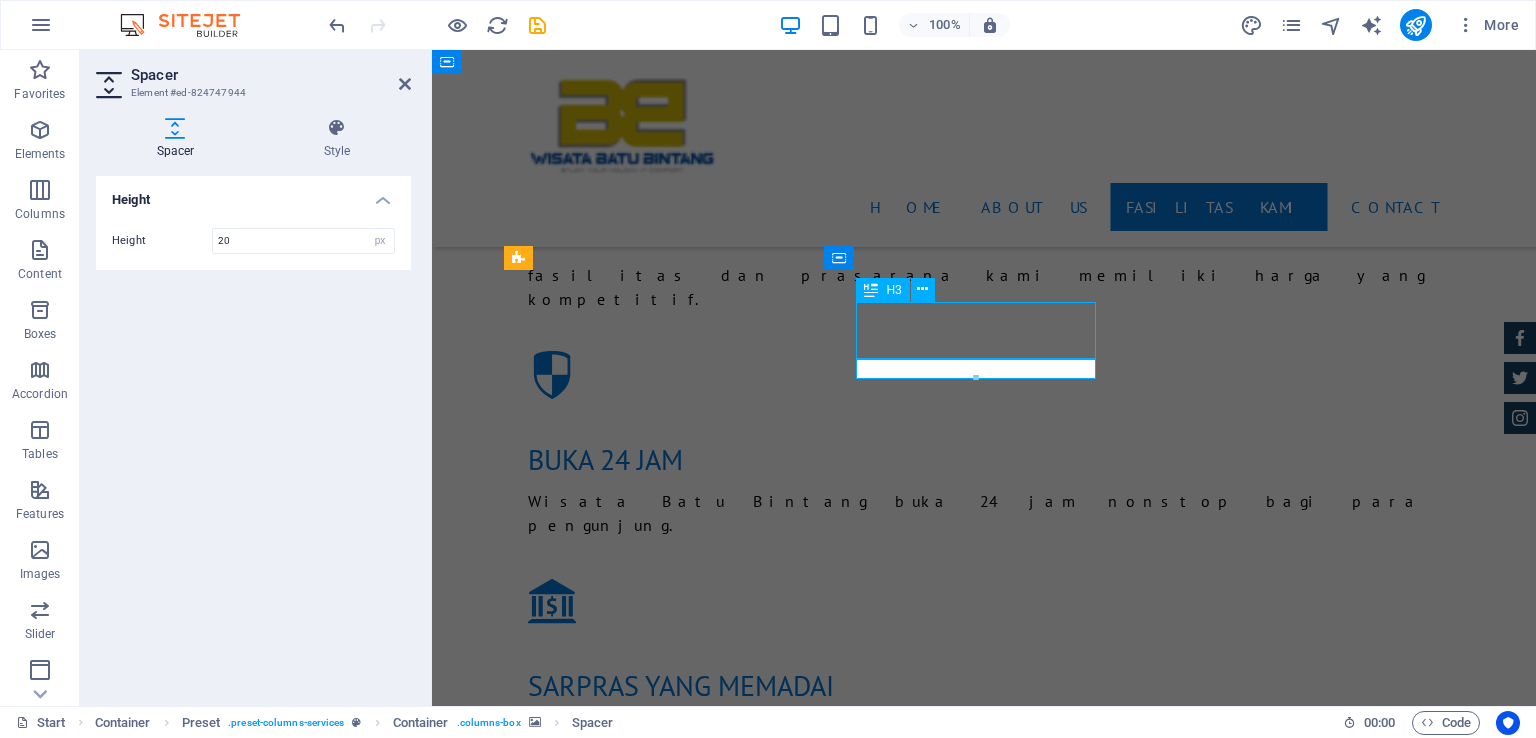 select on "px" 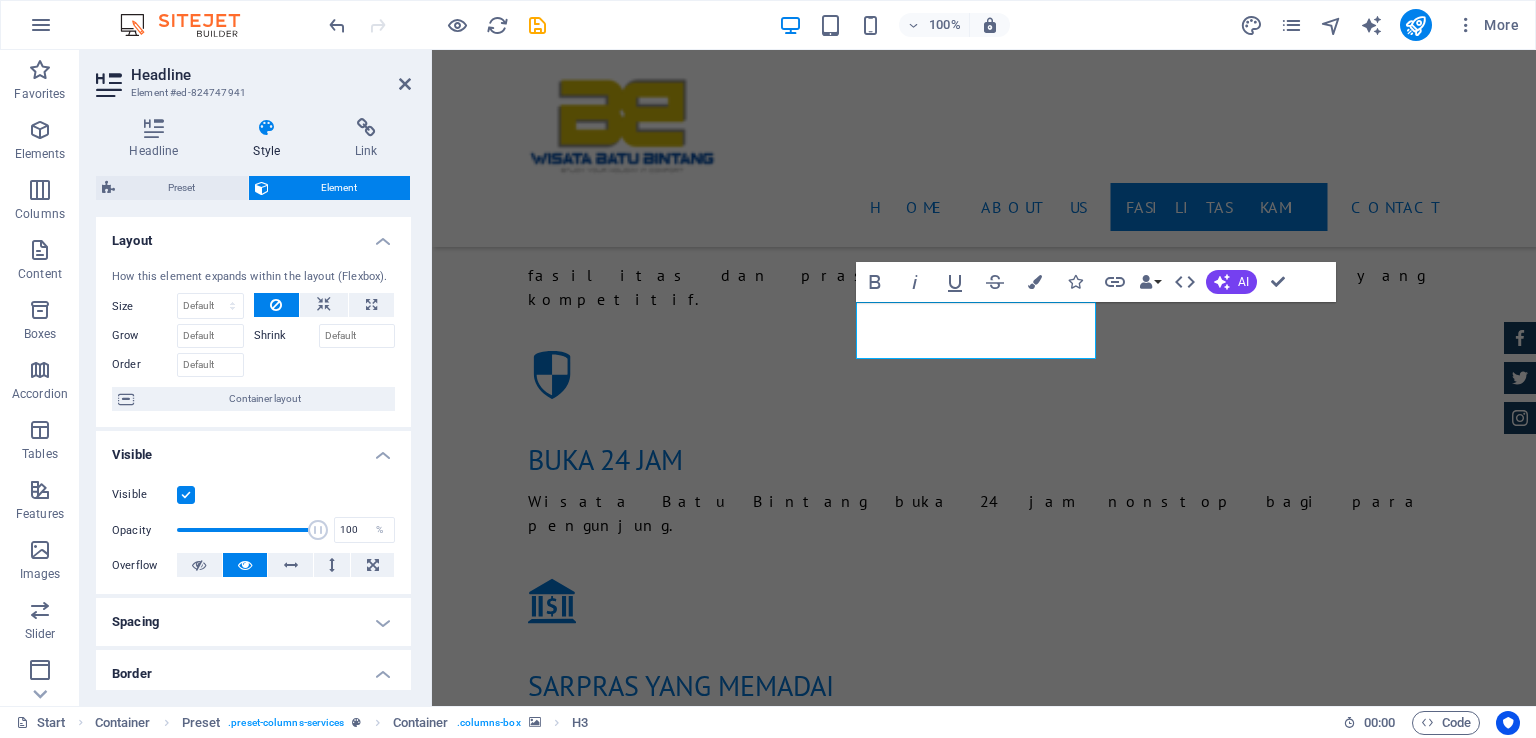 drag, startPoint x: 417, startPoint y: 373, endPoint x: 423, endPoint y: 434, distance: 61.294373 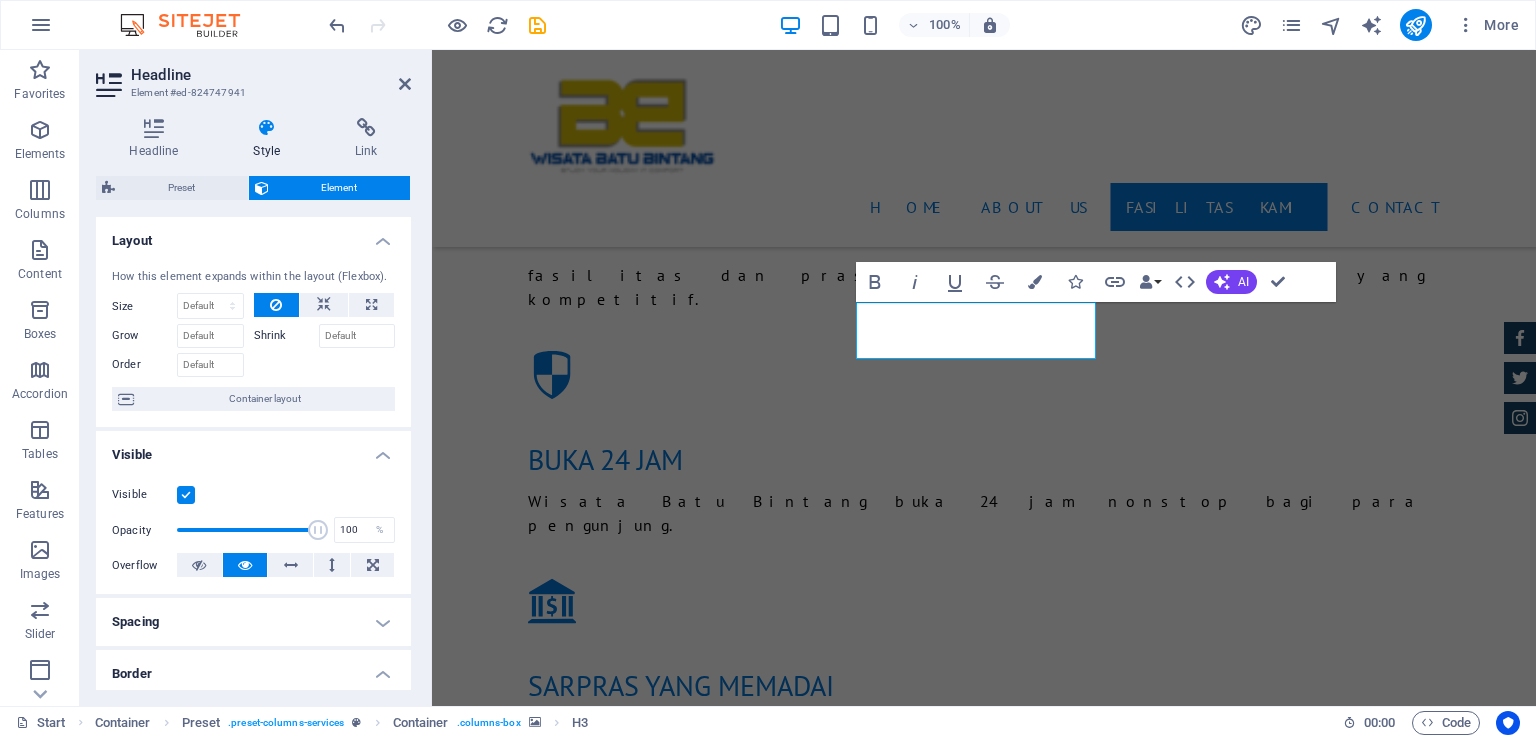 click on "Headline Style Link Settings Level H1 H2 H3 H4 H5 H6 Alignment Default colors and font sizes are defined in Design. Edit design Preset Element Layout How this element expands within the layout (Flexbox). Size Default auto px % 1/1 1/2 1/3 1/4 1/5 1/6 1/7 1/8 1/9 1/10 Grow Shrink Order Container layout Visible Visible Opacity 100 % Overflow Spacing Margin Default auto px % rem vw vh Custom Custom auto px % rem vw vh auto px % rem vw vh auto px % rem vw vh auto px % rem vw vh Padding Default px rem % vh vw Custom Custom px rem % vh vw px rem % vh vw px rem % vh vw px rem % vh vw Border Style              - Width 1 auto px rem % vh vw Custom Custom 1 auto px rem % vh vw 1 auto px rem % vh vw 1 auto px rem % vh vw 1 auto px rem % vh vw  - Color Round corners Default px rem % vh vw Custom Custom px rem % vh vw px rem % vh vw px rem % vh vw px rem % vh vw Shadow Default None Outside Inside Color X offset 2 px rem vh vw Y offset 2 px rem vh vw Blur 4 px rem % vh vw Spread 0 px rem vh vw Text Shadow Default" at bounding box center (253, 404) 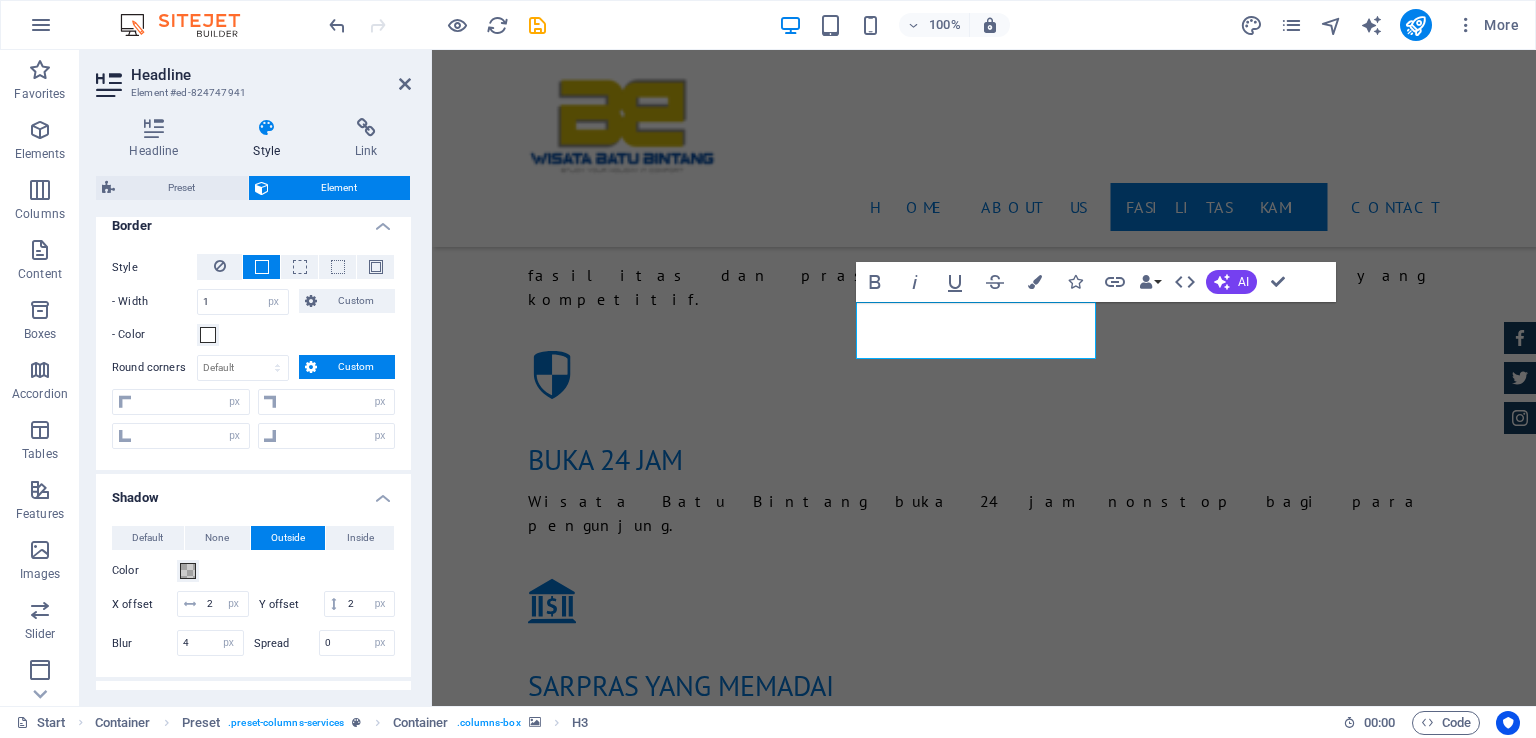 scroll, scrollTop: 469, scrollLeft: 0, axis: vertical 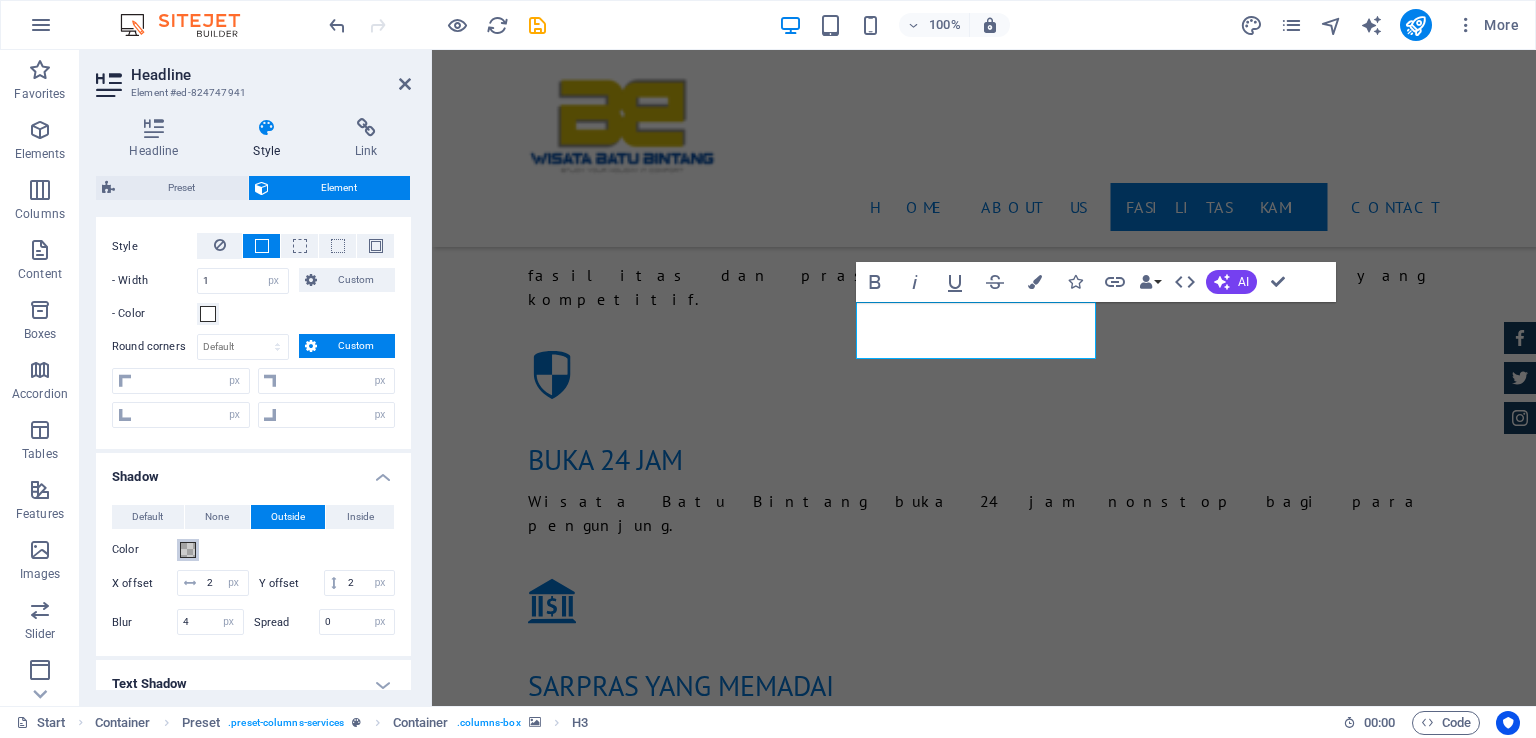 click at bounding box center (188, 550) 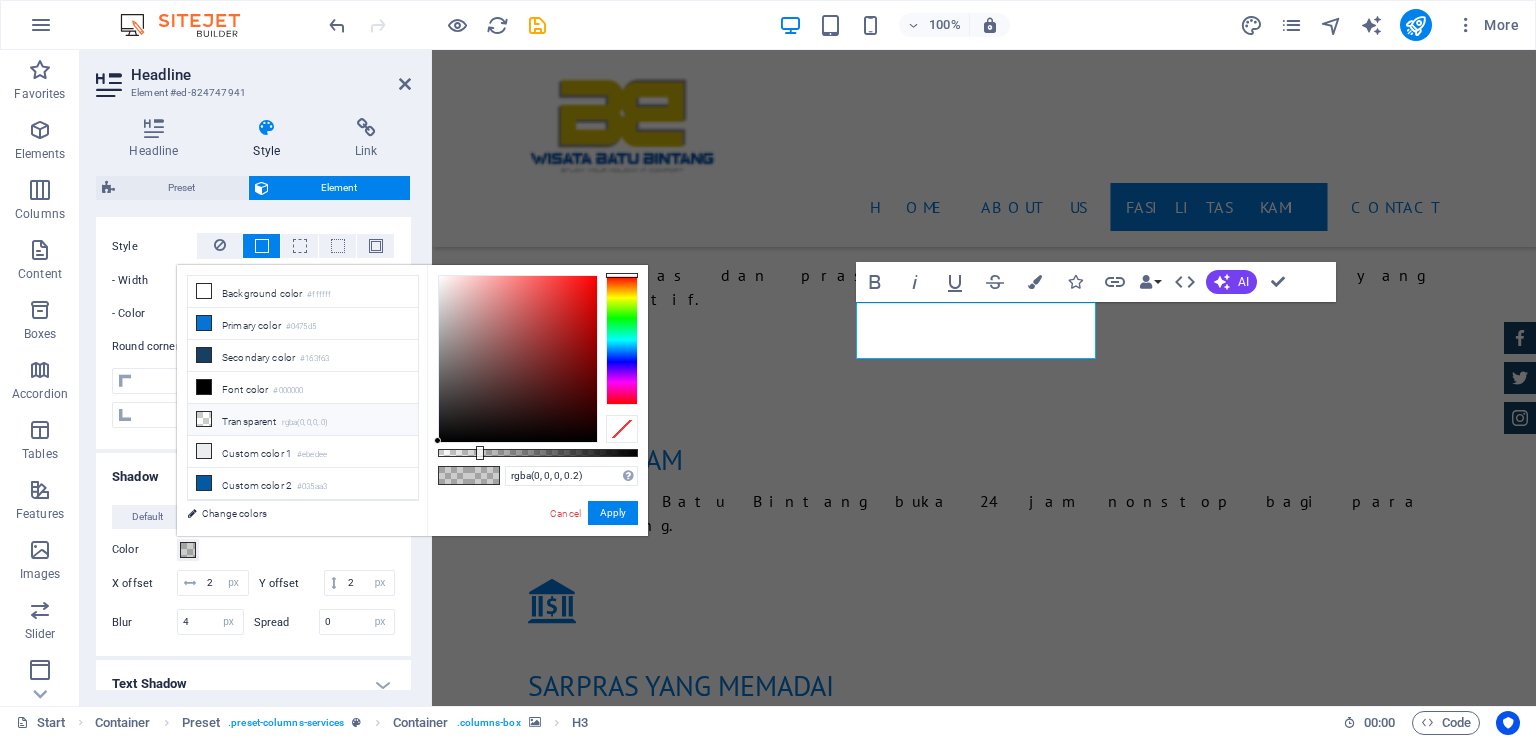 click on "rgba(0,0,0,.0)" at bounding box center [305, 423] 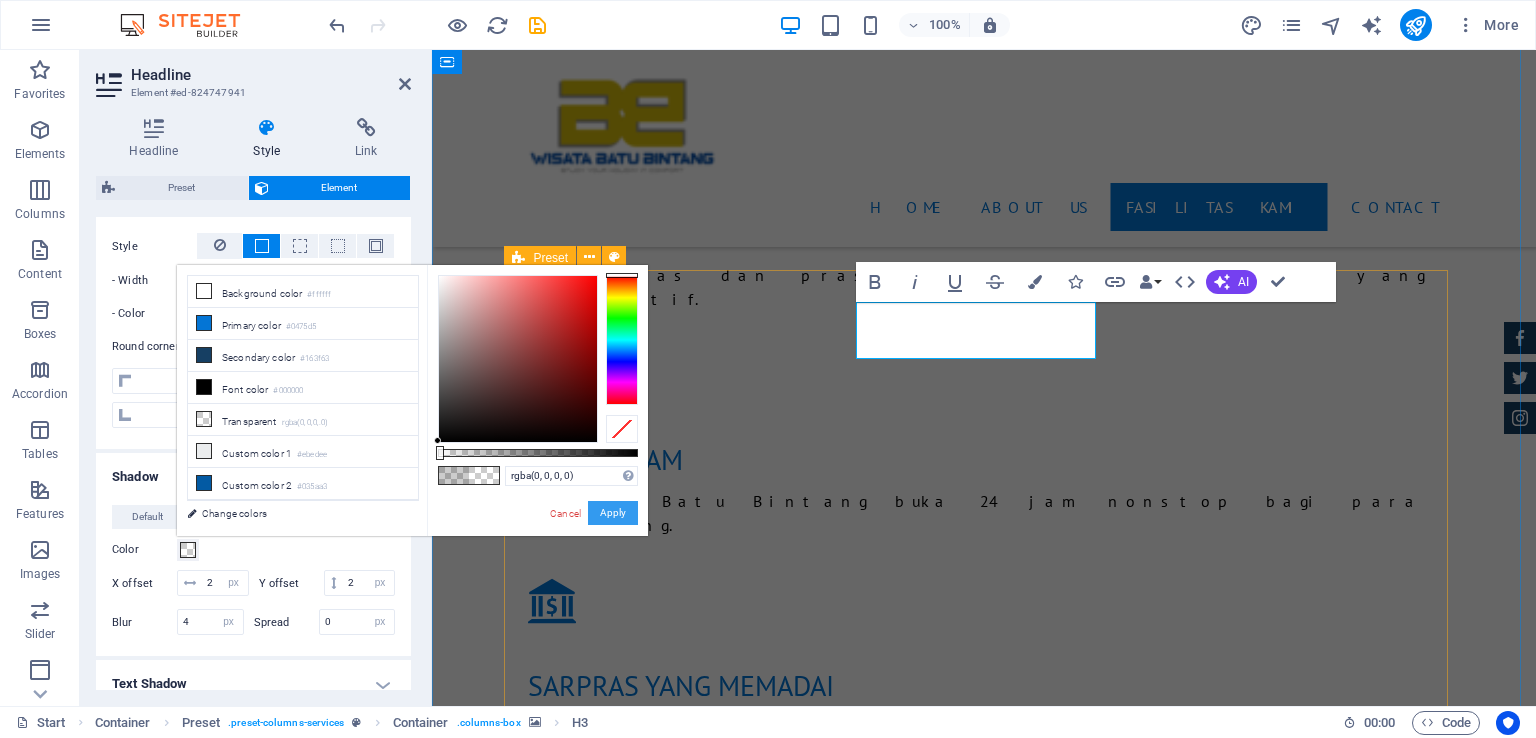 click on "Apply" at bounding box center [613, 513] 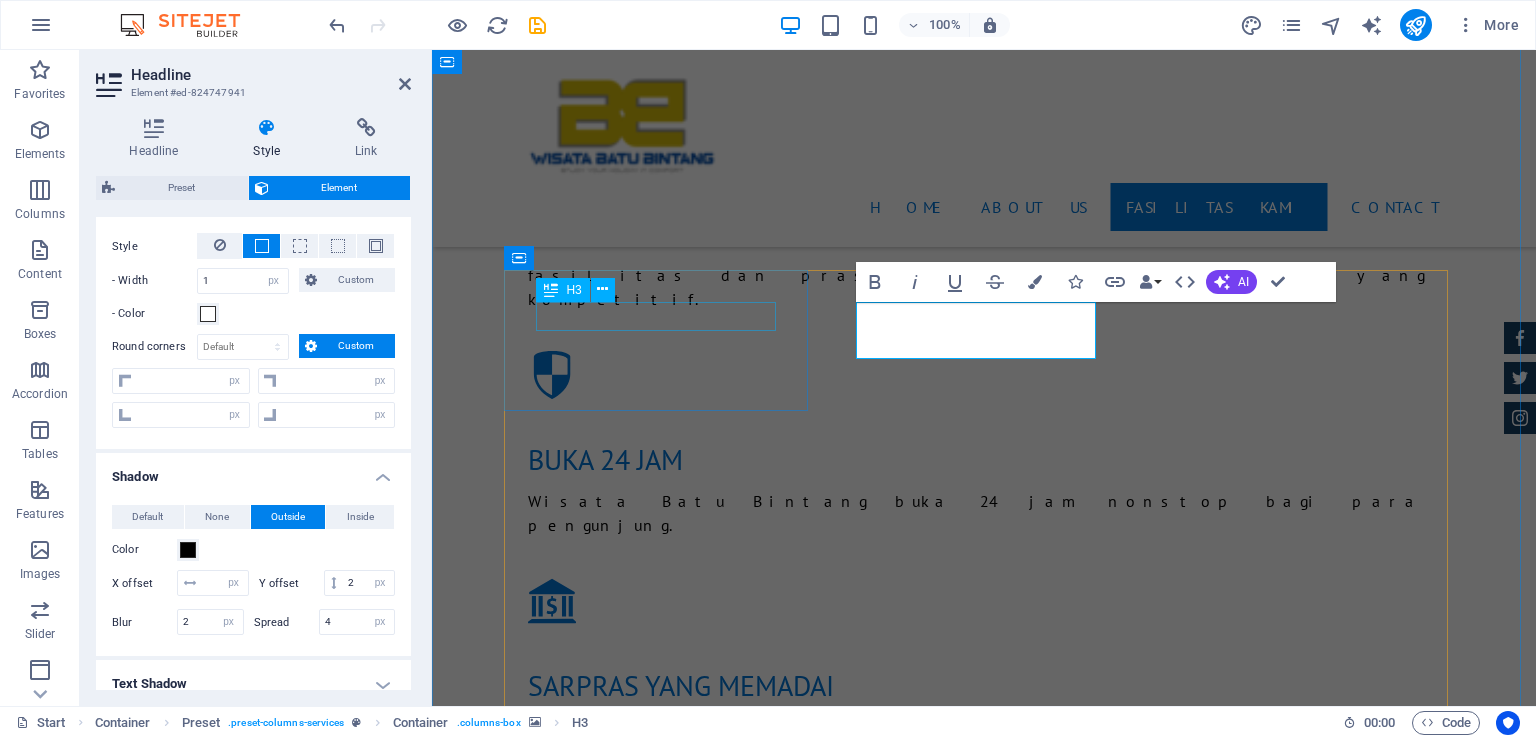 click on "GAZEBO" at bounding box center [984, 1794] 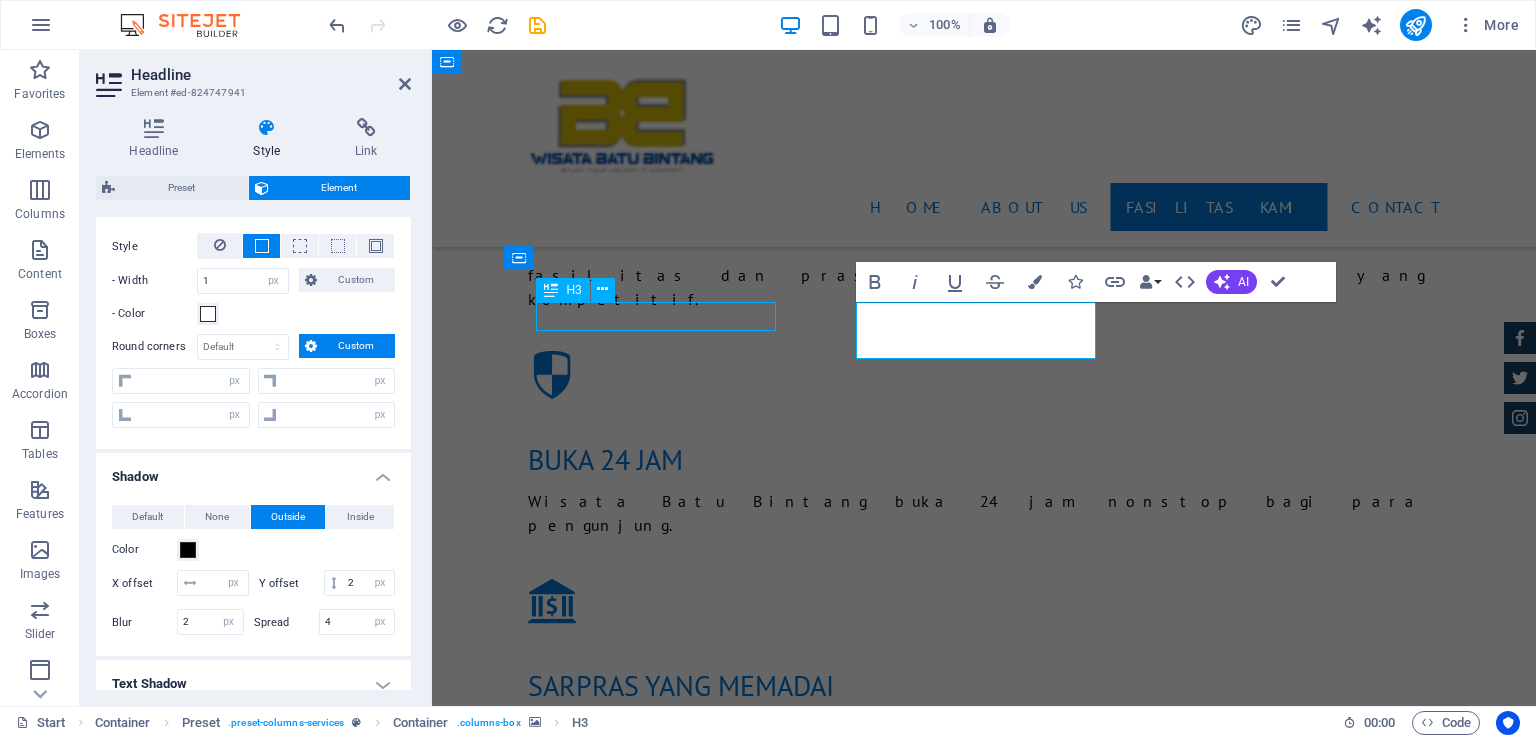 click on "GAZEBO" at bounding box center [984, 1794] 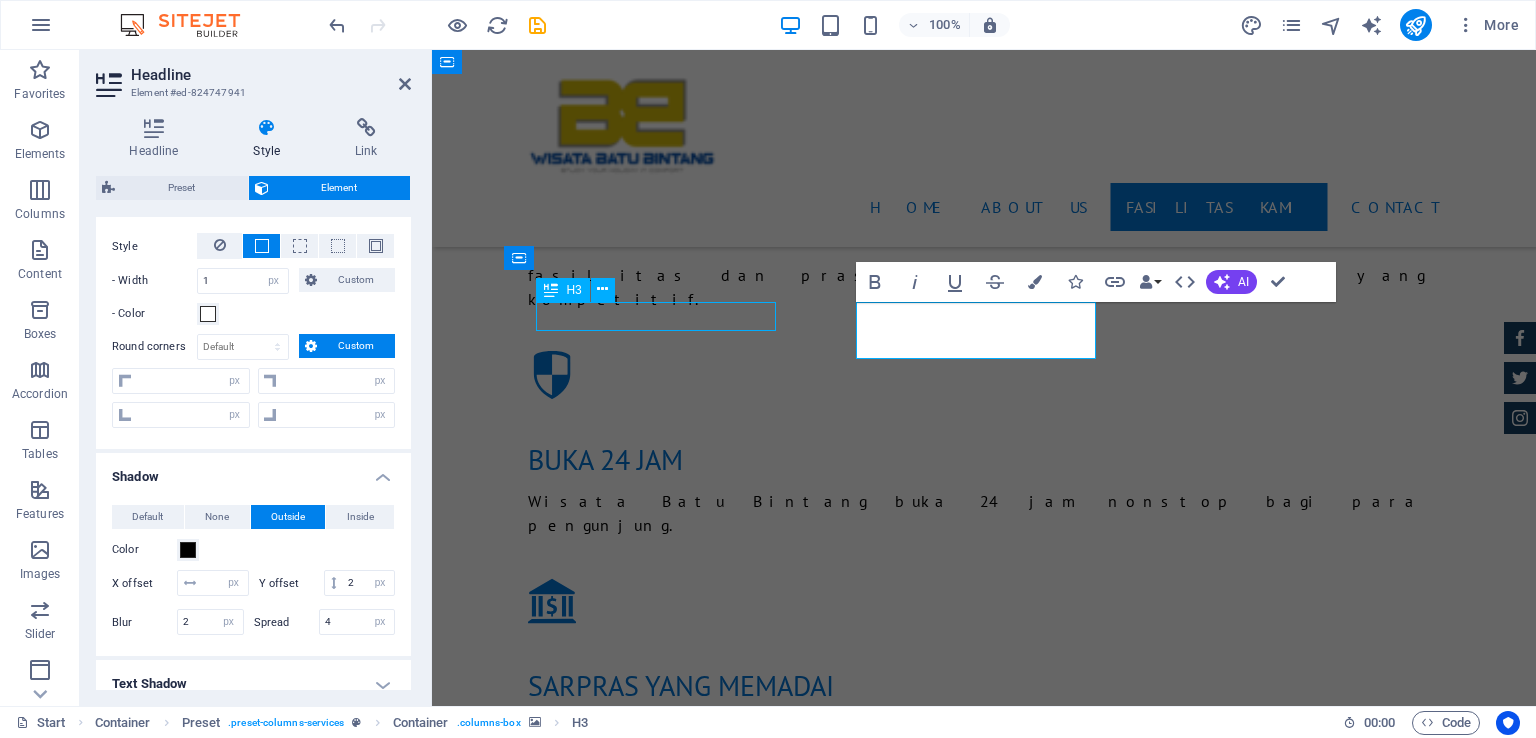 select on "px" 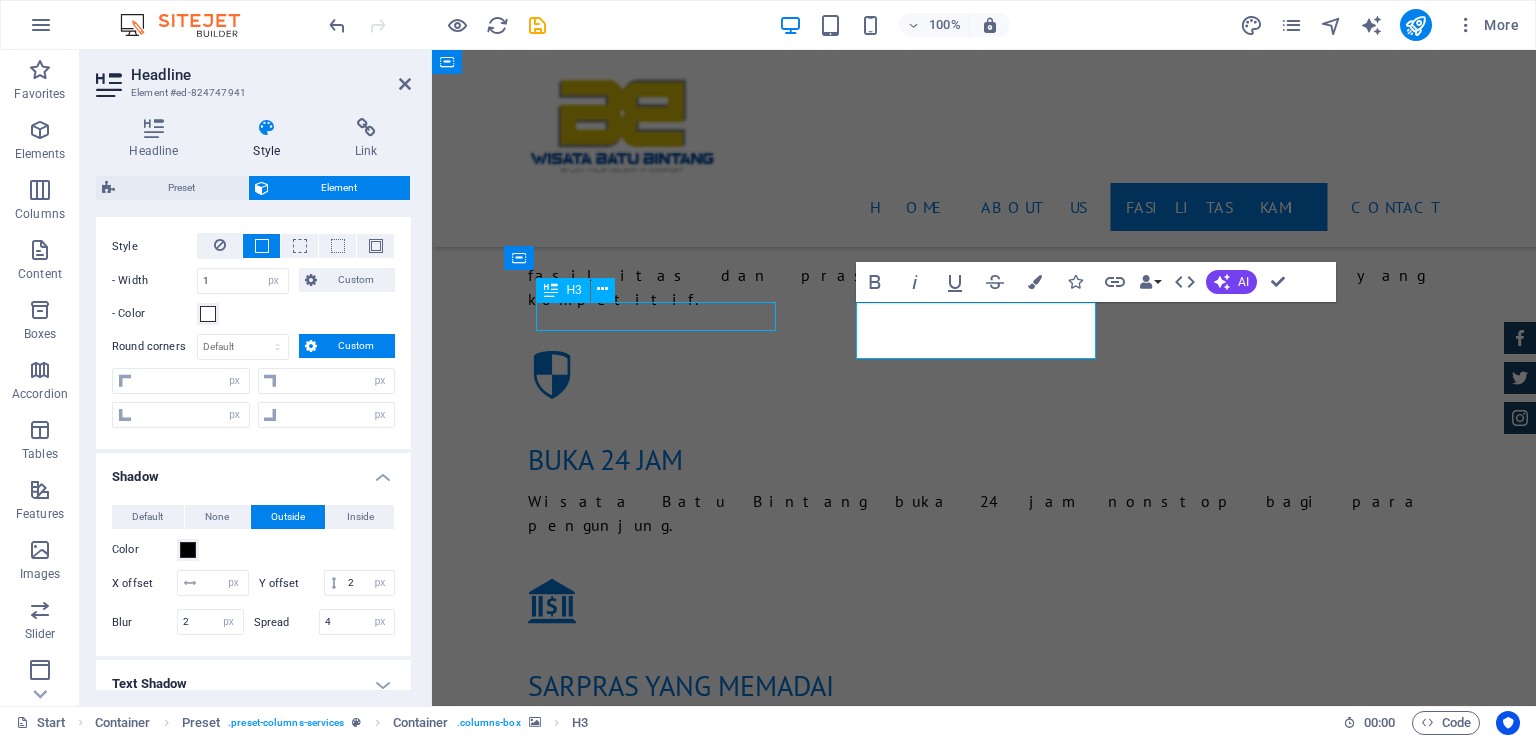 select on "px" 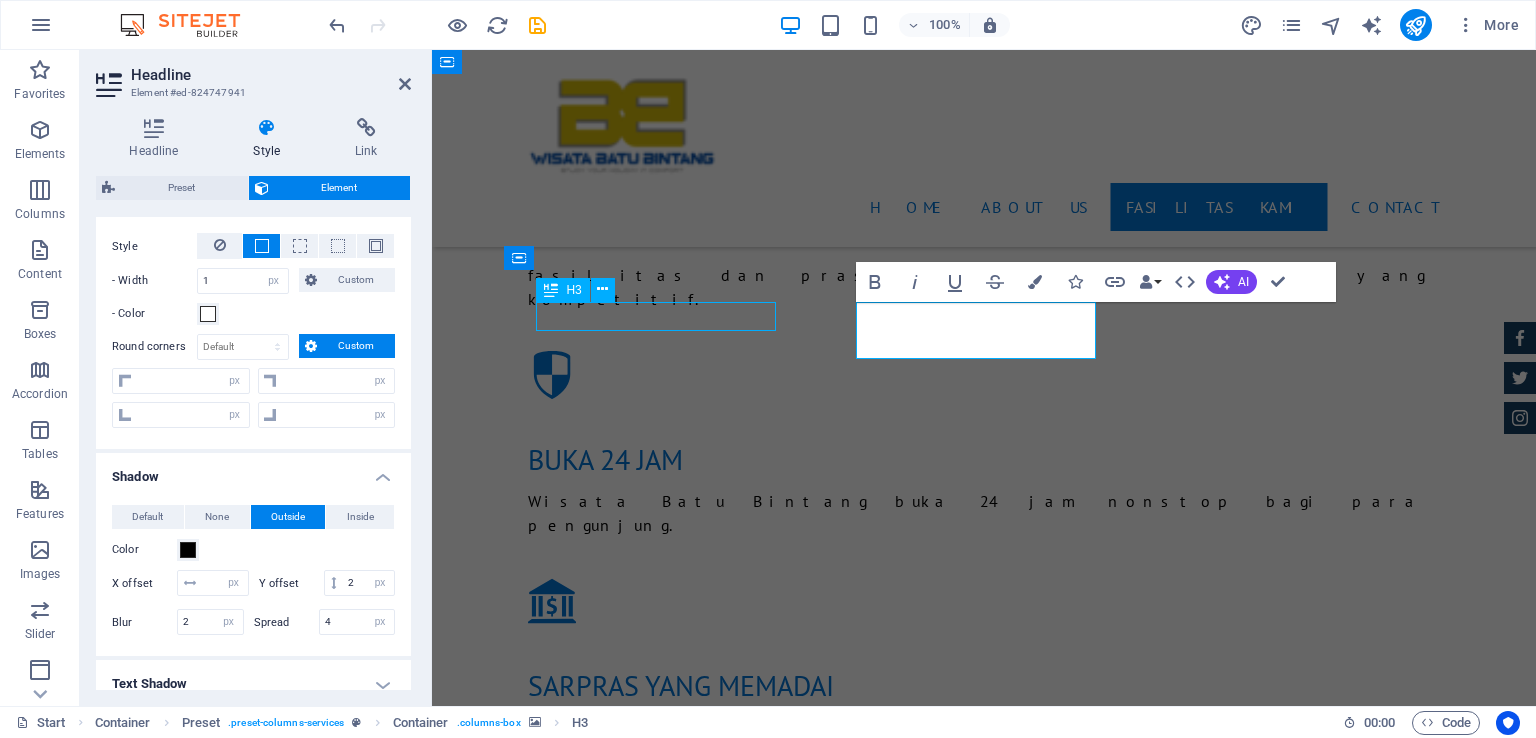 select on "px" 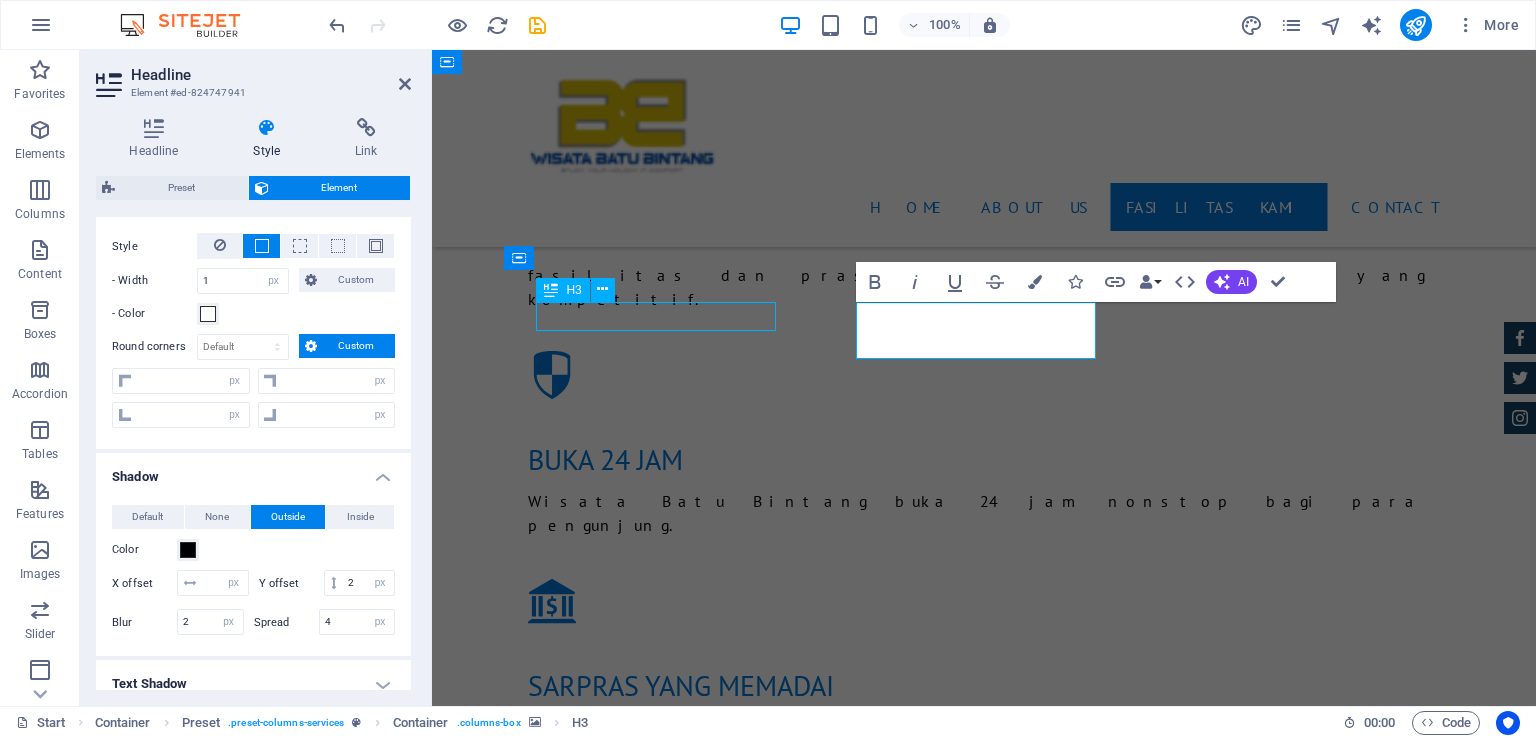 select on "px" 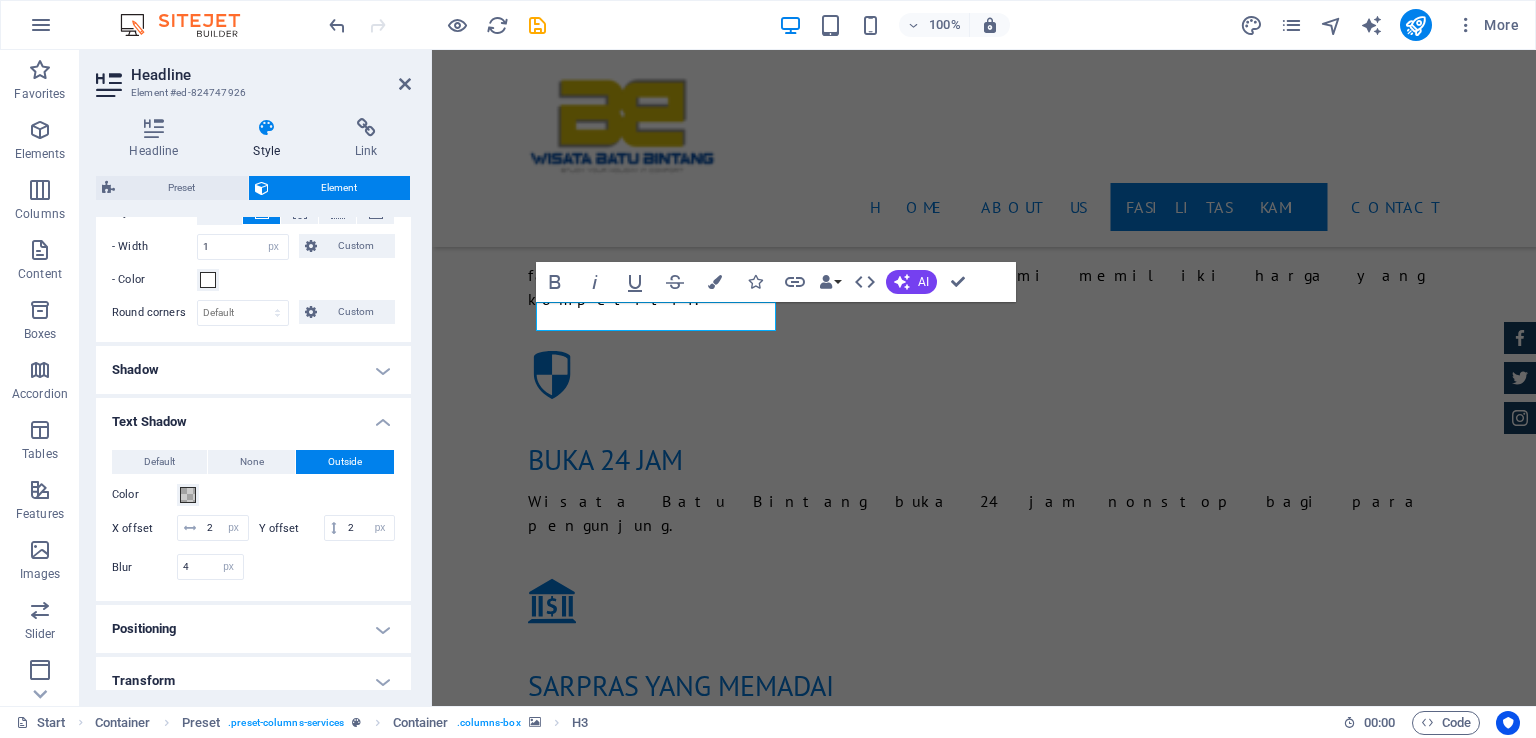 scroll, scrollTop: 470, scrollLeft: 0, axis: vertical 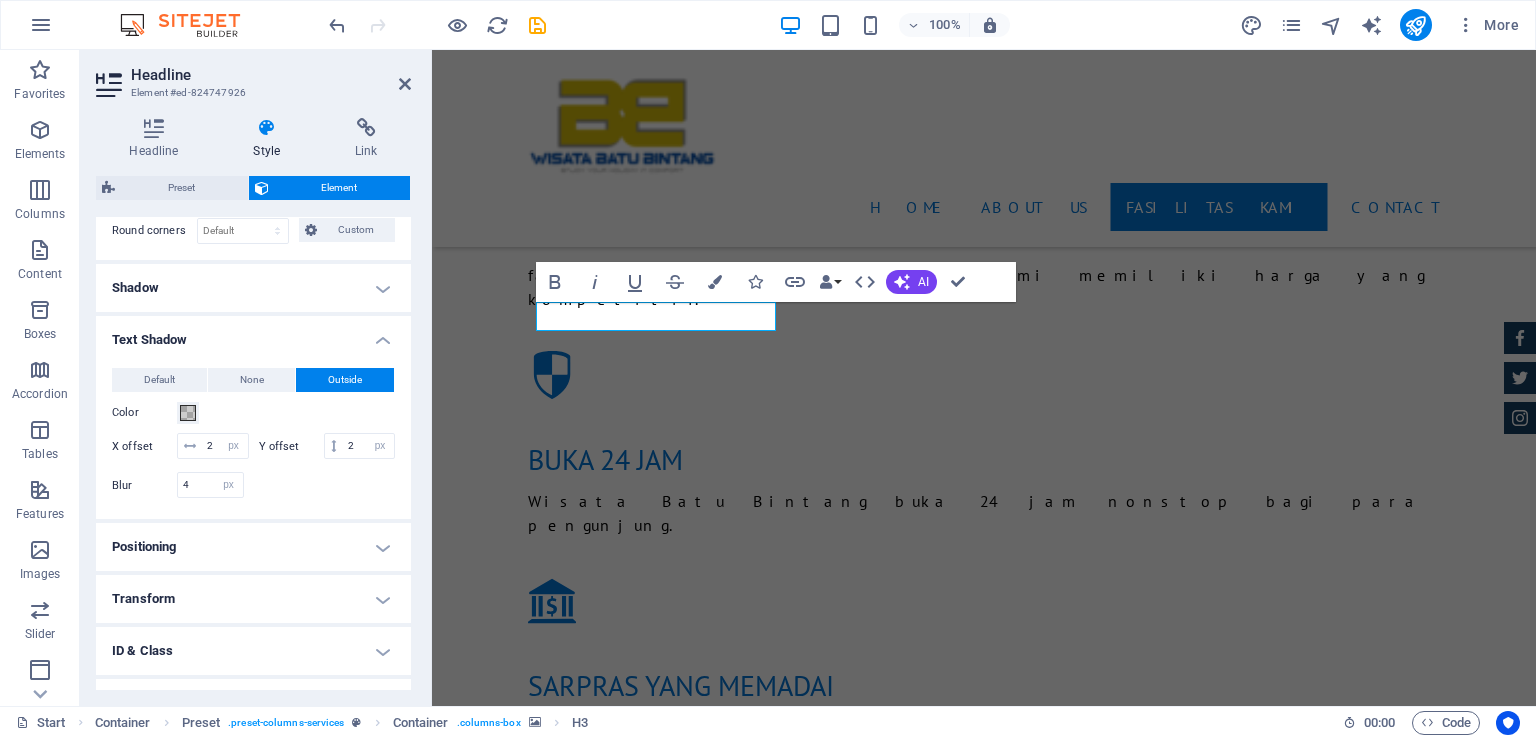 drag, startPoint x: 407, startPoint y: 369, endPoint x: 21, endPoint y: 530, distance: 418.2308 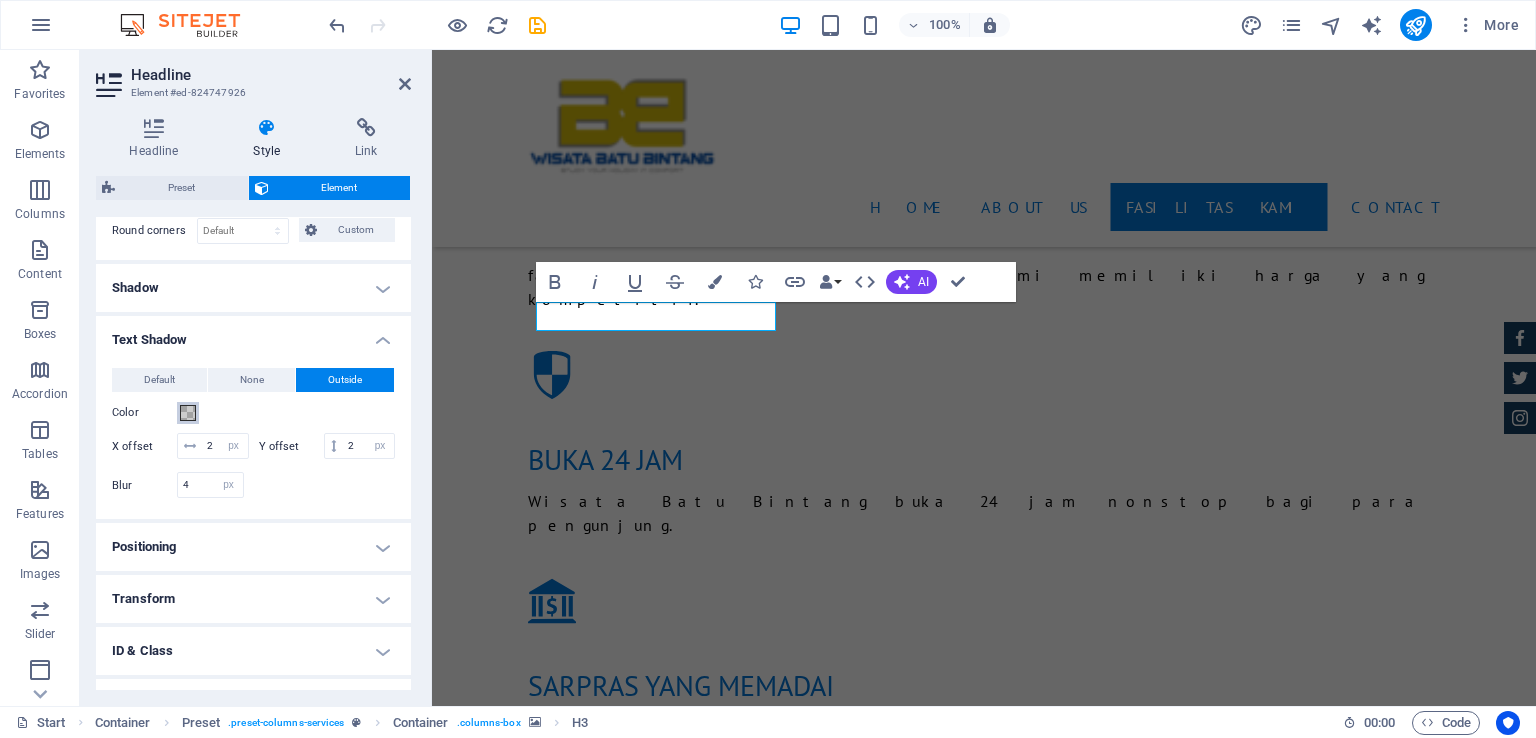 click at bounding box center [188, 413] 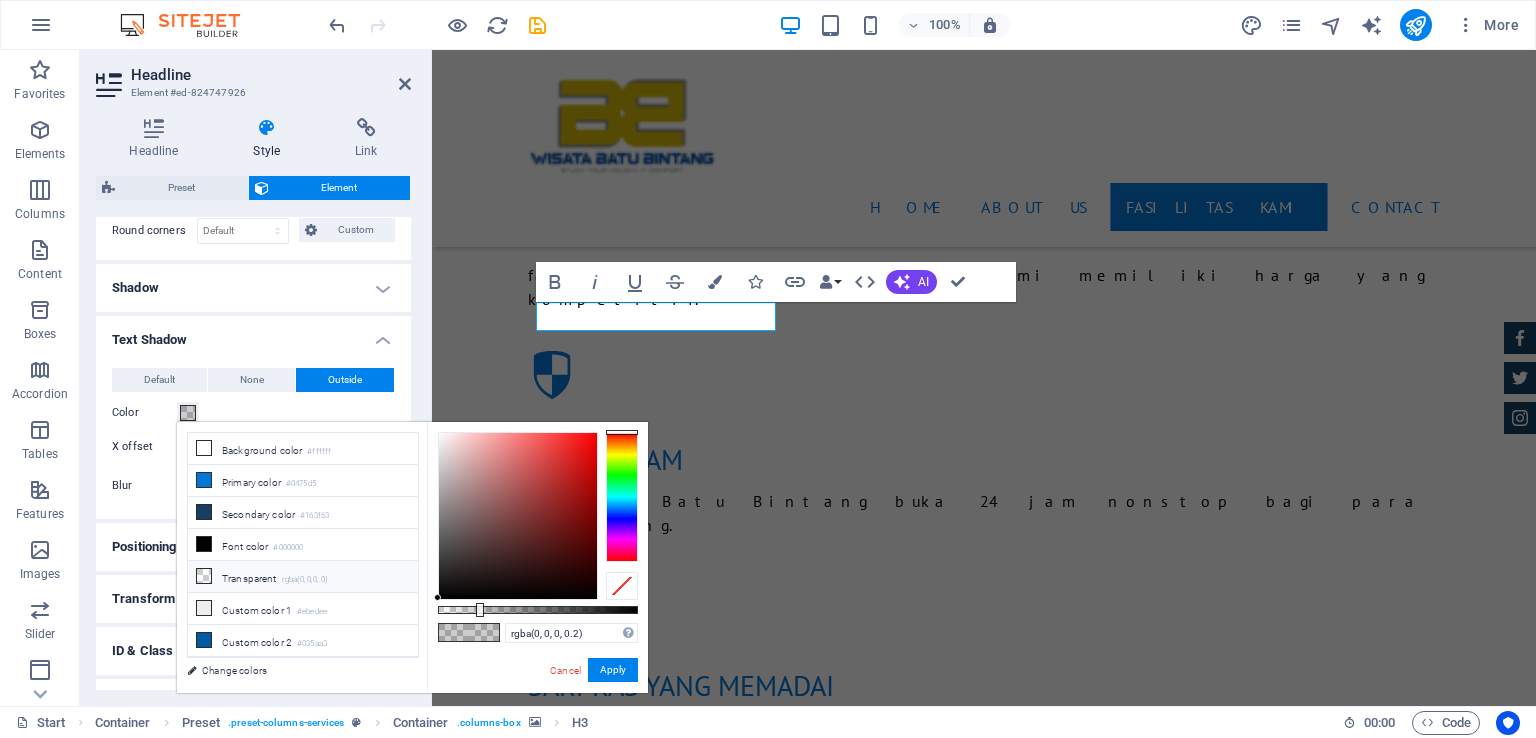 click on "Transparent
rgba(0,0,0,.0)" at bounding box center (303, 577) 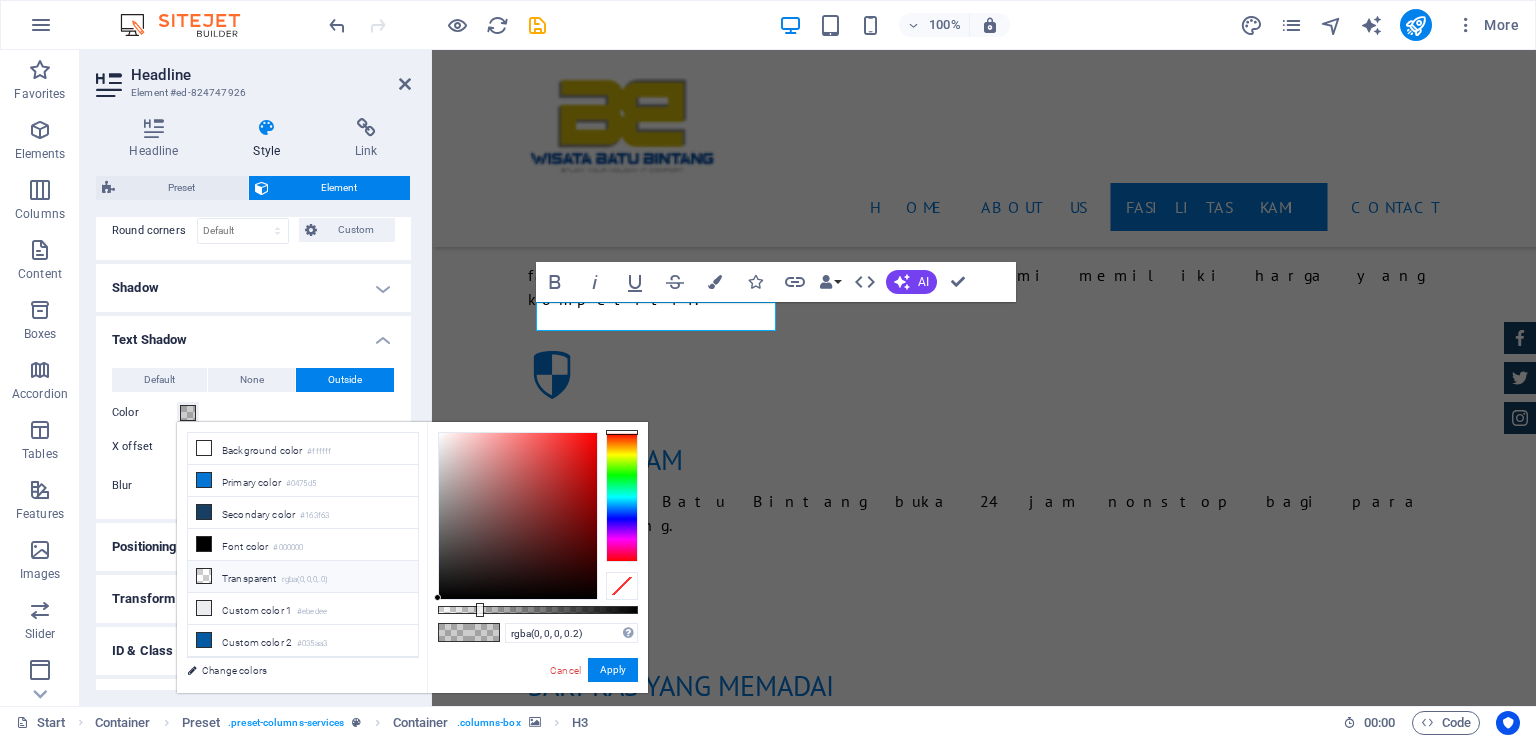 type on "rgba(0, 0, 0, 0)" 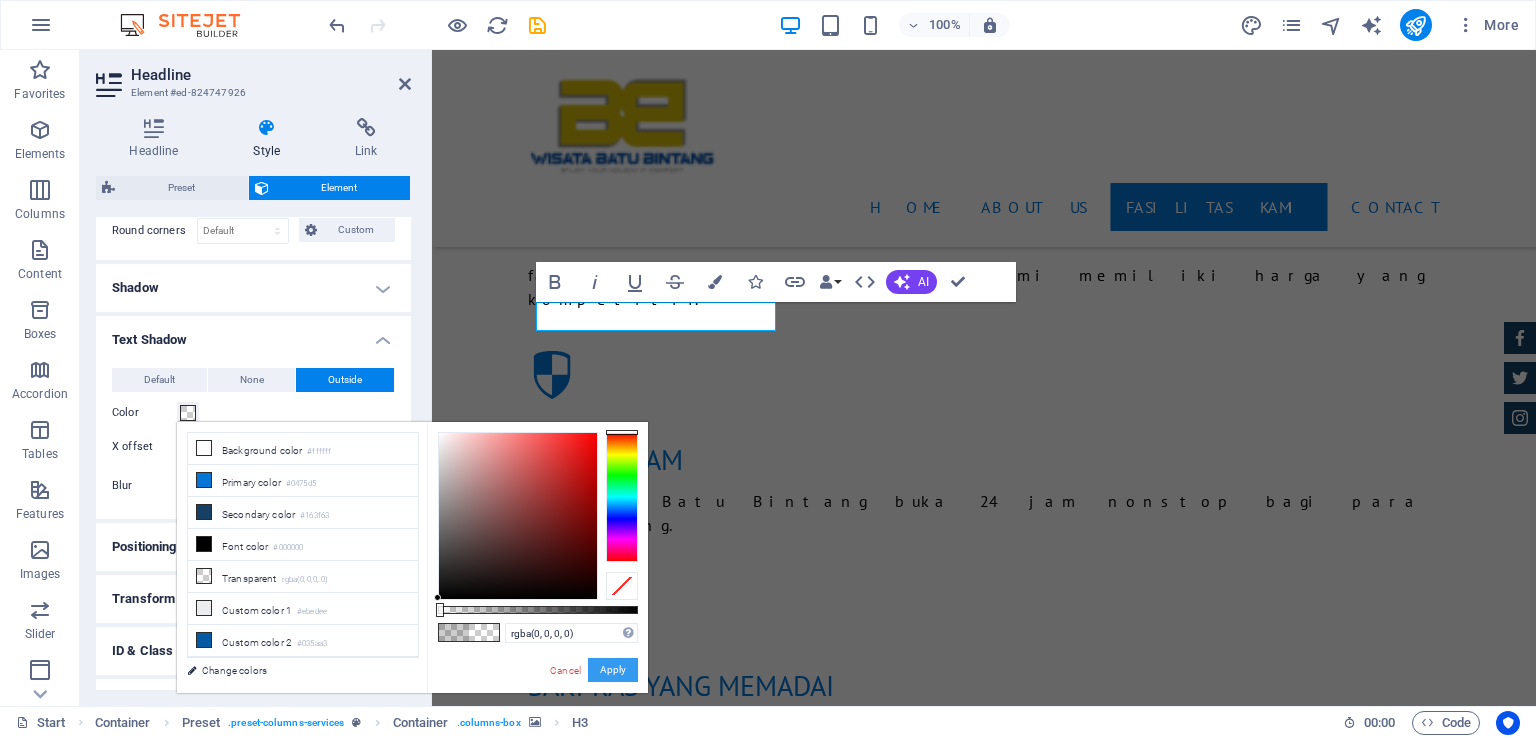 click on "Apply" at bounding box center (613, 670) 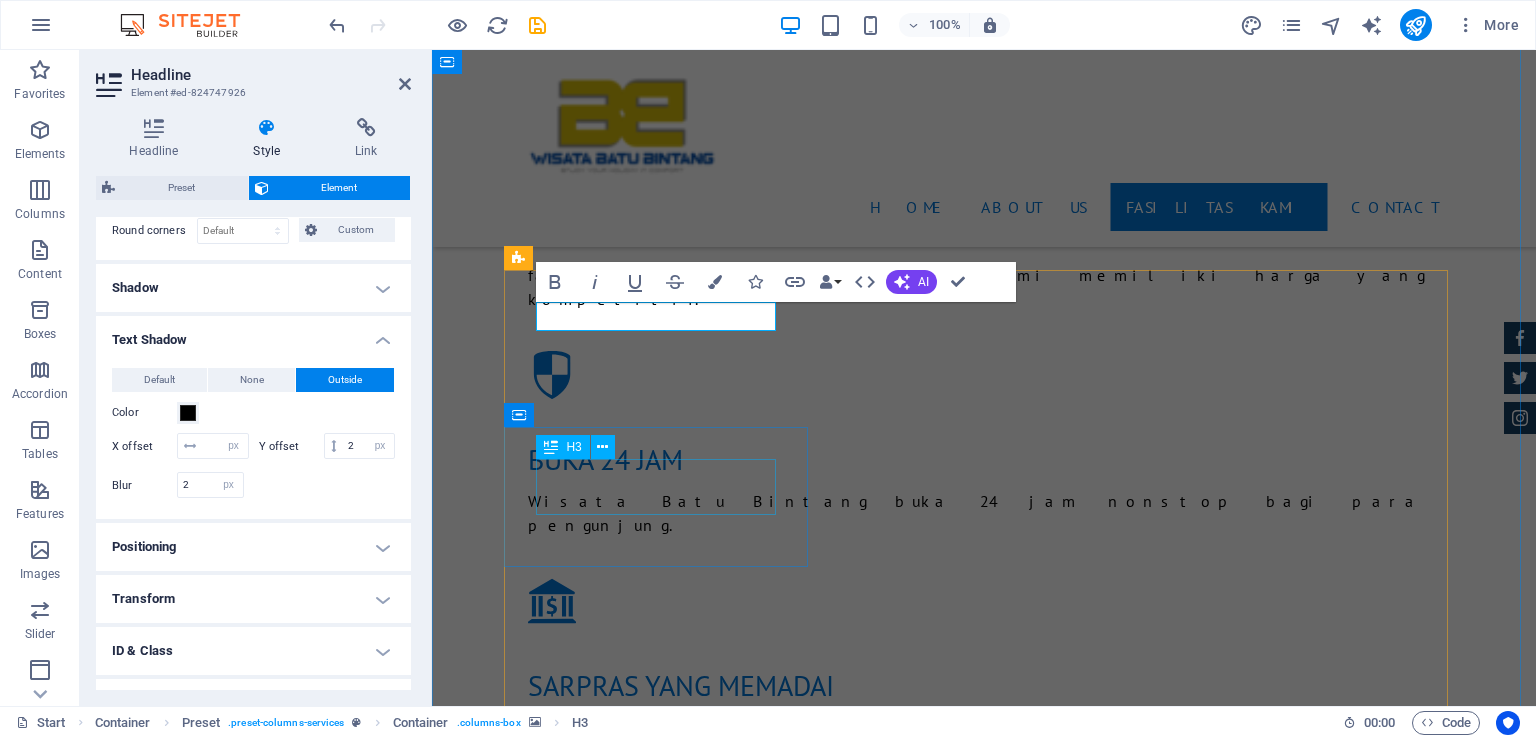 click on "SUNSET BEACH" at bounding box center (984, 2583) 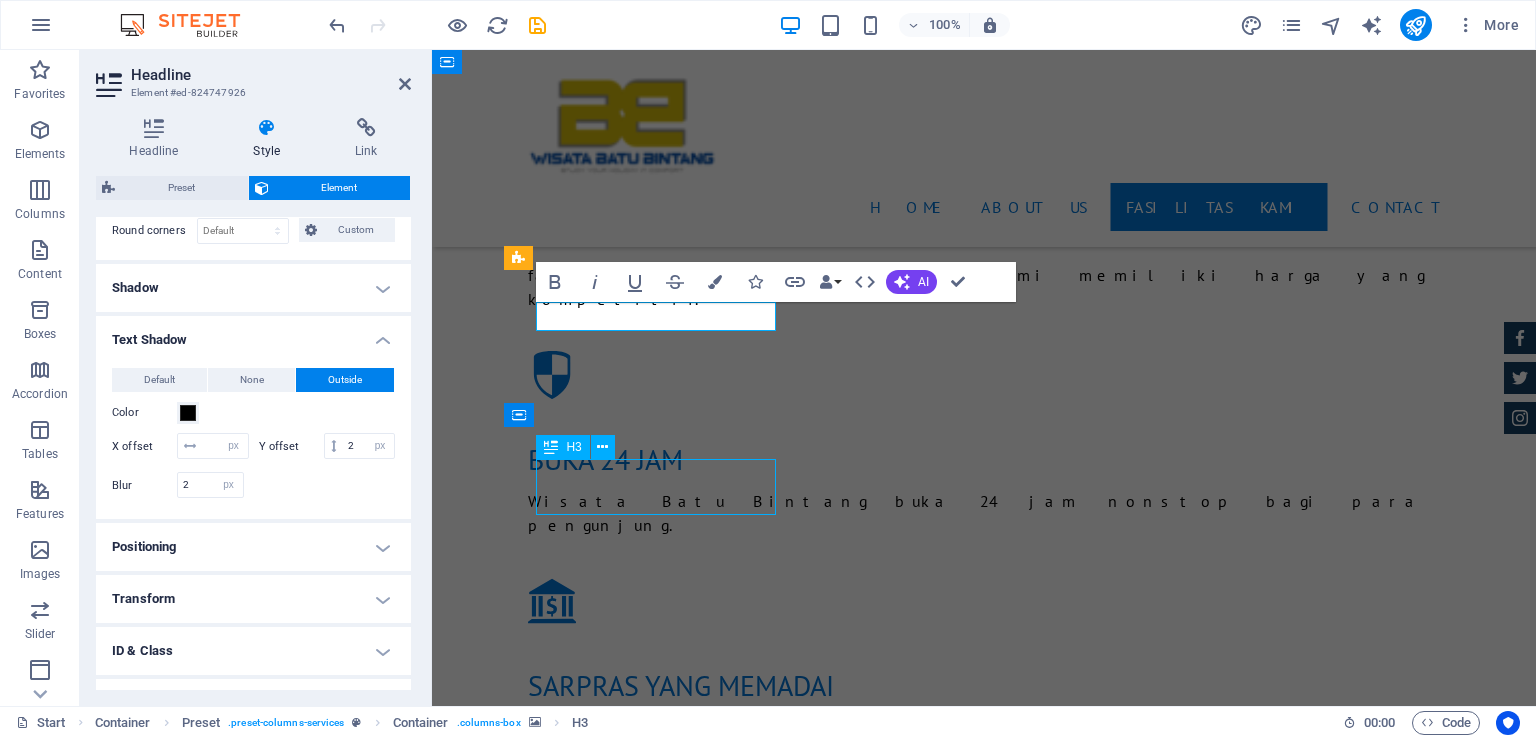 click on "SUNSET BEACH" at bounding box center (984, 2583) 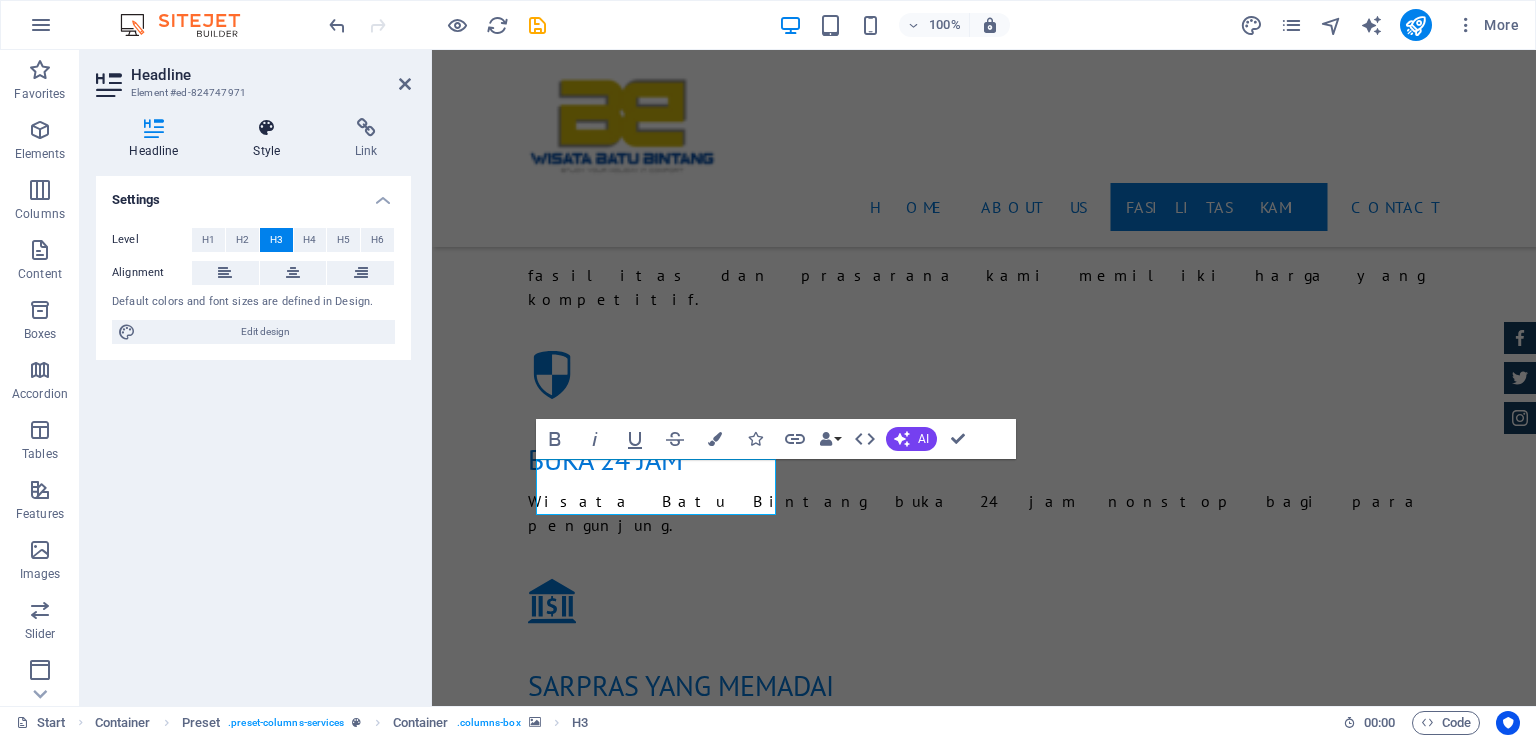 click on "Style" at bounding box center (271, 139) 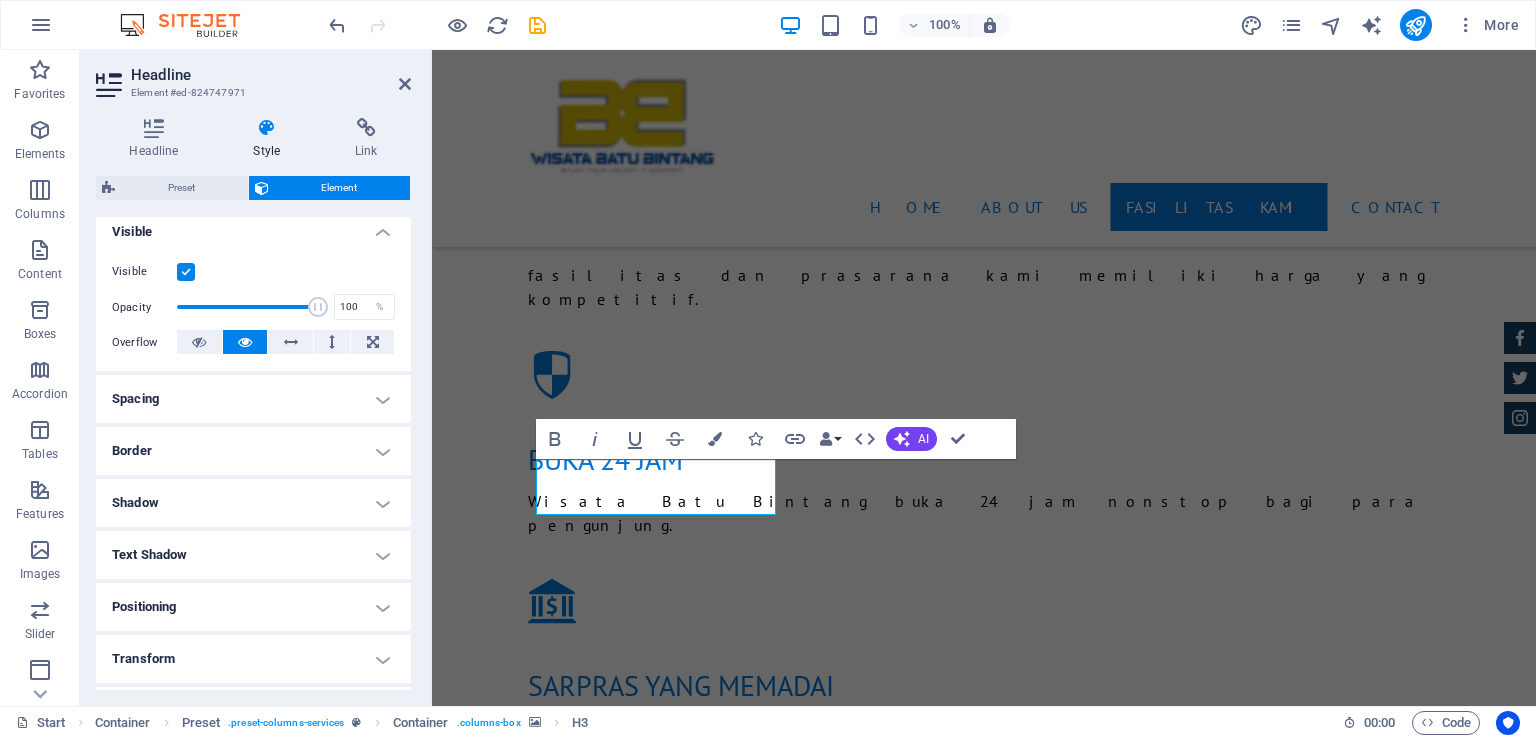 scroll, scrollTop: 247, scrollLeft: 0, axis: vertical 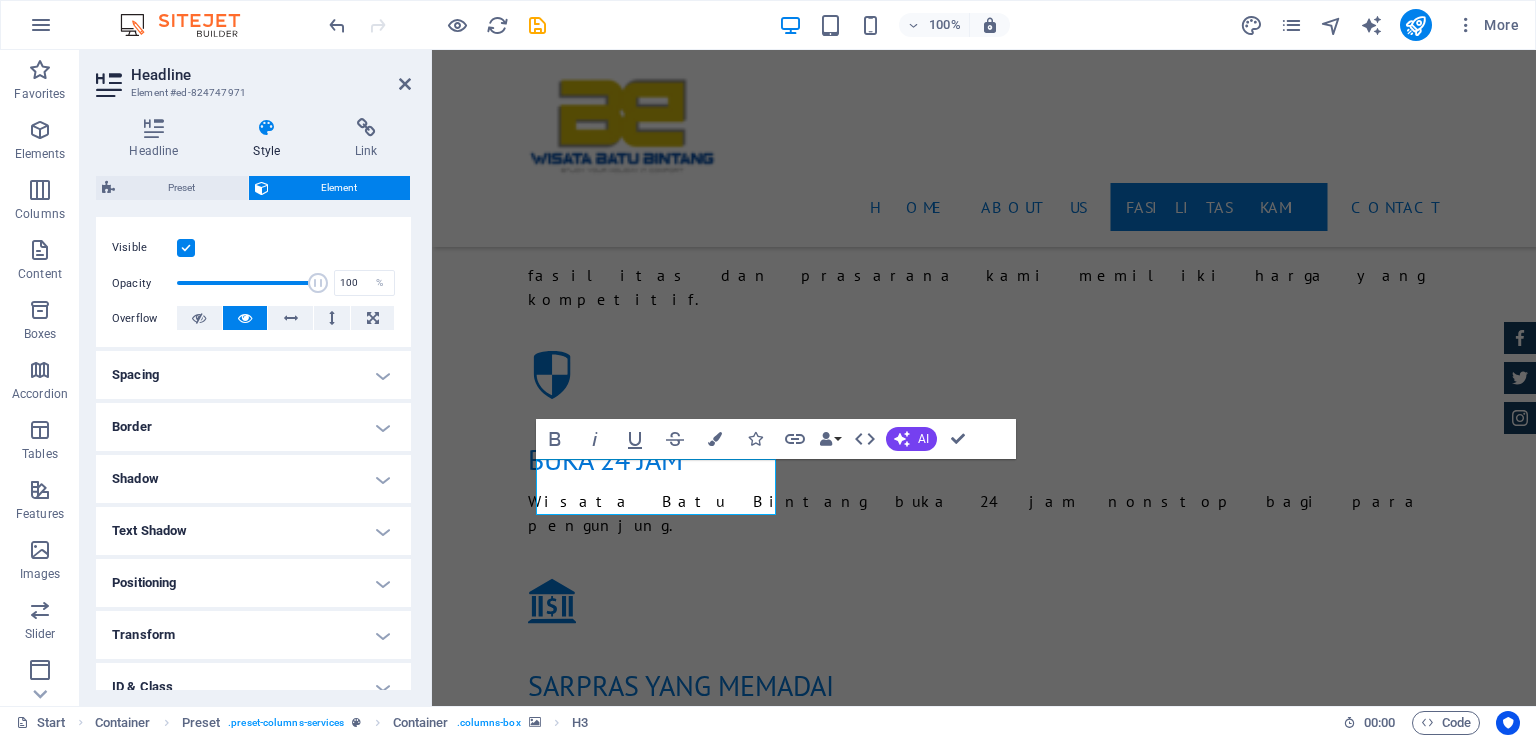 click on "Border" at bounding box center [253, 427] 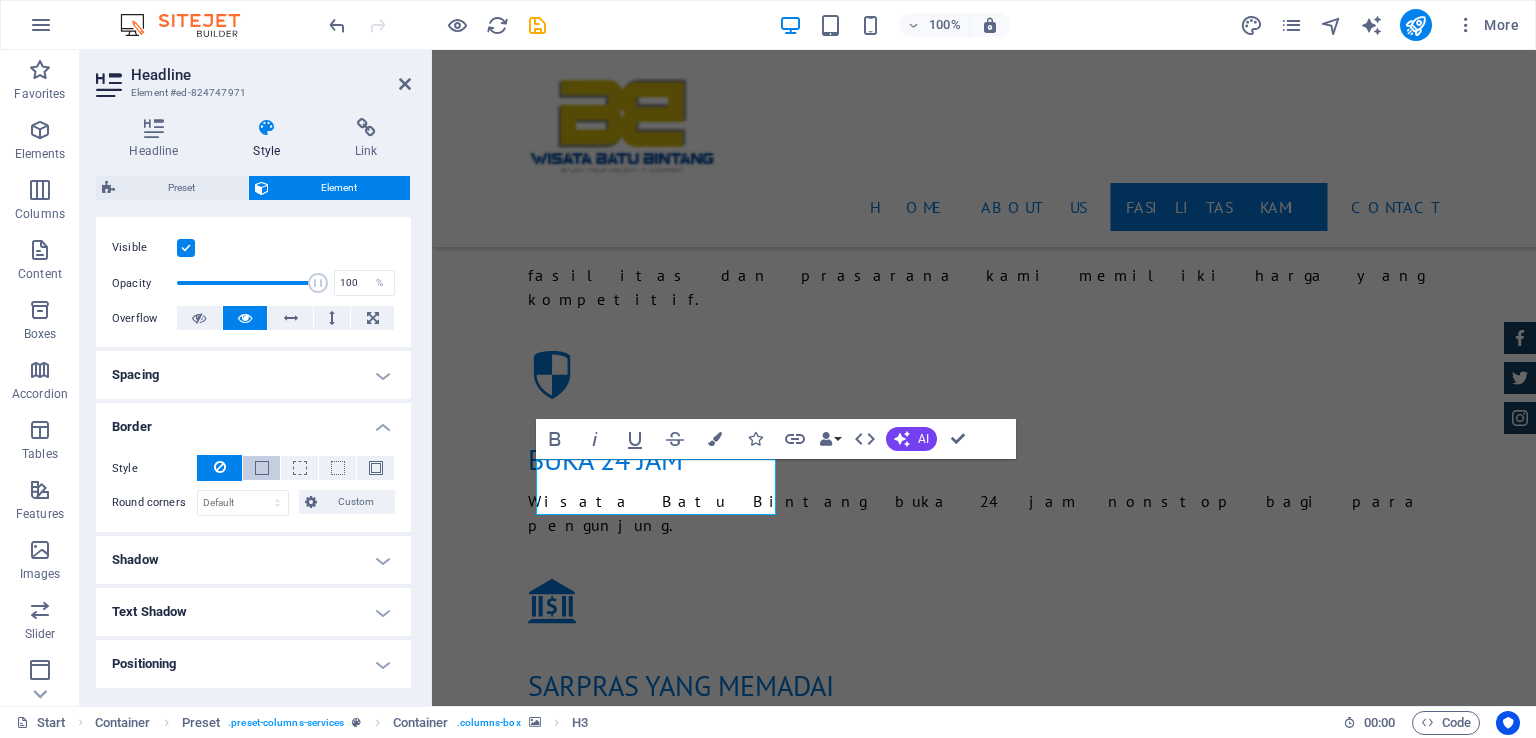 click at bounding box center [262, 468] 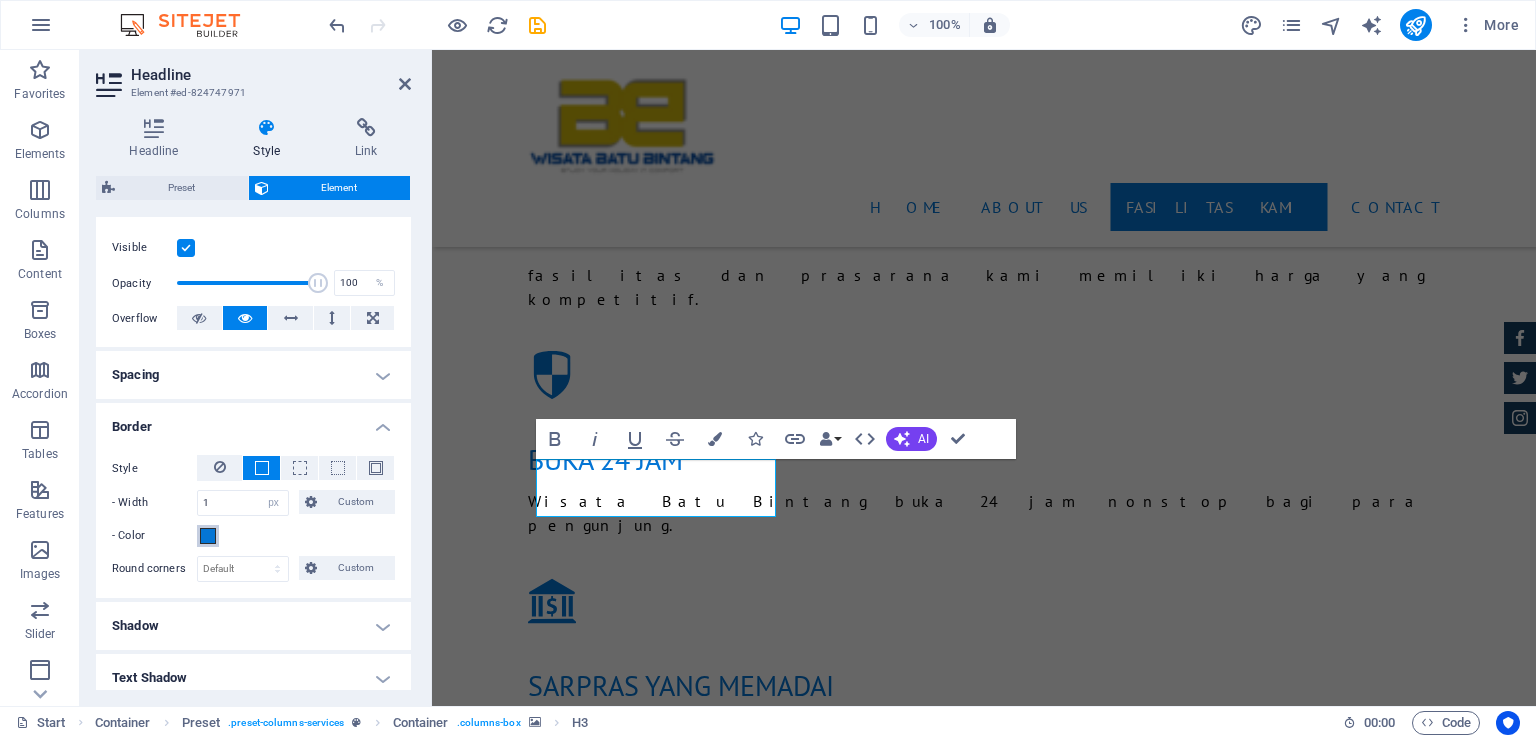 click at bounding box center [208, 536] 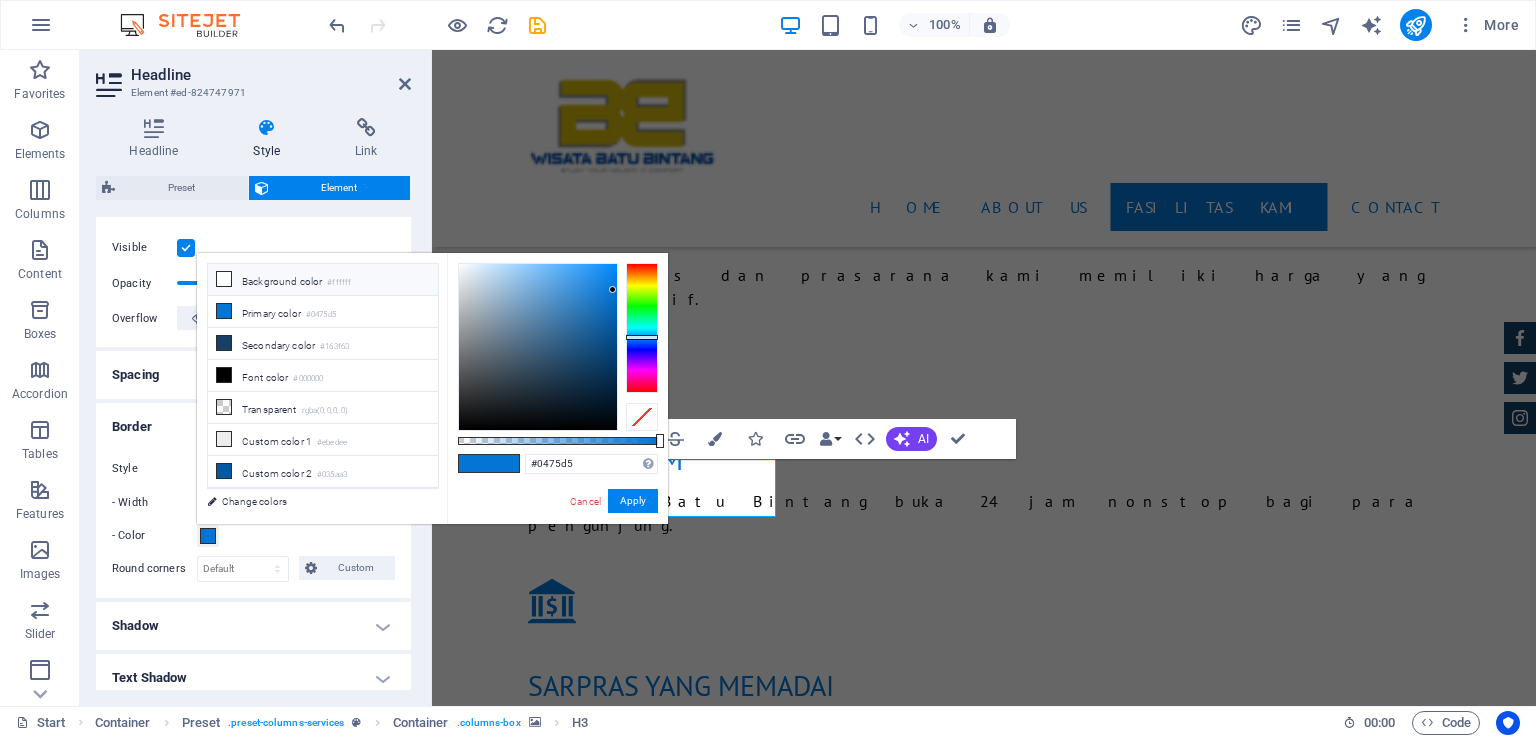 click on "Background color
#ffffff" at bounding box center (323, 280) 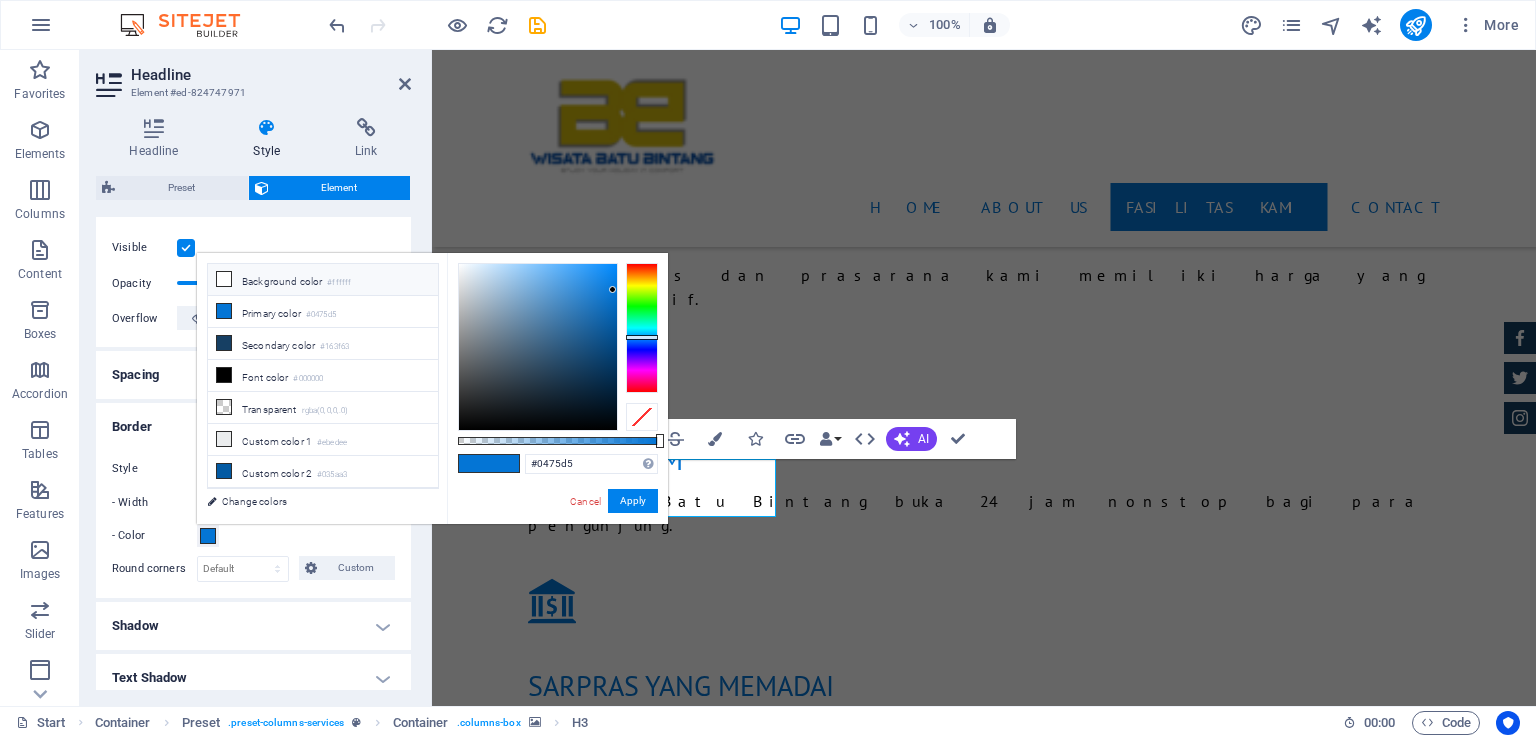 type on "#ffffff" 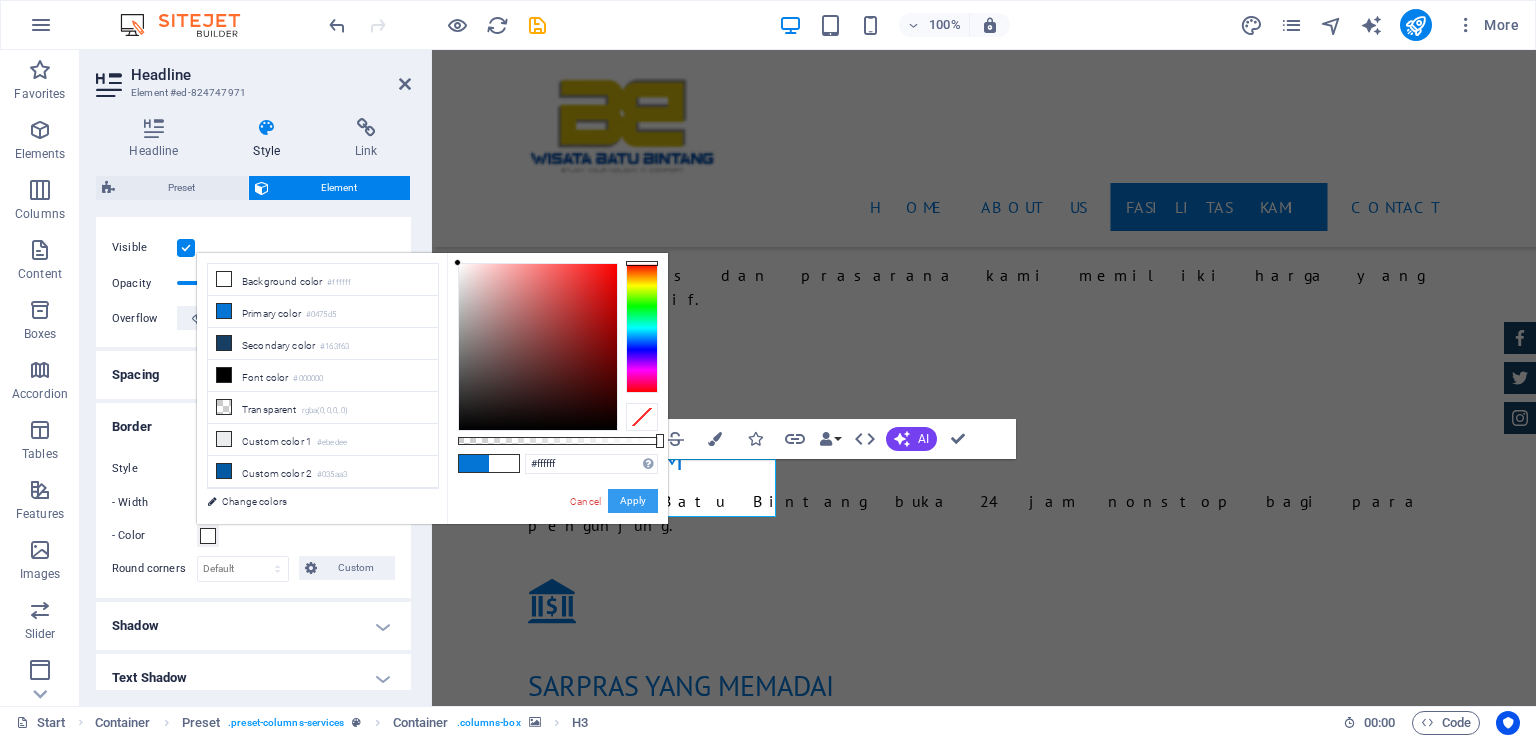 click on "Apply" at bounding box center (633, 501) 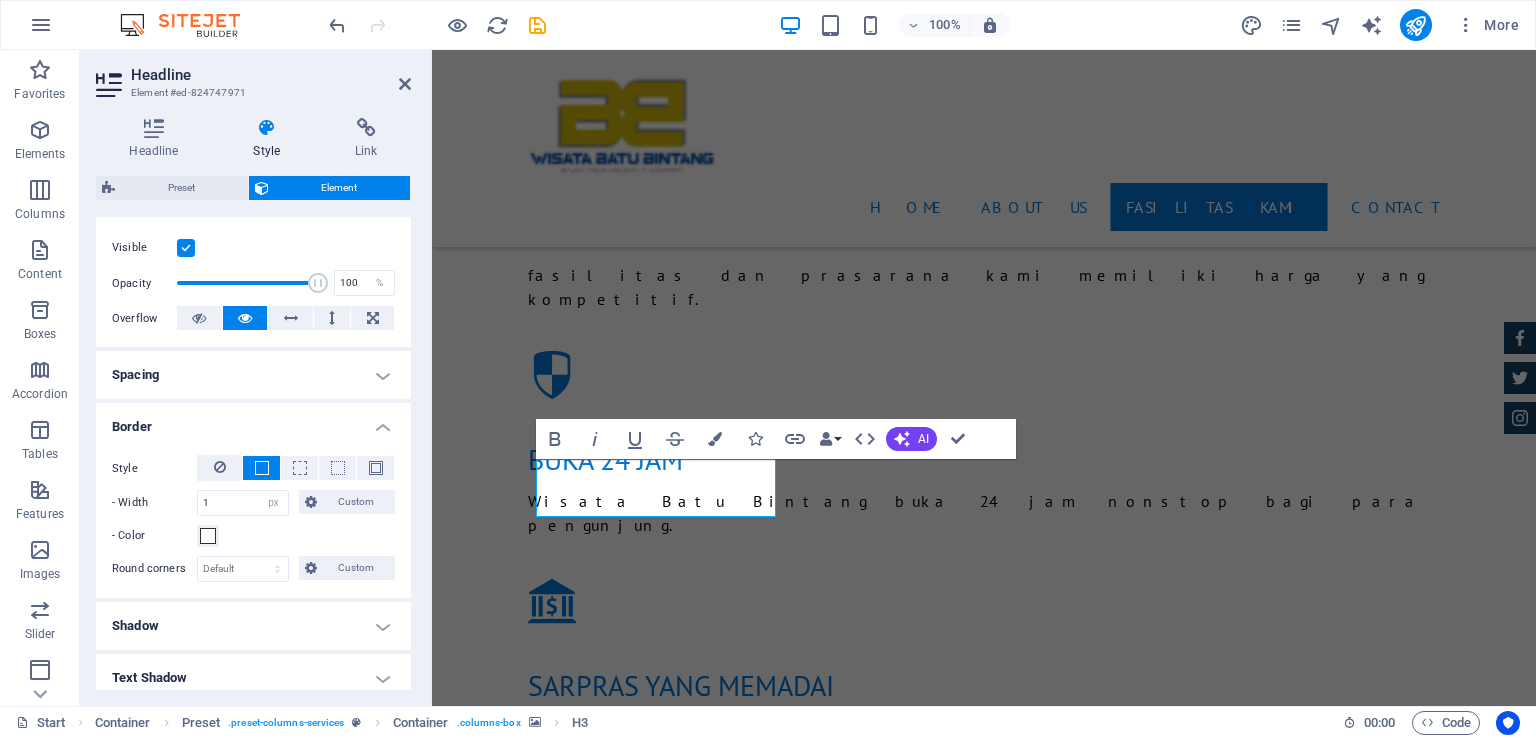 click on "Shadow" at bounding box center (253, 626) 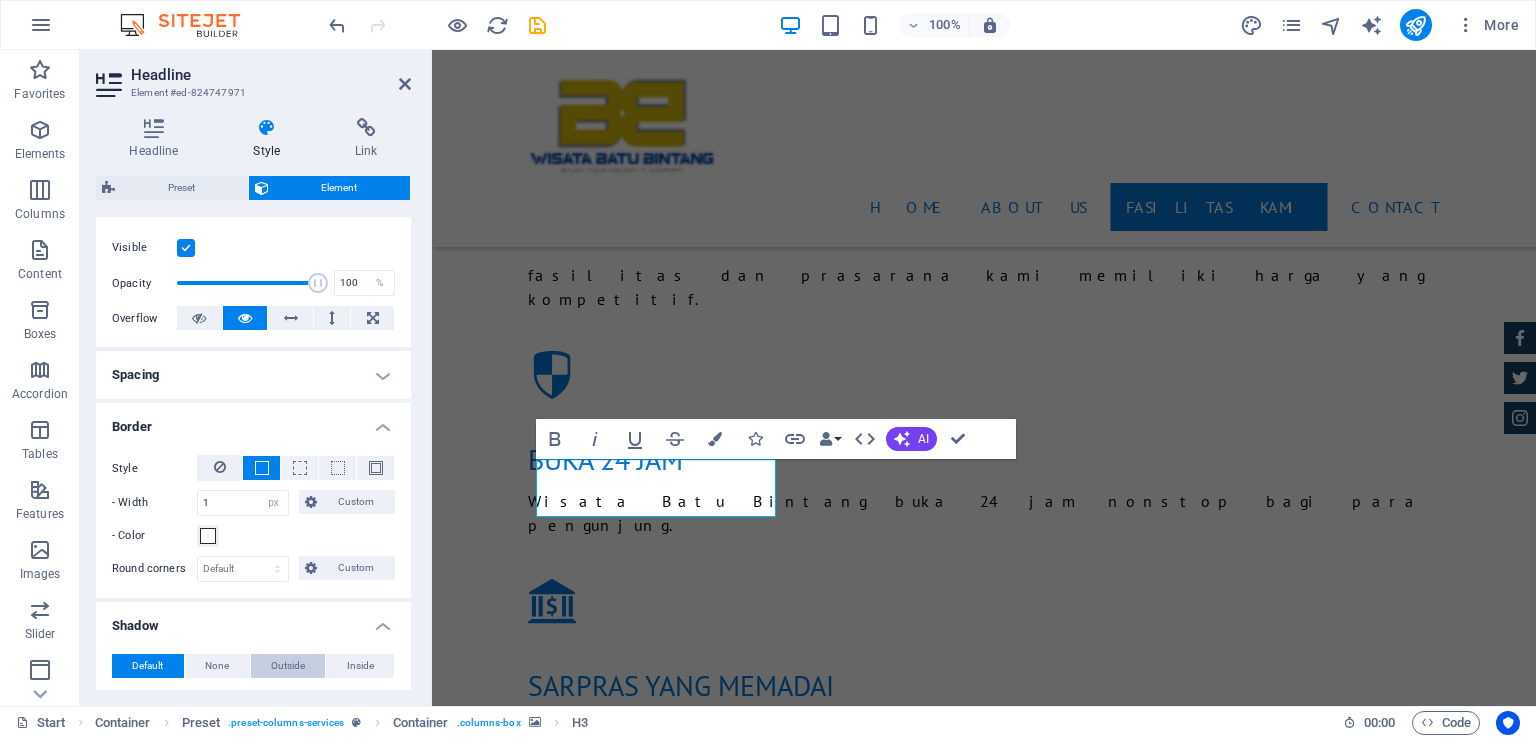 click on "Outside" at bounding box center (288, 666) 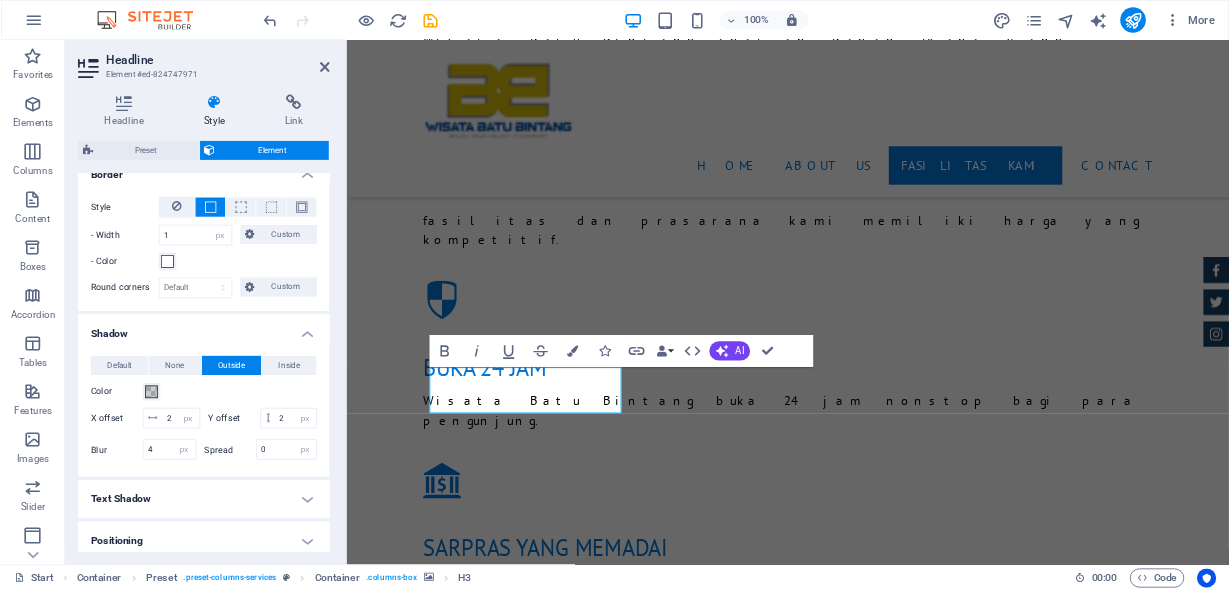scroll, scrollTop: 457, scrollLeft: 0, axis: vertical 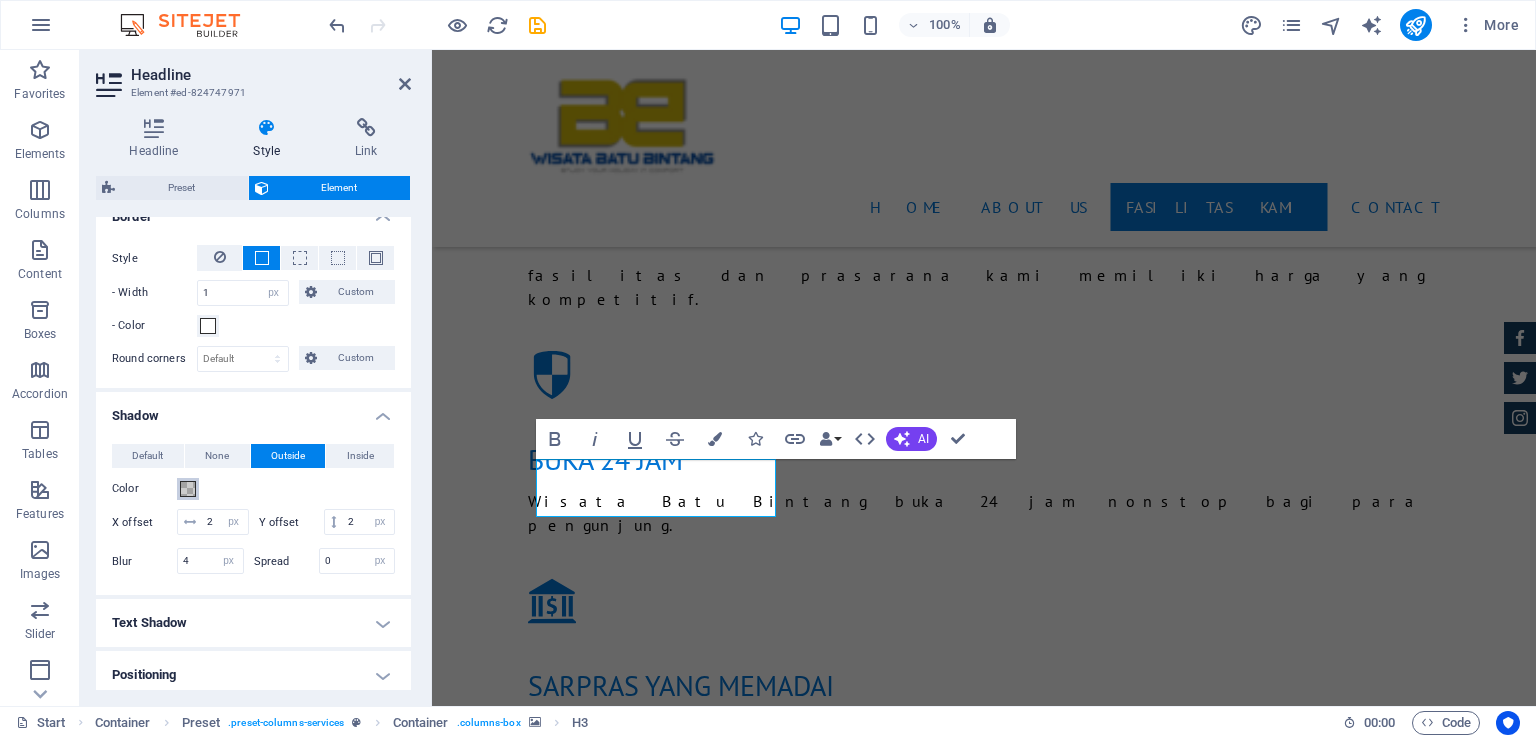 click at bounding box center [188, 489] 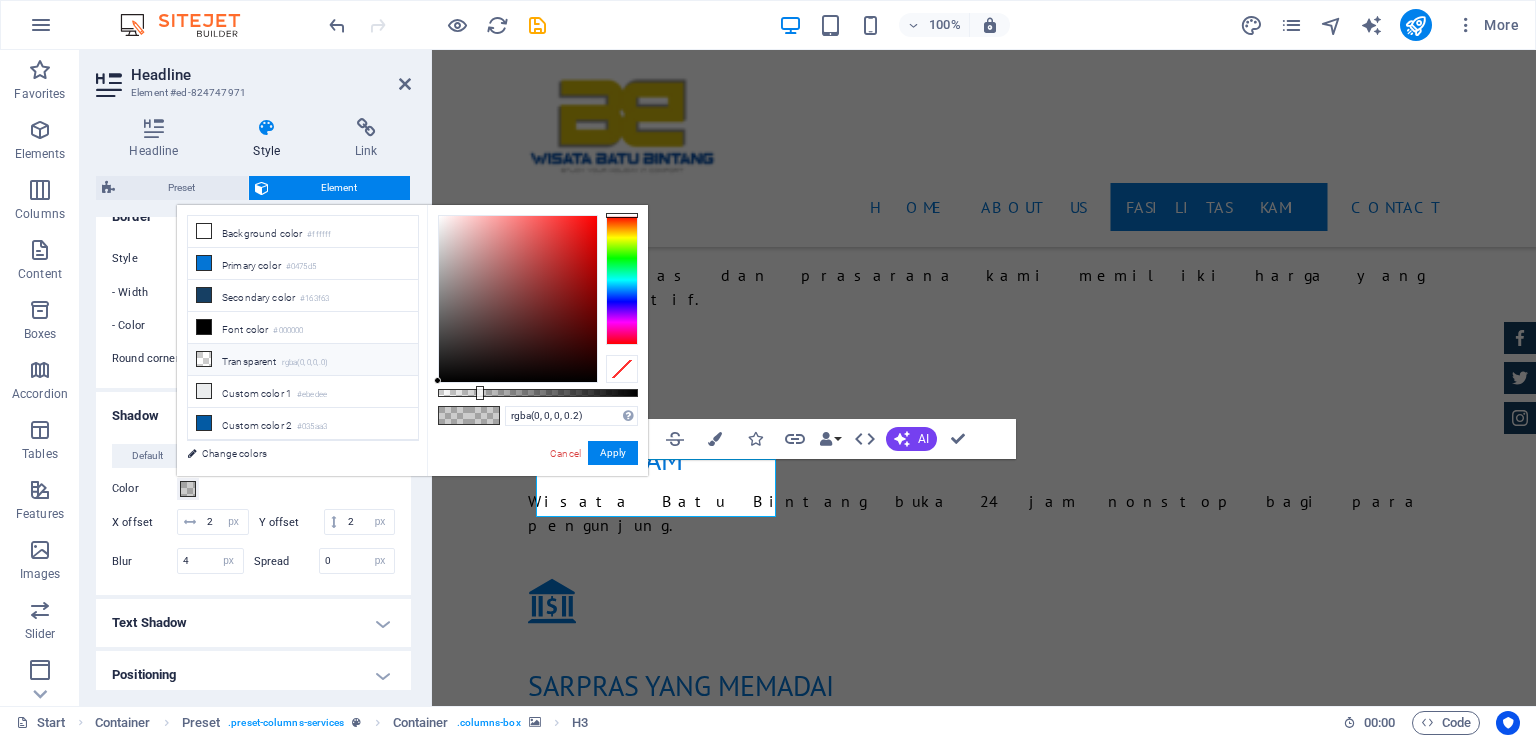 click on "Transparent
rgba(0,0,0,.0)" at bounding box center (303, 360) 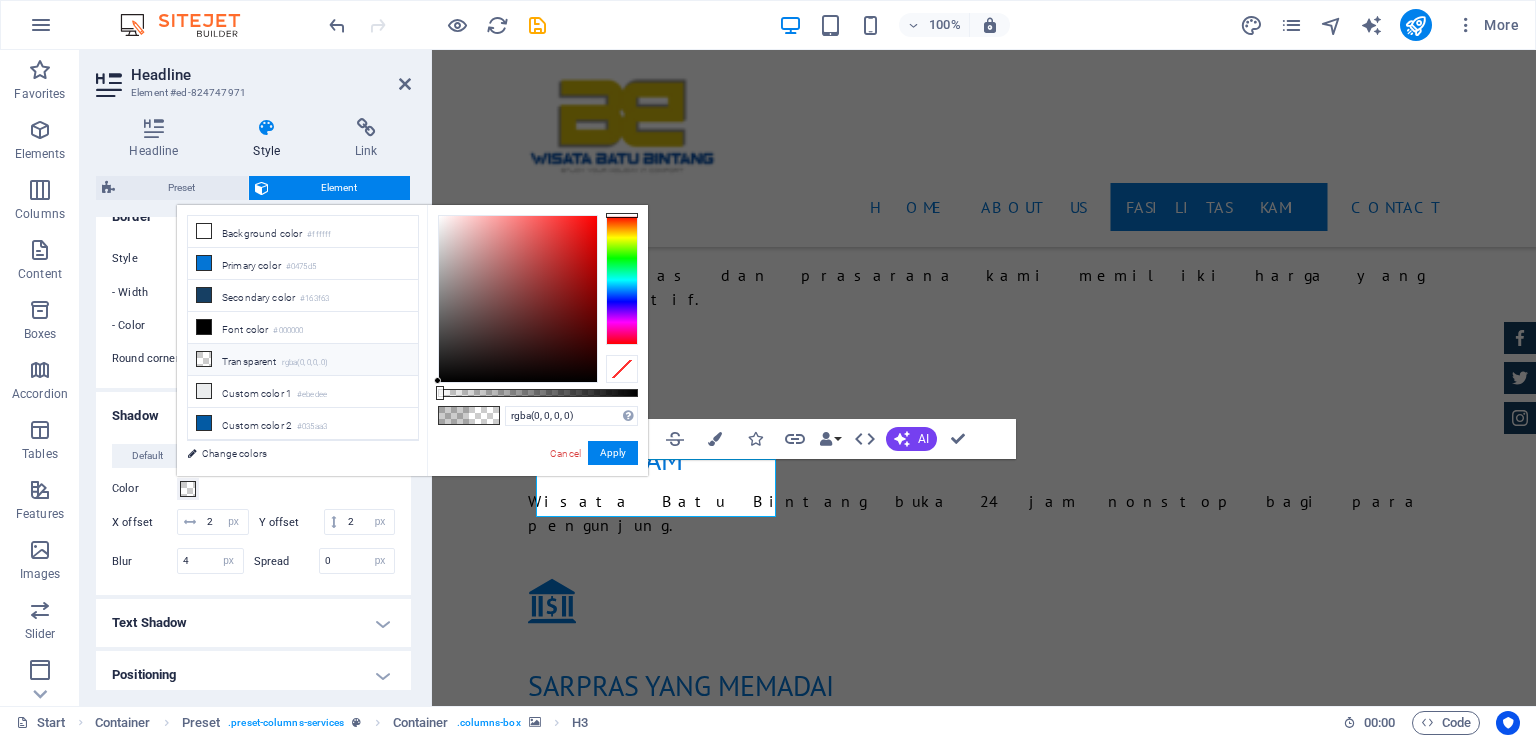 click on "rgba(0,0,0,.0)" at bounding box center (305, 363) 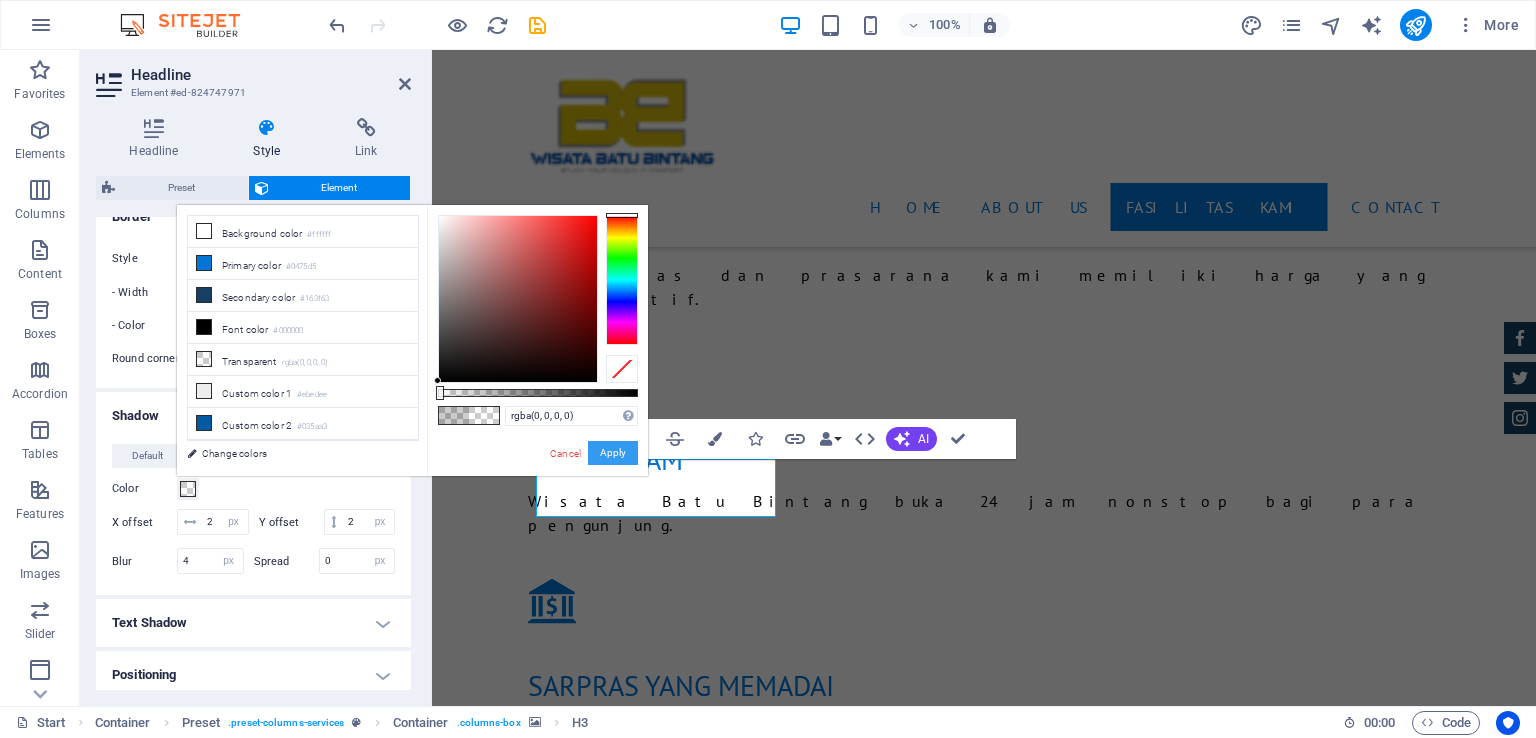 click on "Apply" at bounding box center (613, 453) 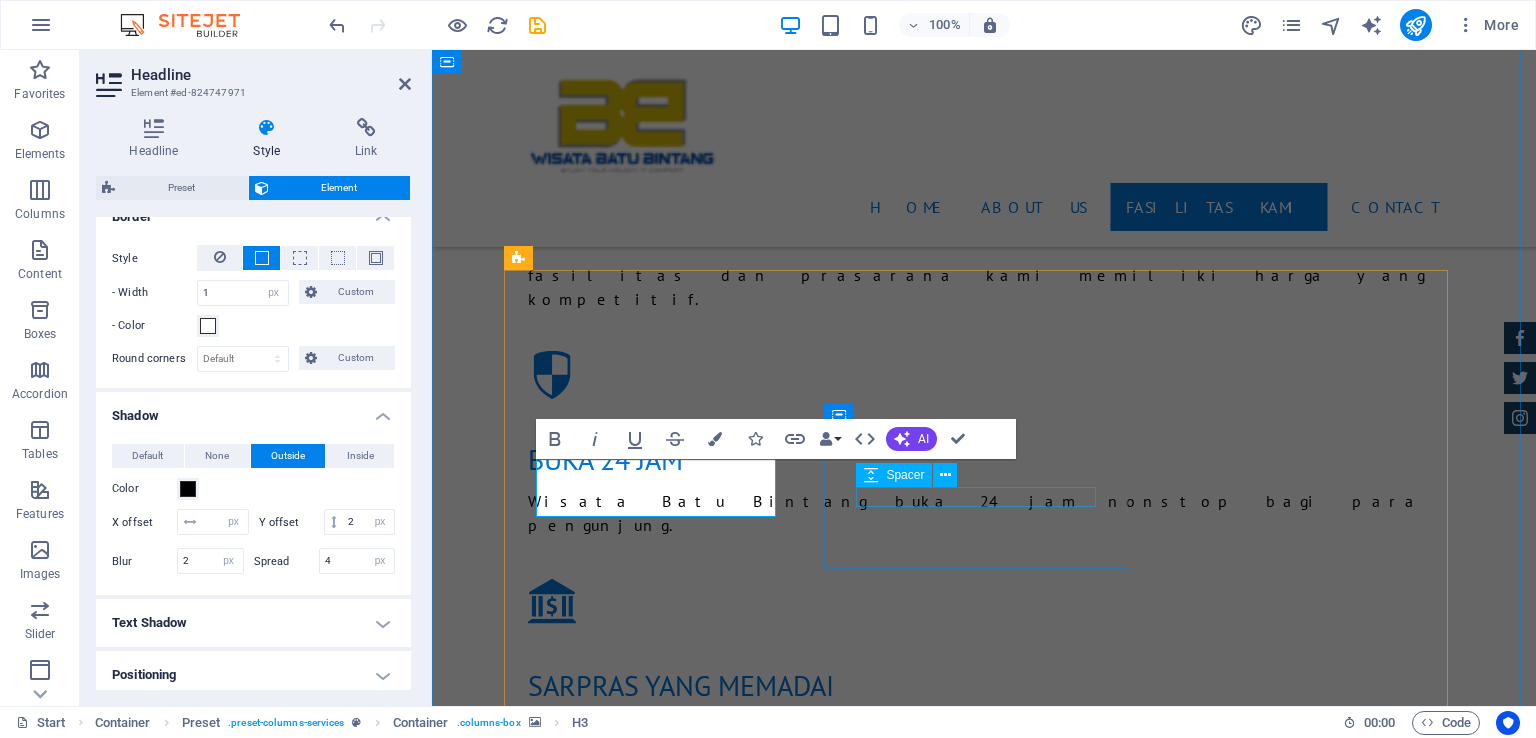click on "Spacer" at bounding box center (913, 475) 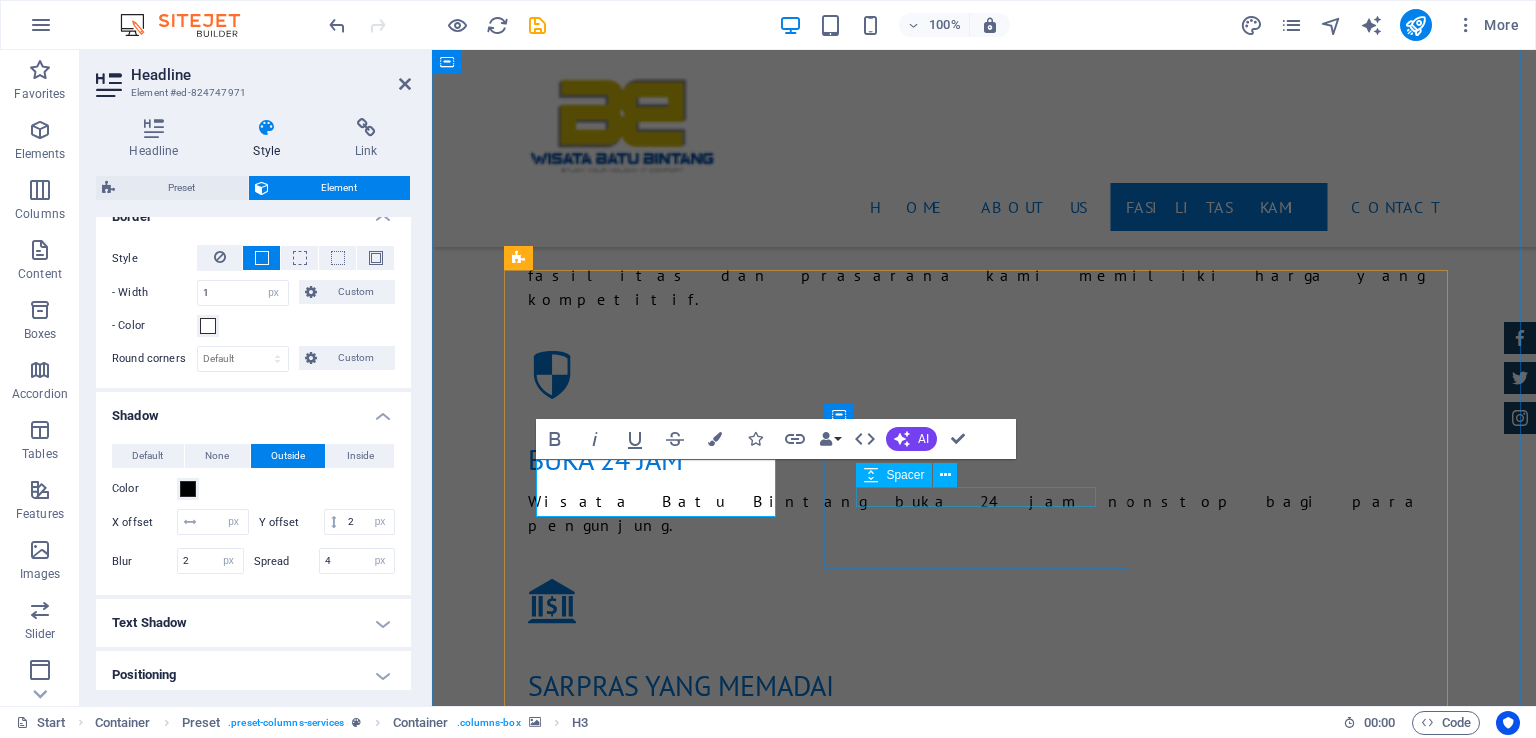 click on "Spacer" at bounding box center [913, 475] 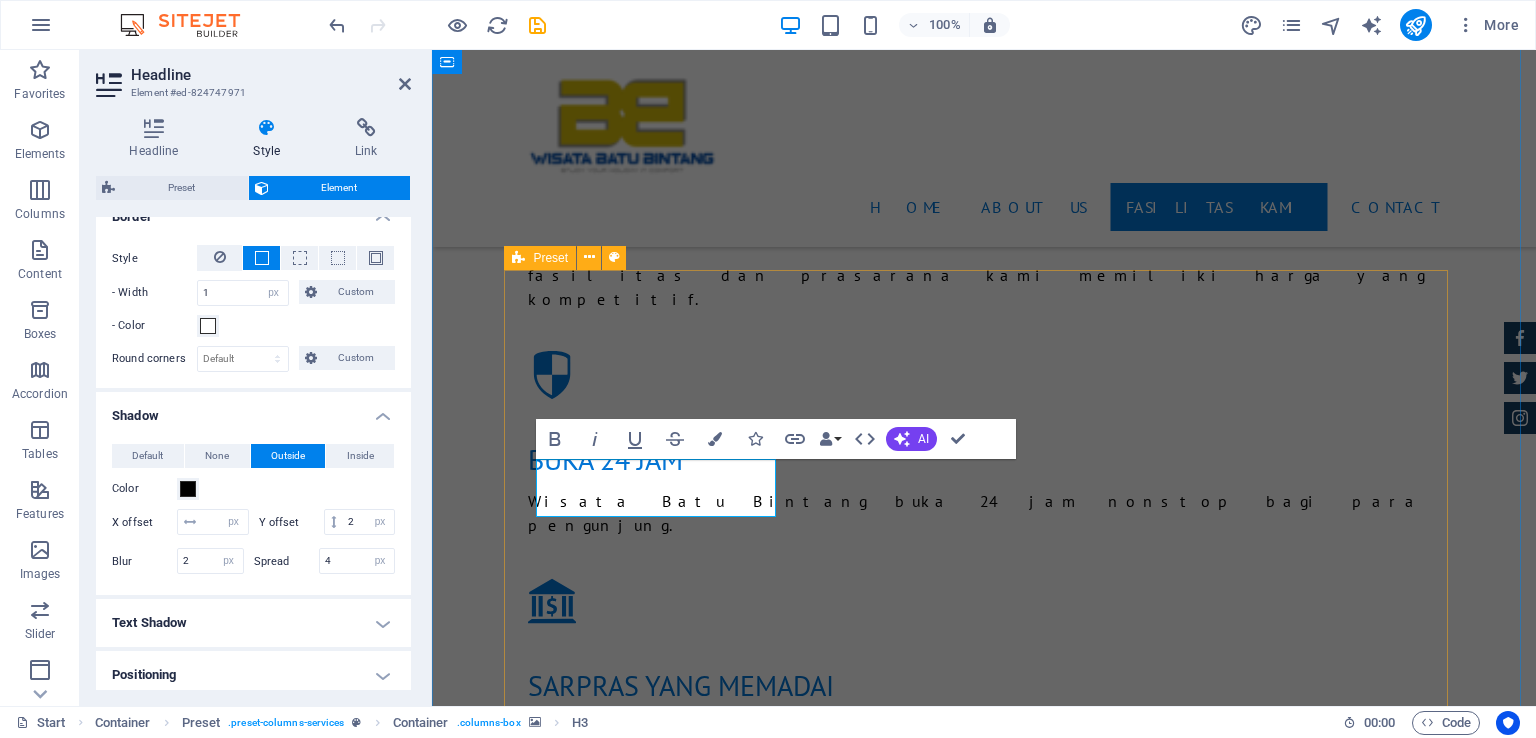 click at bounding box center (984, 1940) 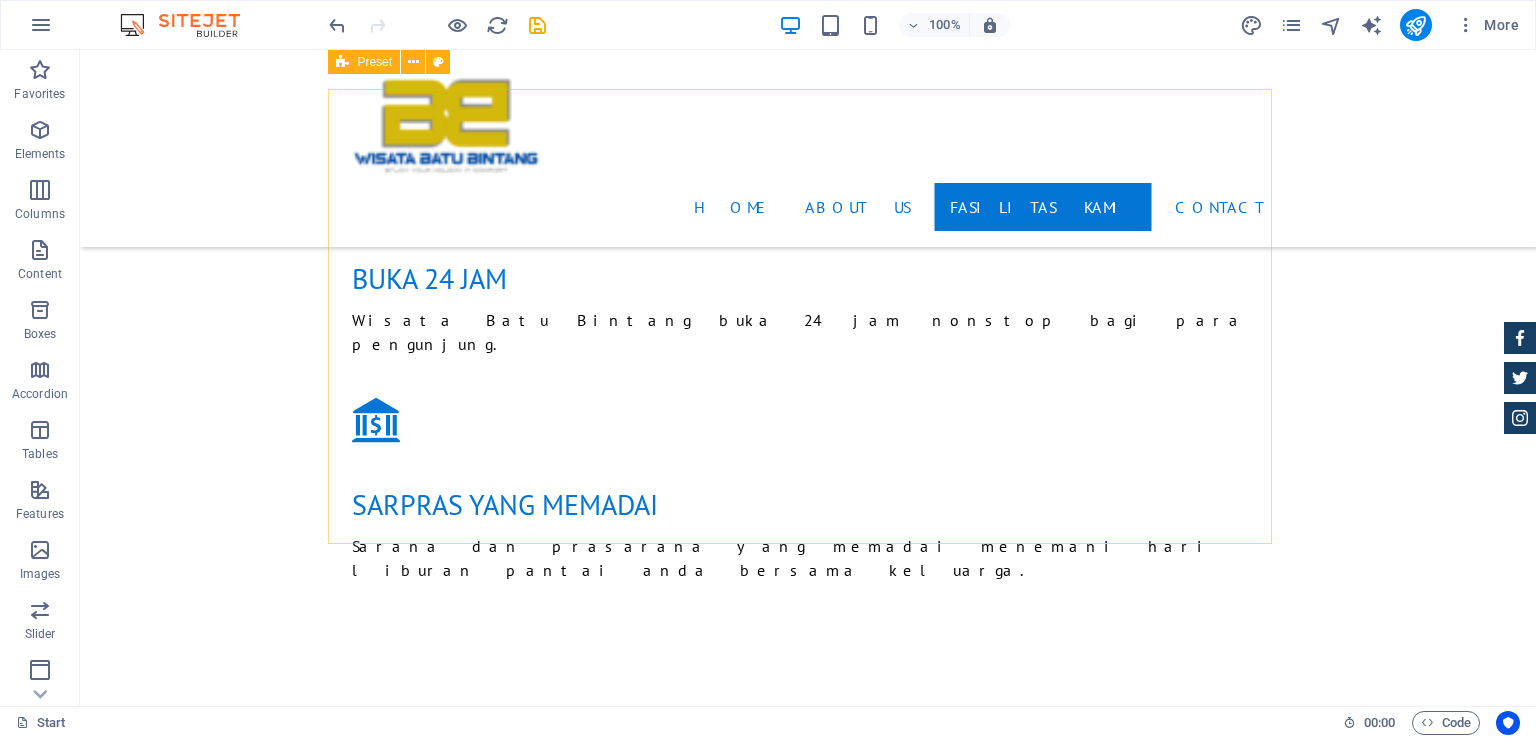 scroll, scrollTop: 1951, scrollLeft: 0, axis: vertical 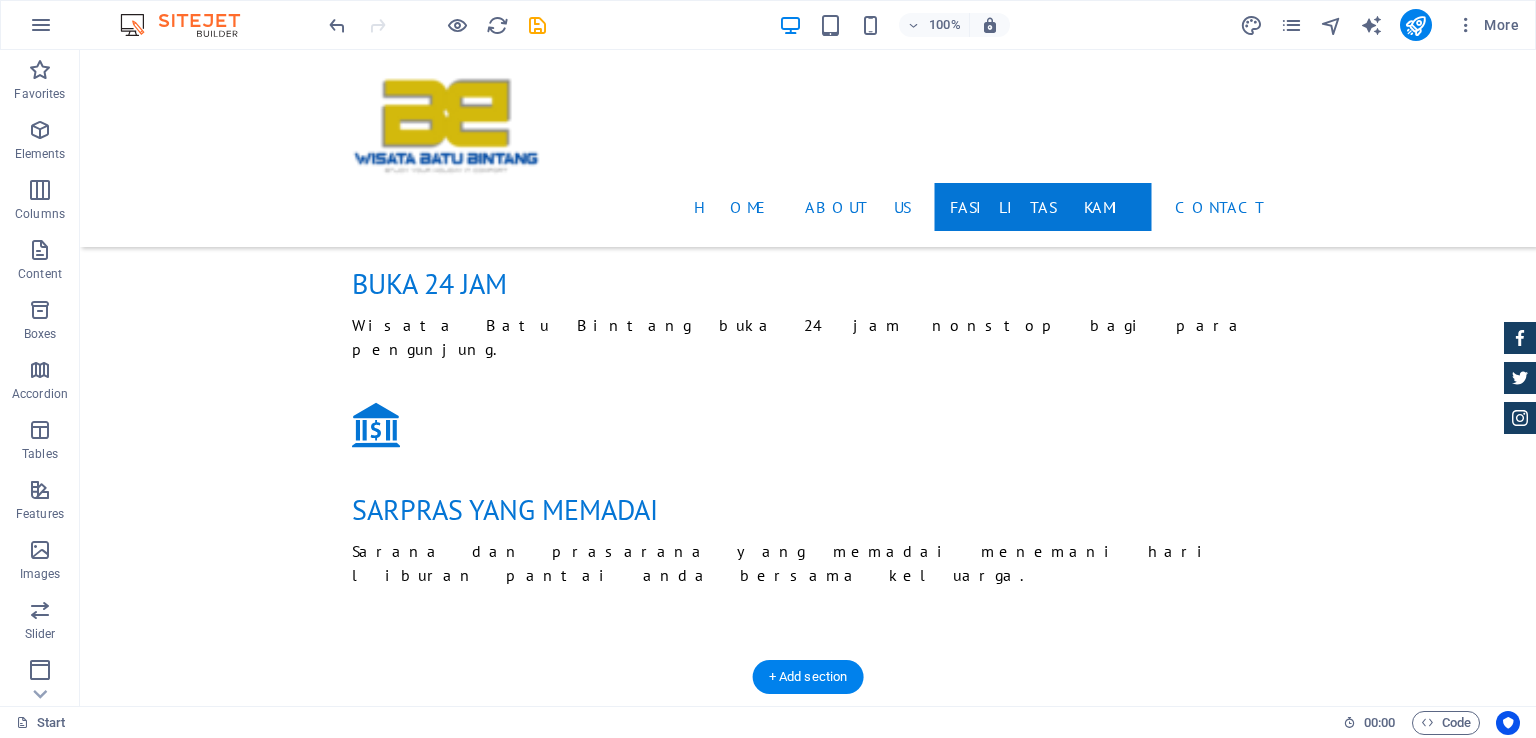 click at bounding box center [808, 3599] 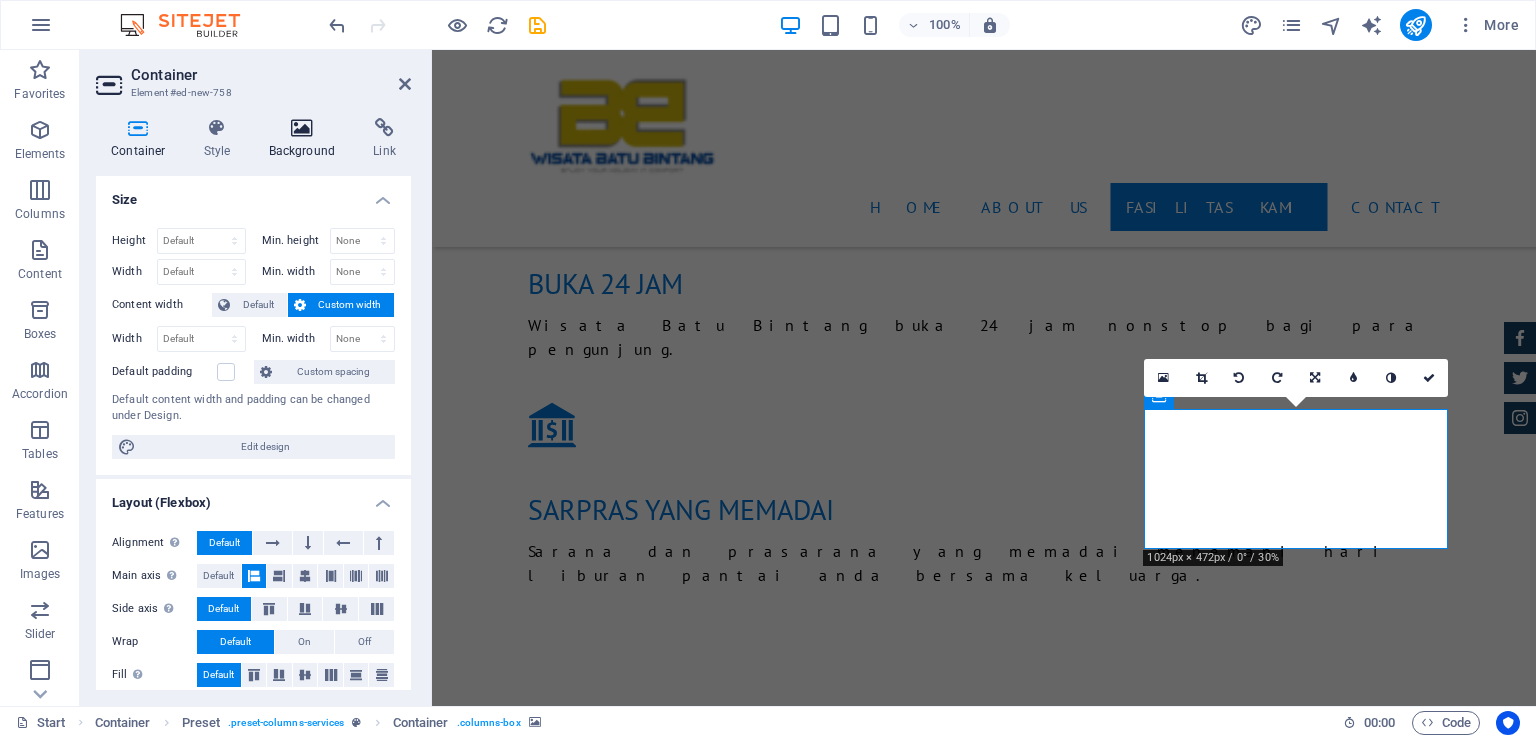 click at bounding box center (302, 128) 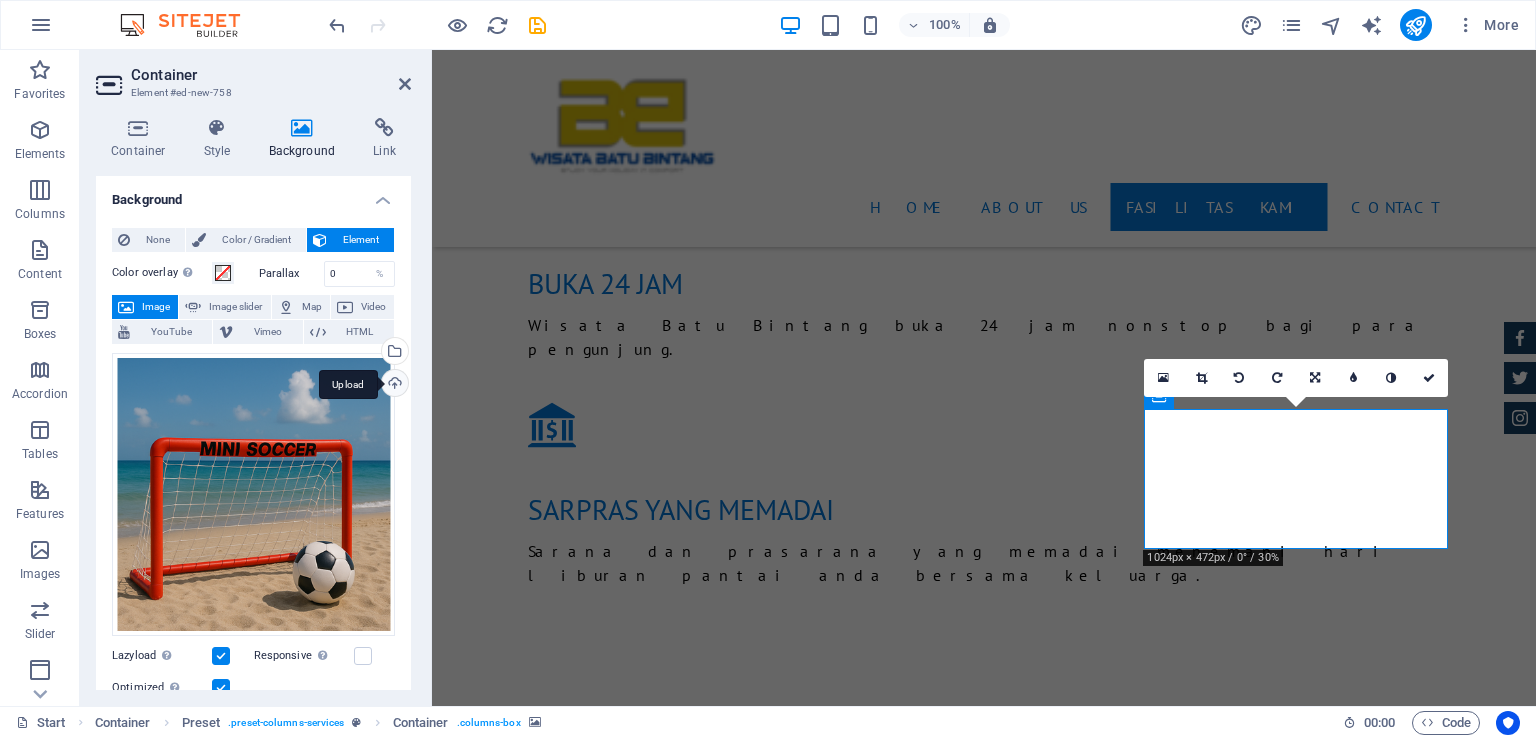 click on "Upload" at bounding box center (393, 385) 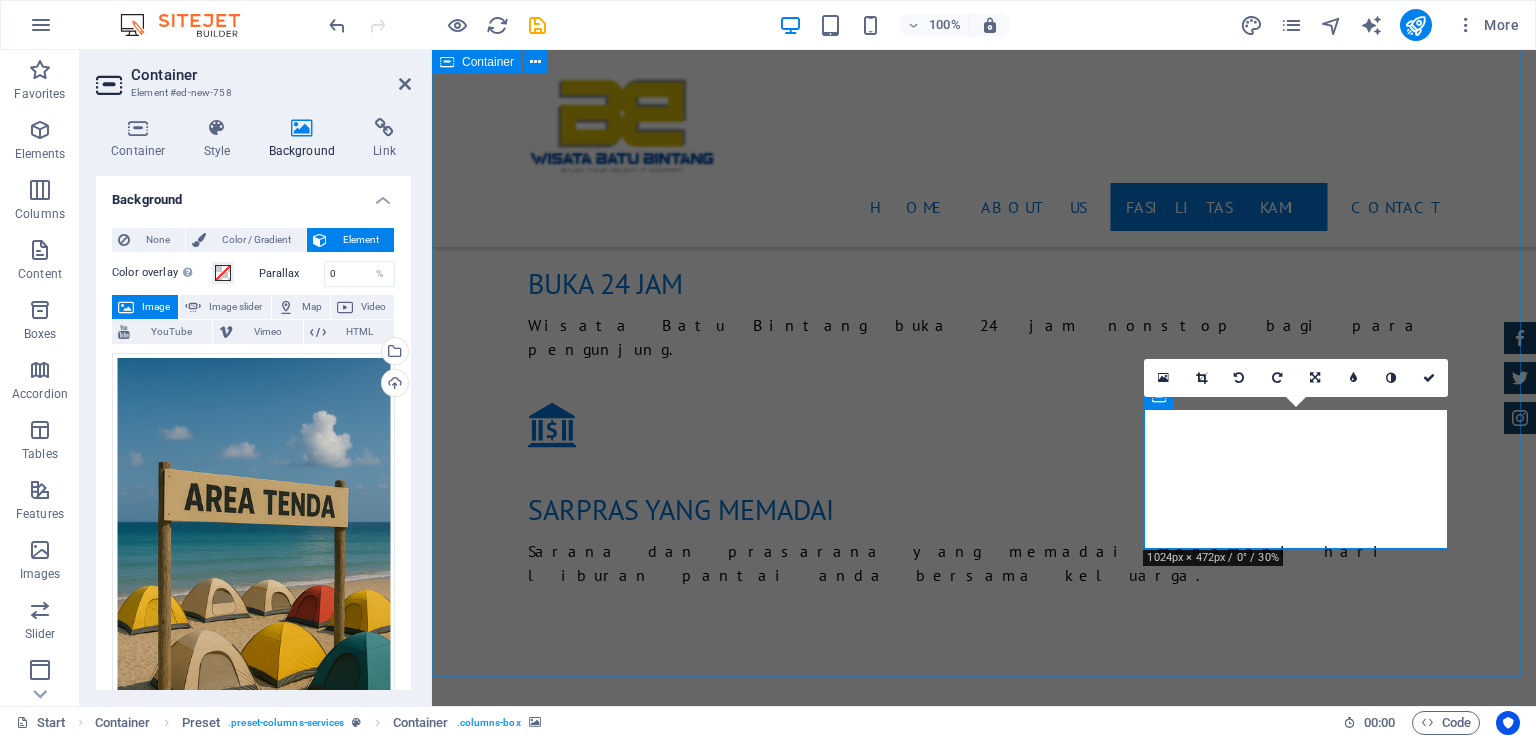 click on "fasilitas kami Wisata Batu Bintang memberikan beberapa fasilitas bagi pengunjung,dengan suasana yang hangat dan nyaman baik bagi anak-abak maupun orang dewasa. GAZEBO AREA MANcing Pantai yang landai SUNSET BEACH RESToRAN Penginapan BANANA BOAT MINI SOOCER AREA TENDA" at bounding box center (984, 2529) 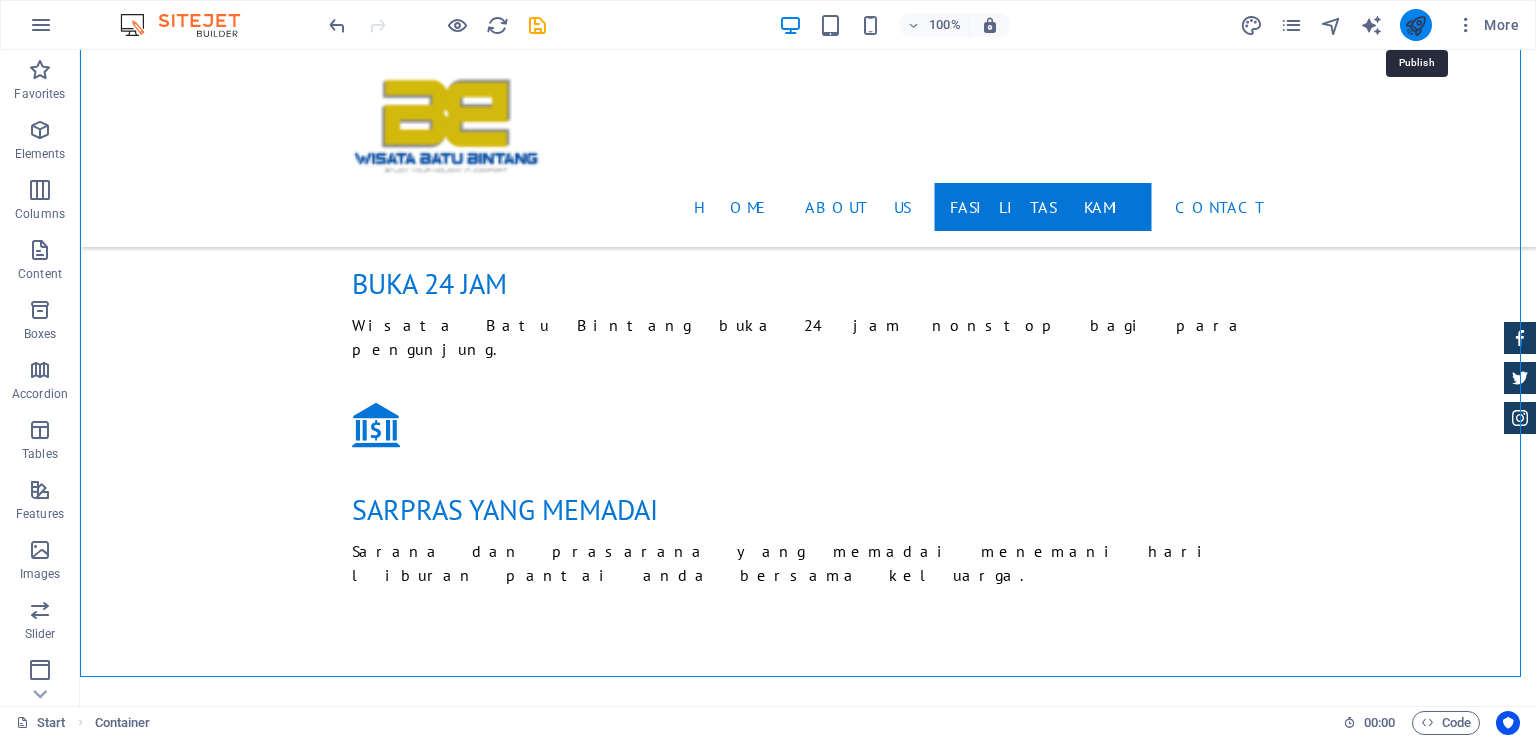 click at bounding box center (1415, 25) 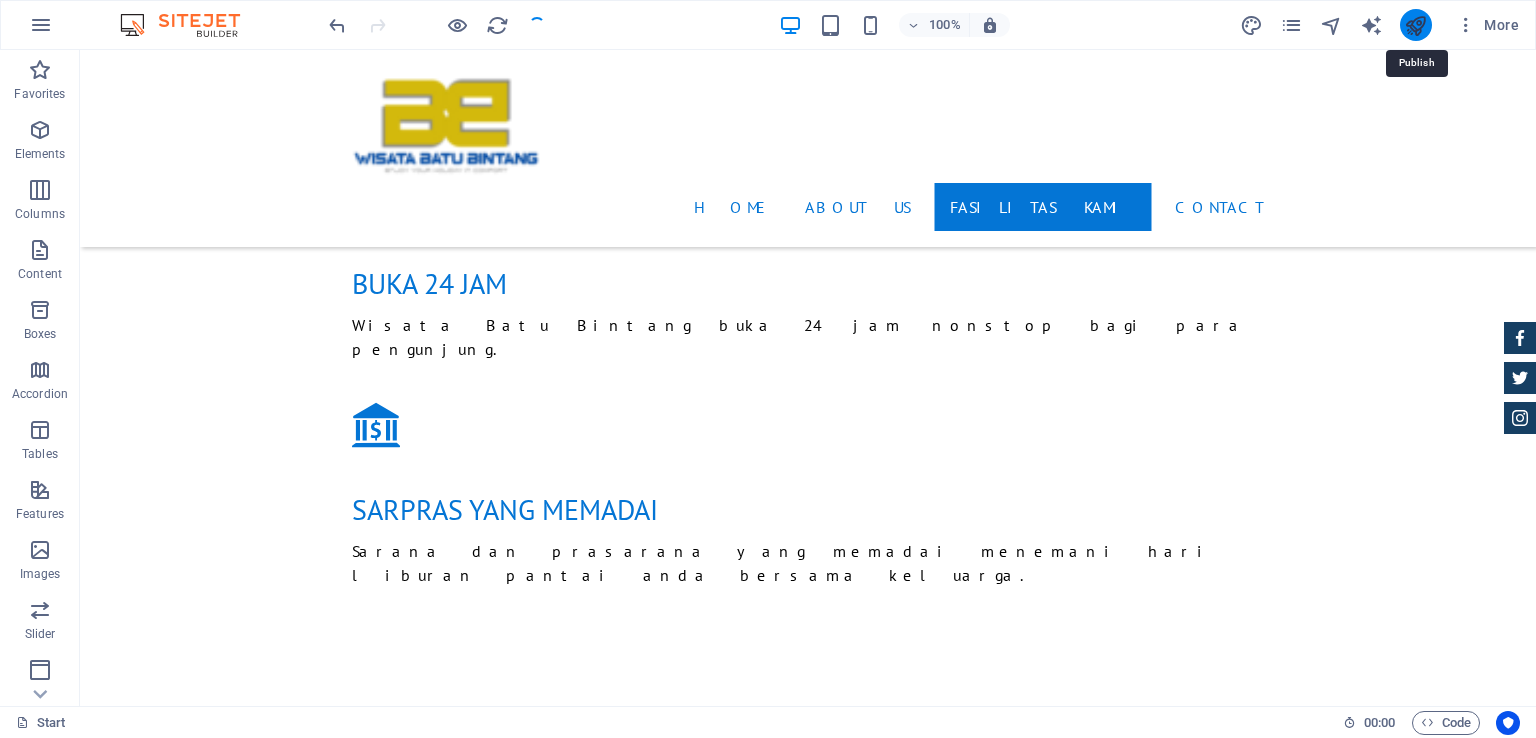 click at bounding box center (1415, 25) 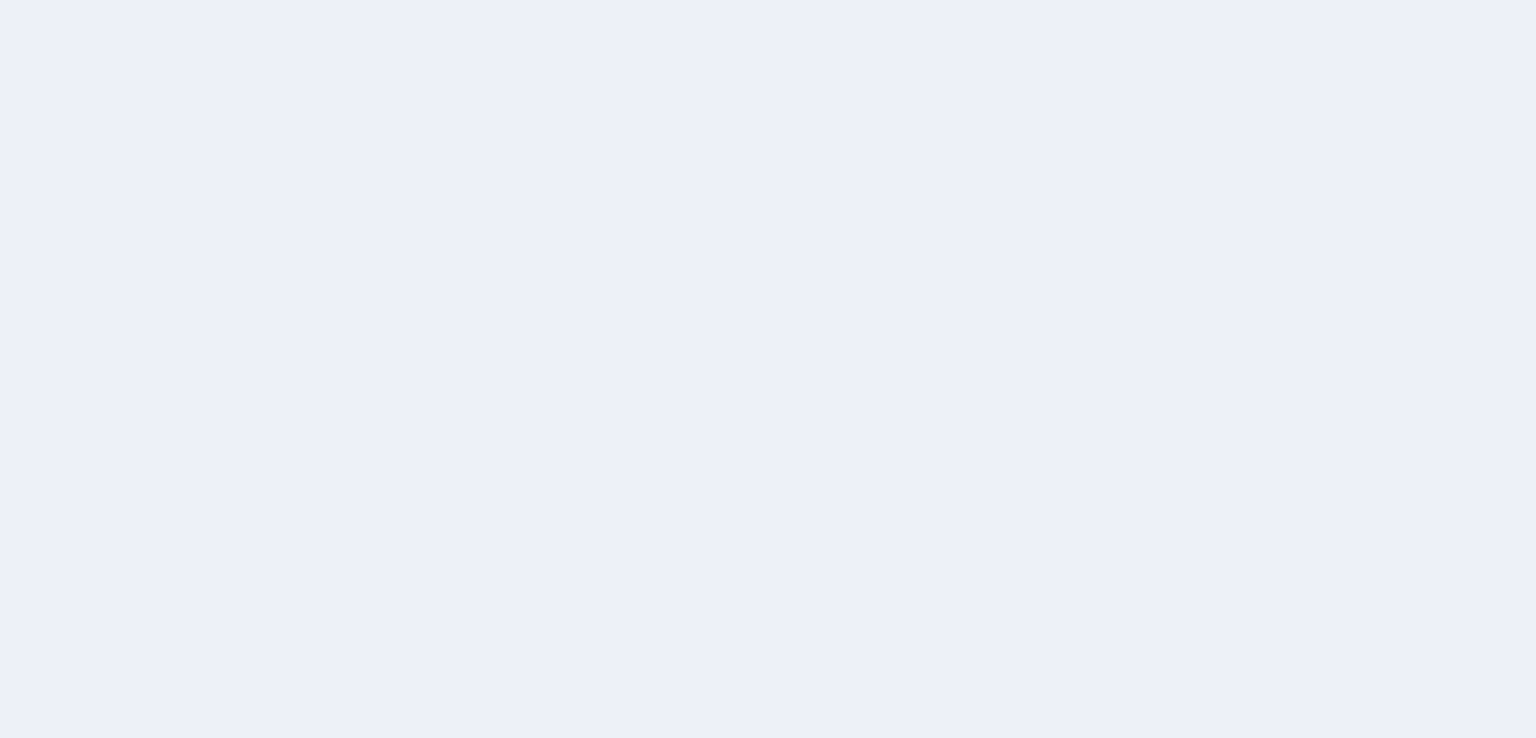 scroll, scrollTop: 0, scrollLeft: 0, axis: both 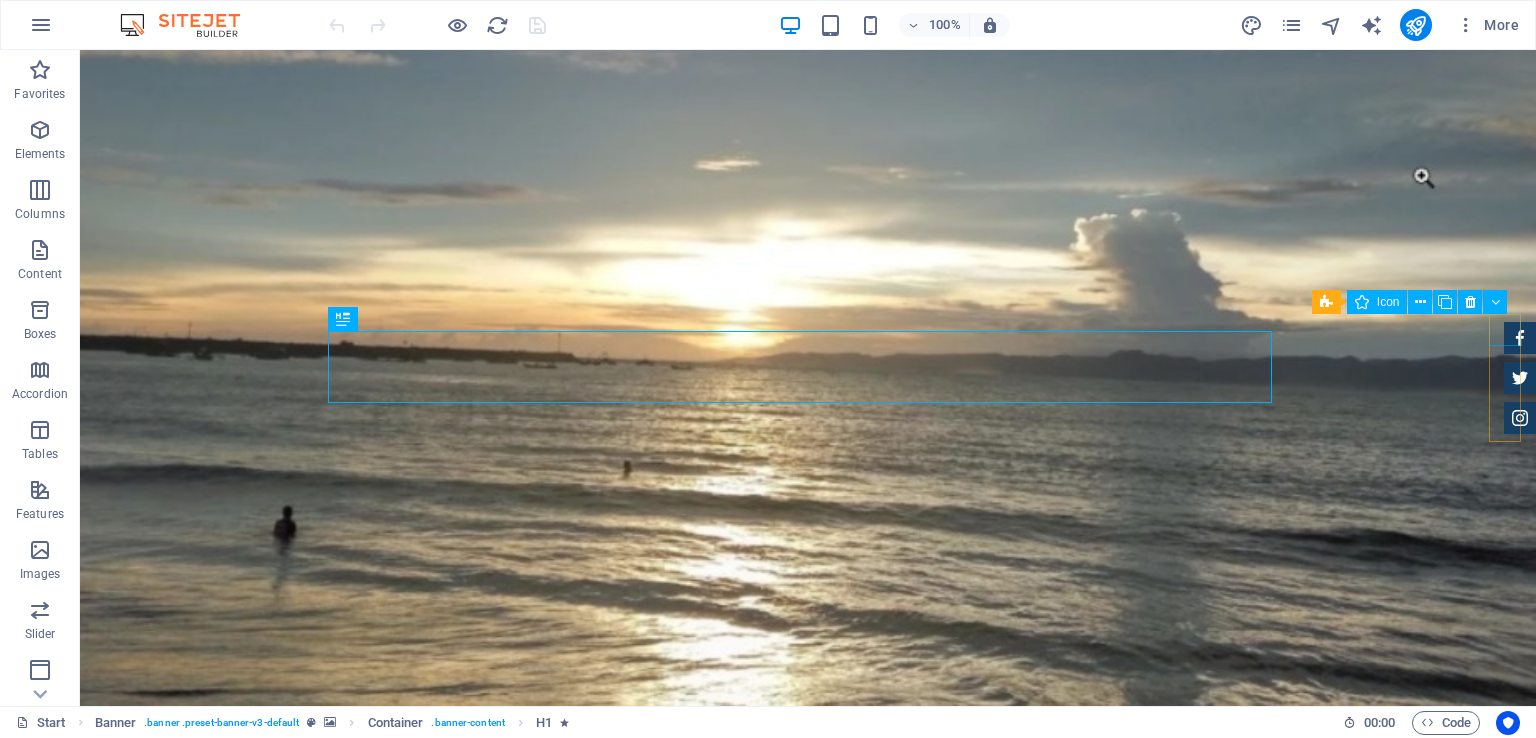 click at bounding box center (1520, 338) 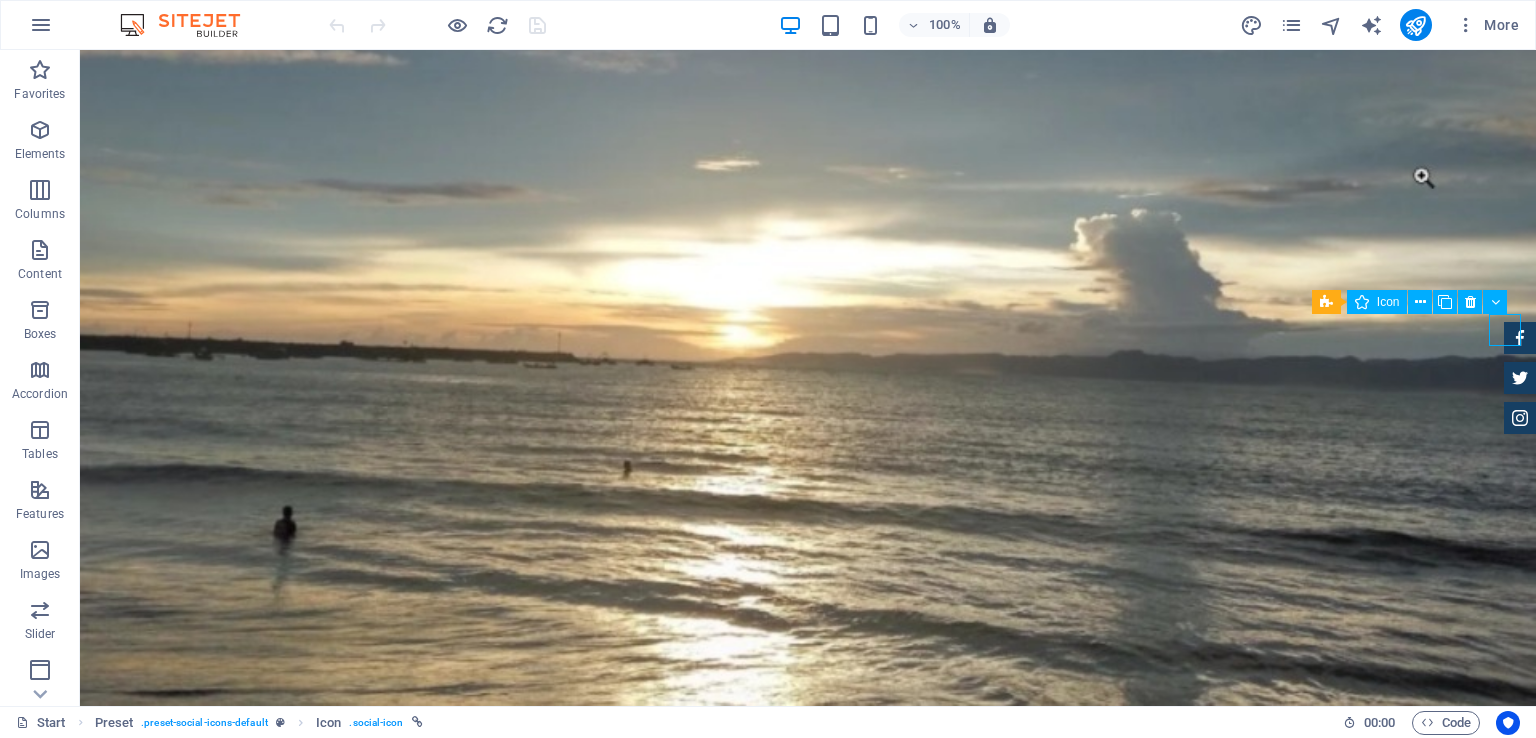click at bounding box center [1520, 338] 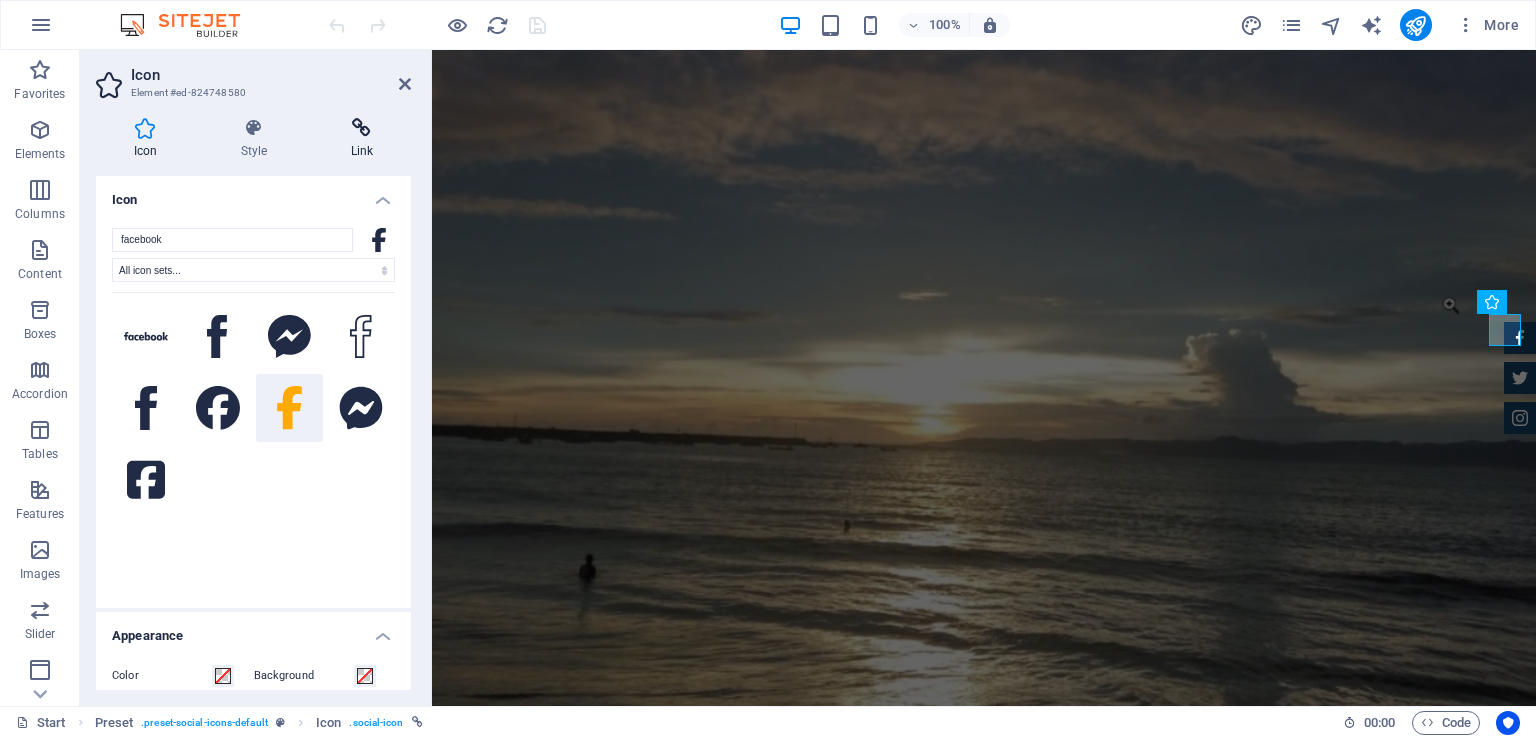 click on "Link" at bounding box center (362, 139) 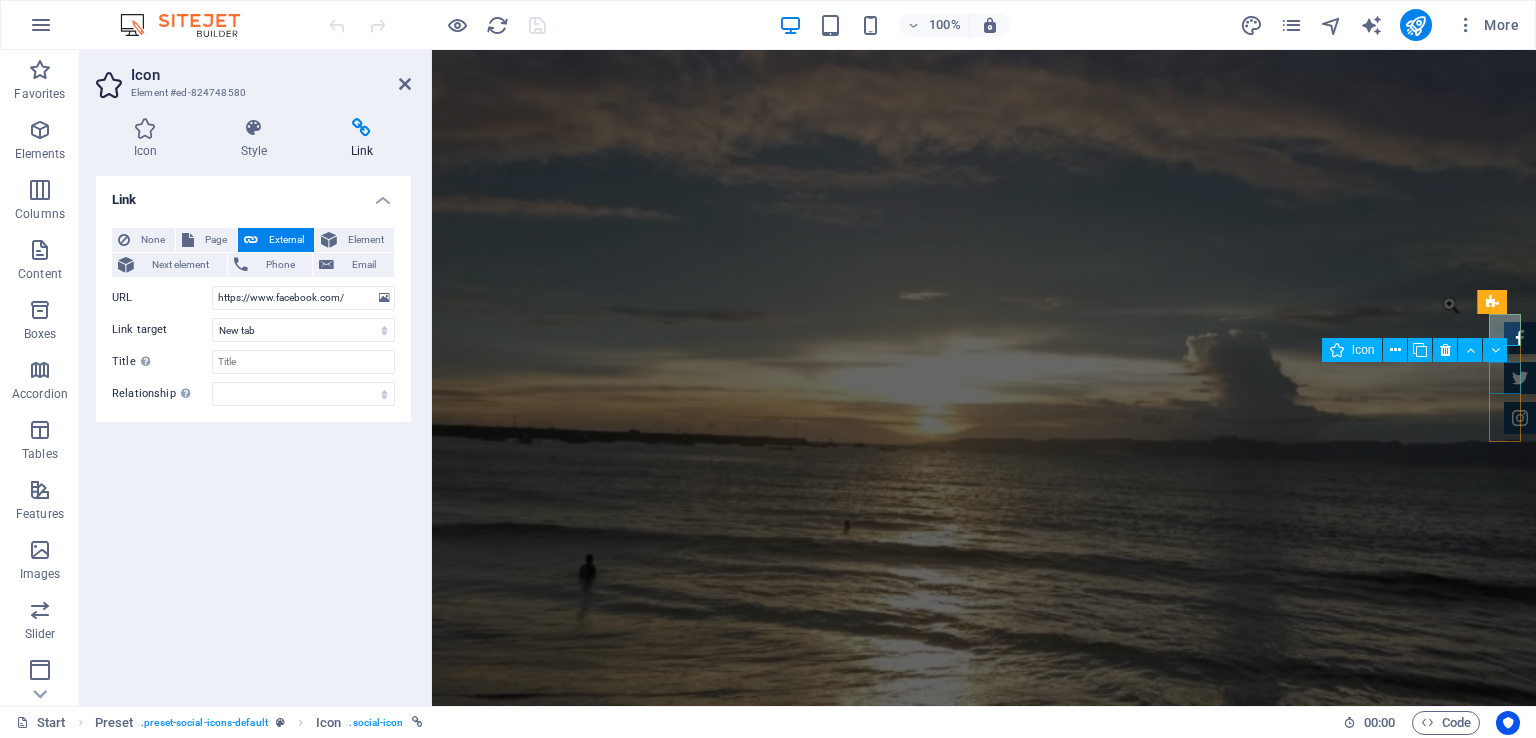 click at bounding box center [1520, 378] 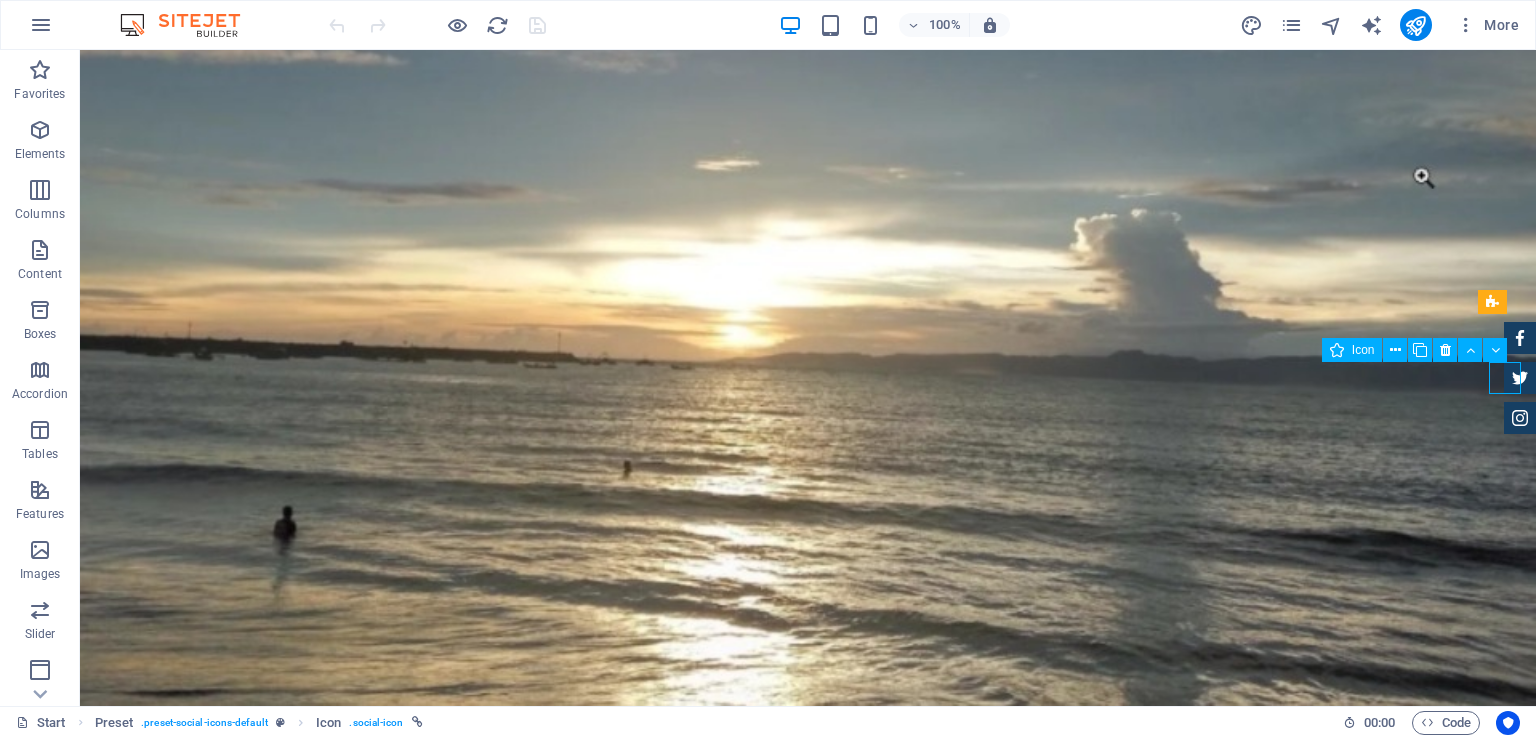 click at bounding box center (1520, 378) 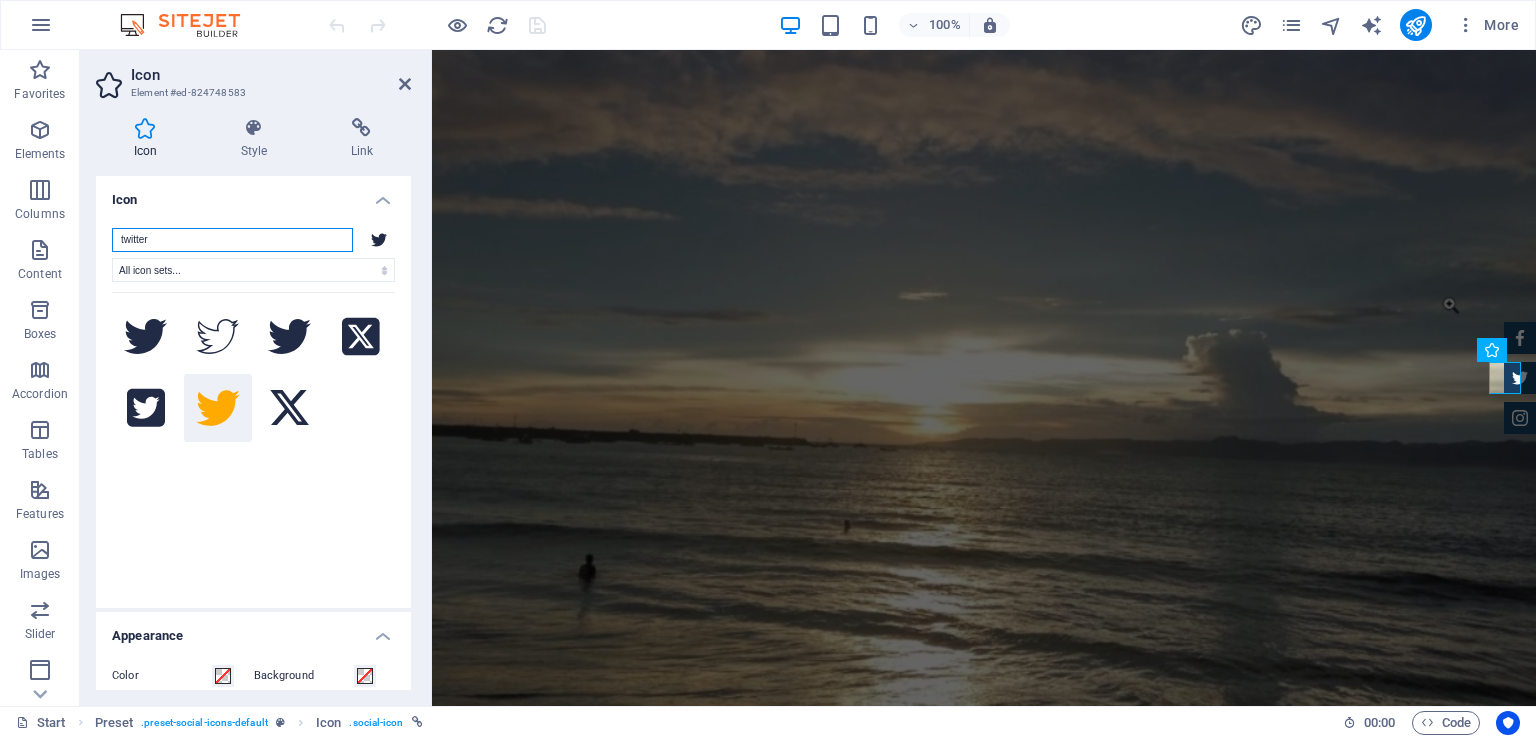 click on "twitter" at bounding box center (232, 240) 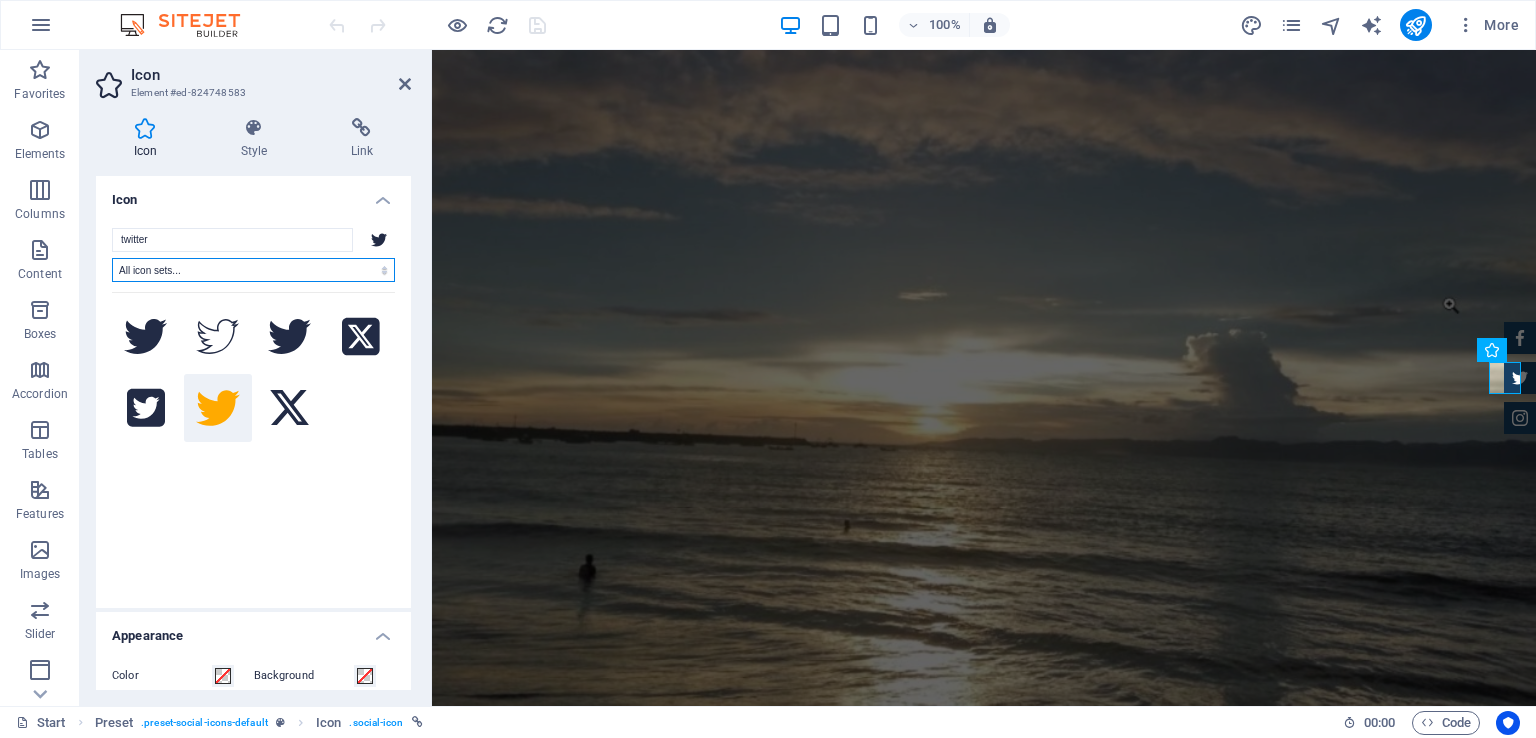 click on "All icon sets... IcoFont Ionicons FontAwesome Brands FontAwesome Duotone FontAwesome Solid FontAwesome Regular FontAwesome Light FontAwesome Thin FontAwesome Sharp Solid FontAwesome Sharp Regular FontAwesome Sharp Light FontAwesome Sharp Thin" at bounding box center (253, 270) 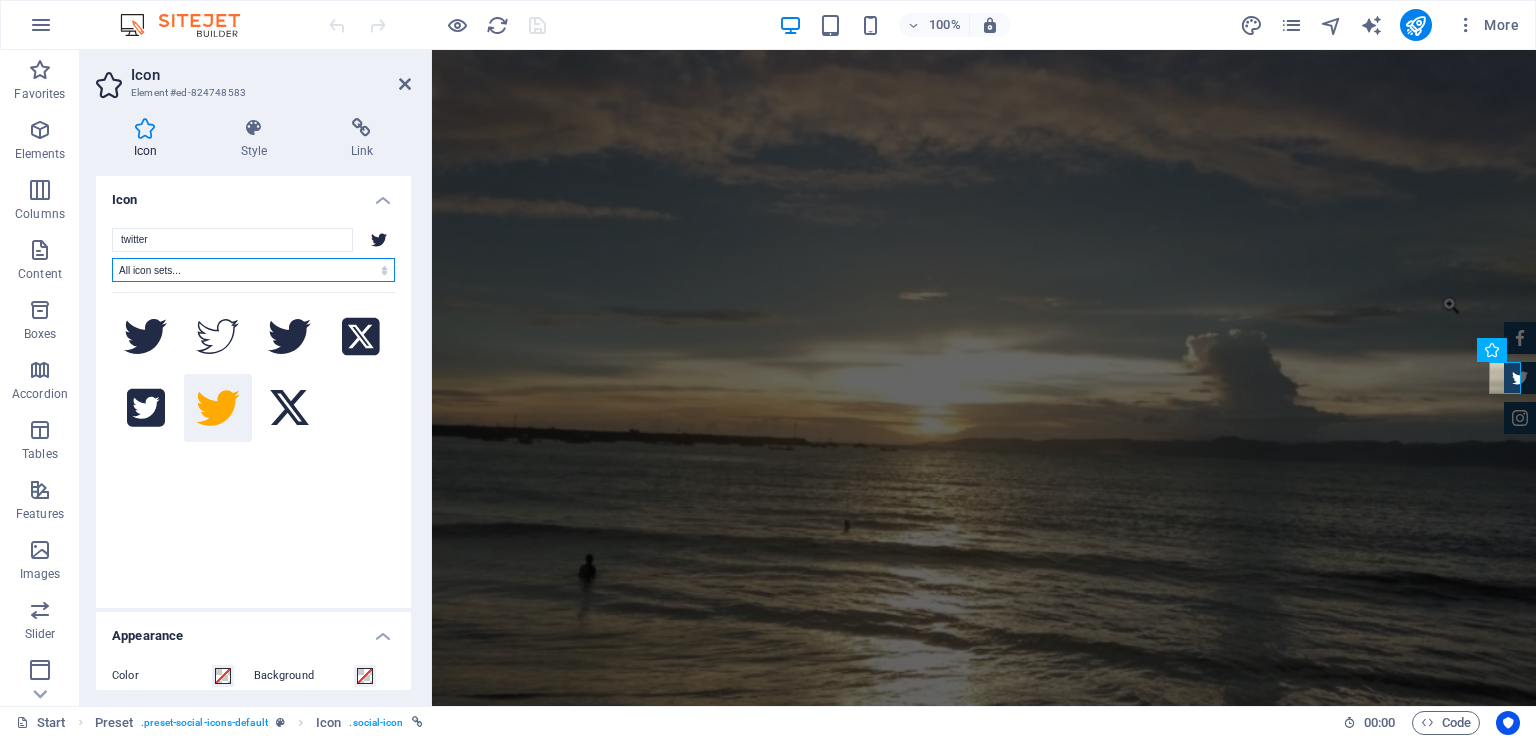 click on "All icon sets... IcoFont Ionicons FontAwesome Brands FontAwesome Duotone FontAwesome Solid FontAwesome Regular FontAwesome Light FontAwesome Thin FontAwesome Sharp Solid FontAwesome Sharp Regular FontAwesome Sharp Light FontAwesome Sharp Thin" at bounding box center (253, 270) 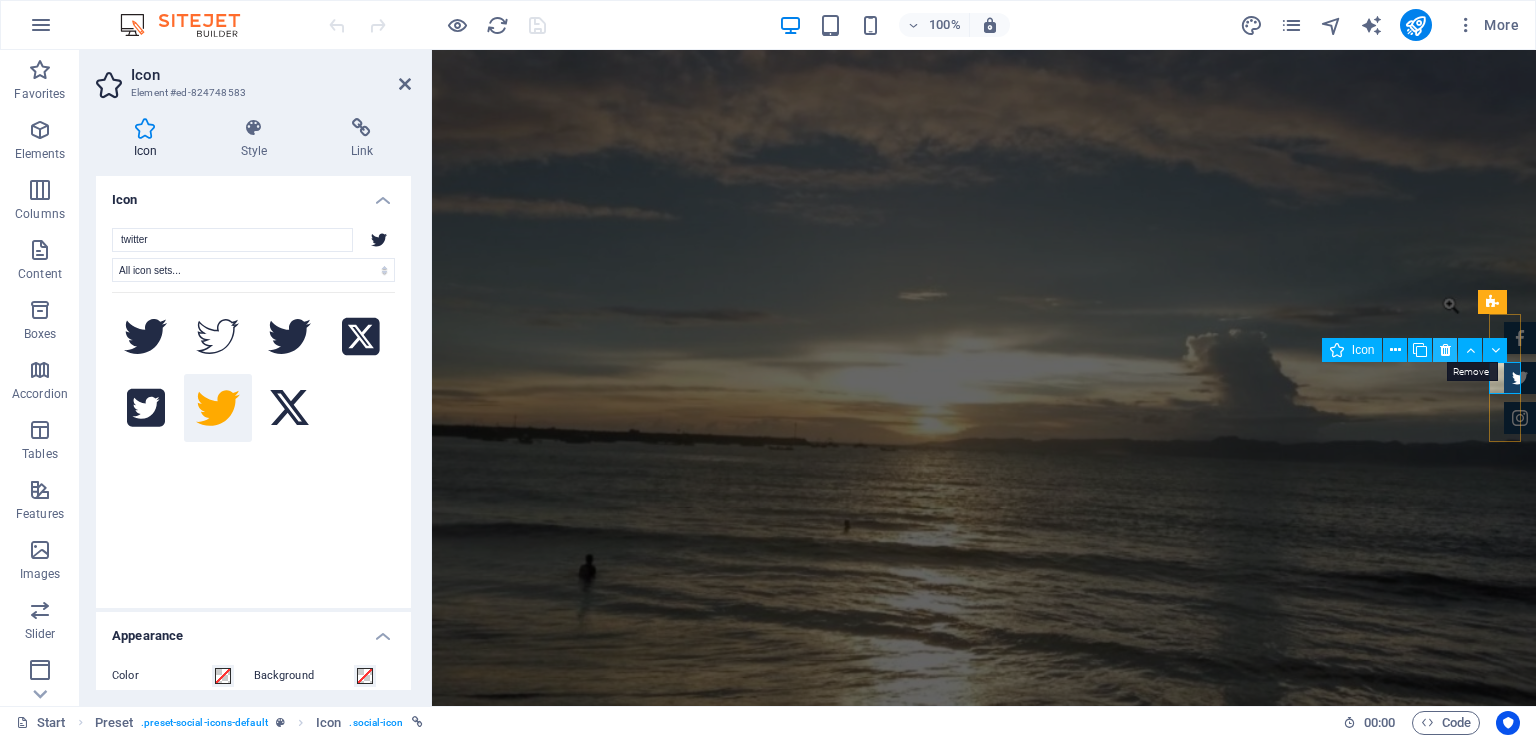 click at bounding box center [1445, 350] 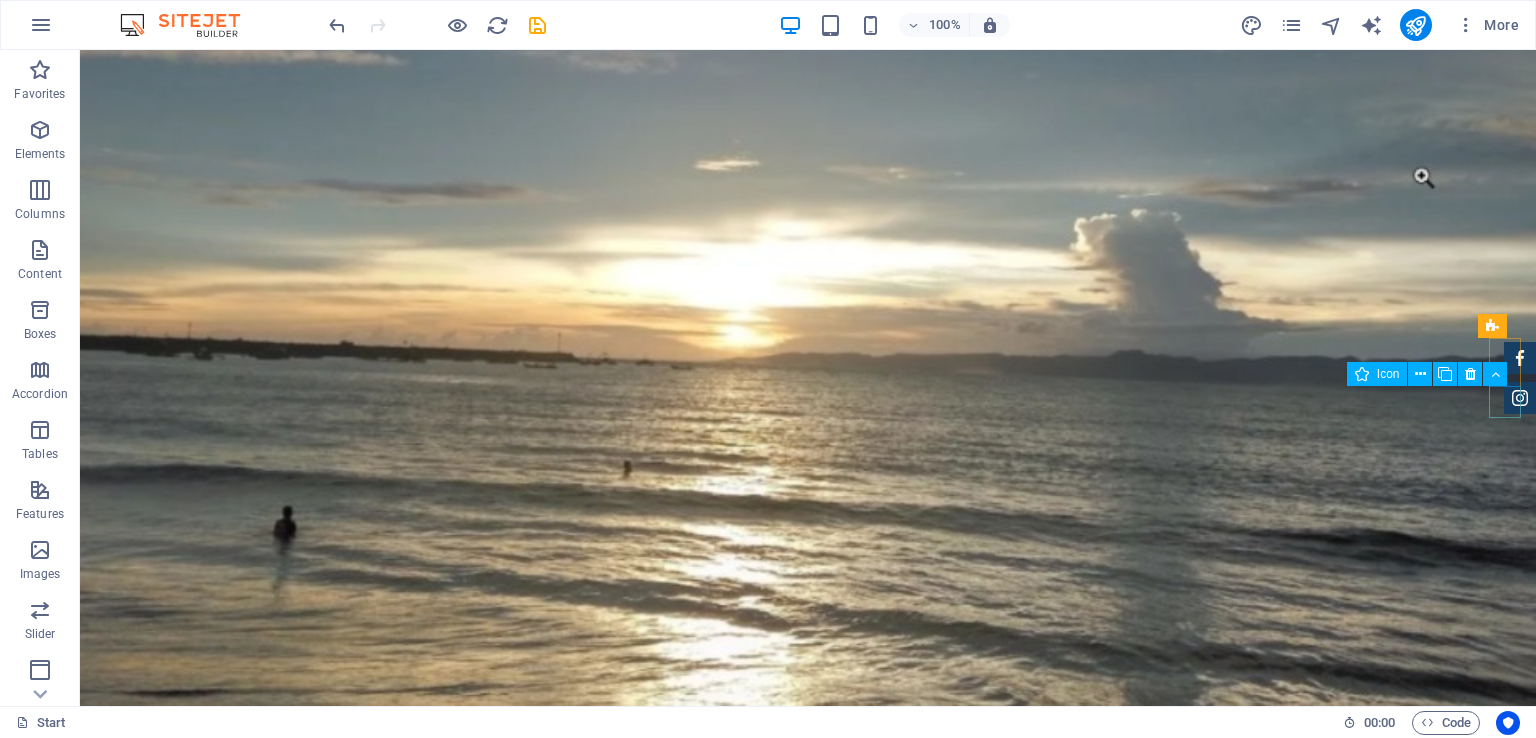 click at bounding box center (1520, 398) 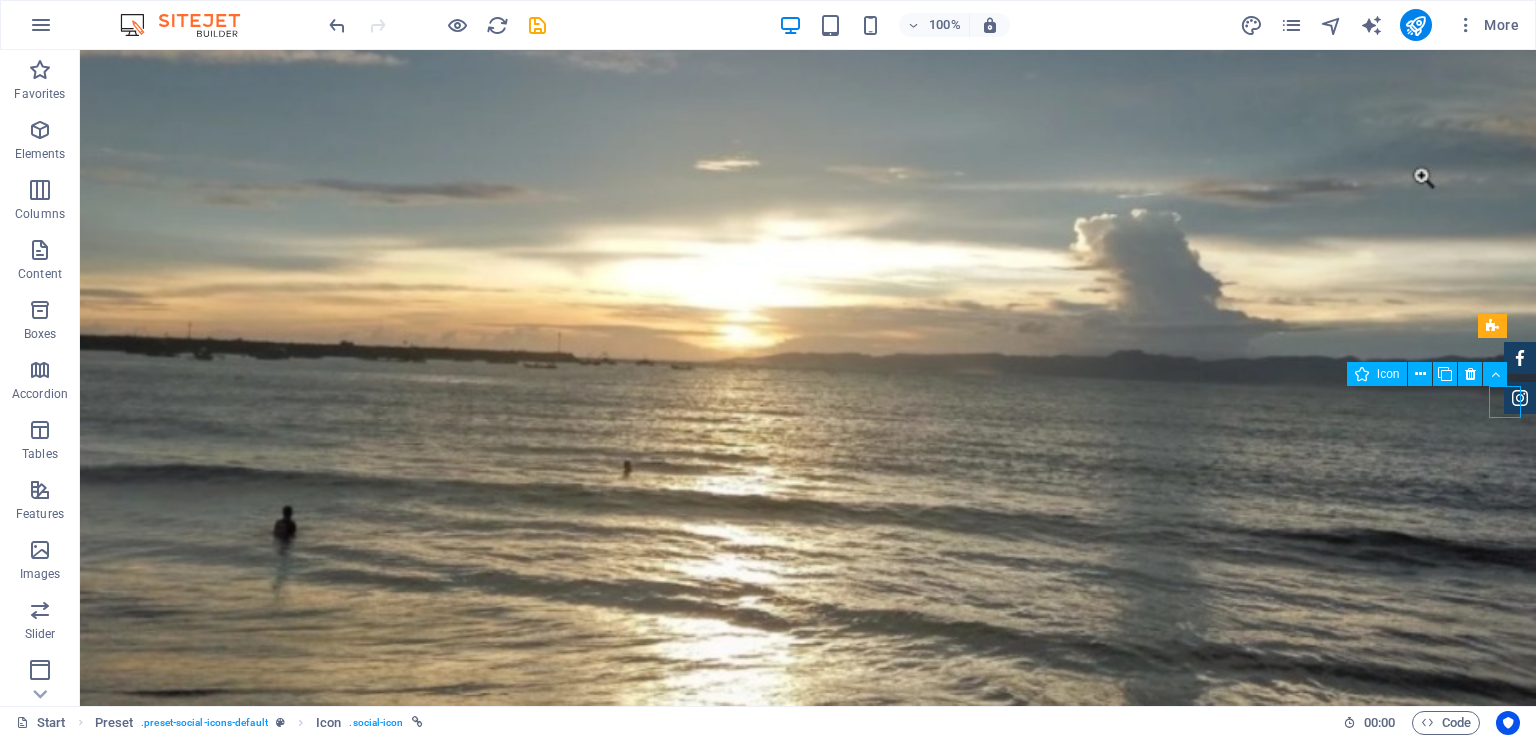 click at bounding box center [1520, 398] 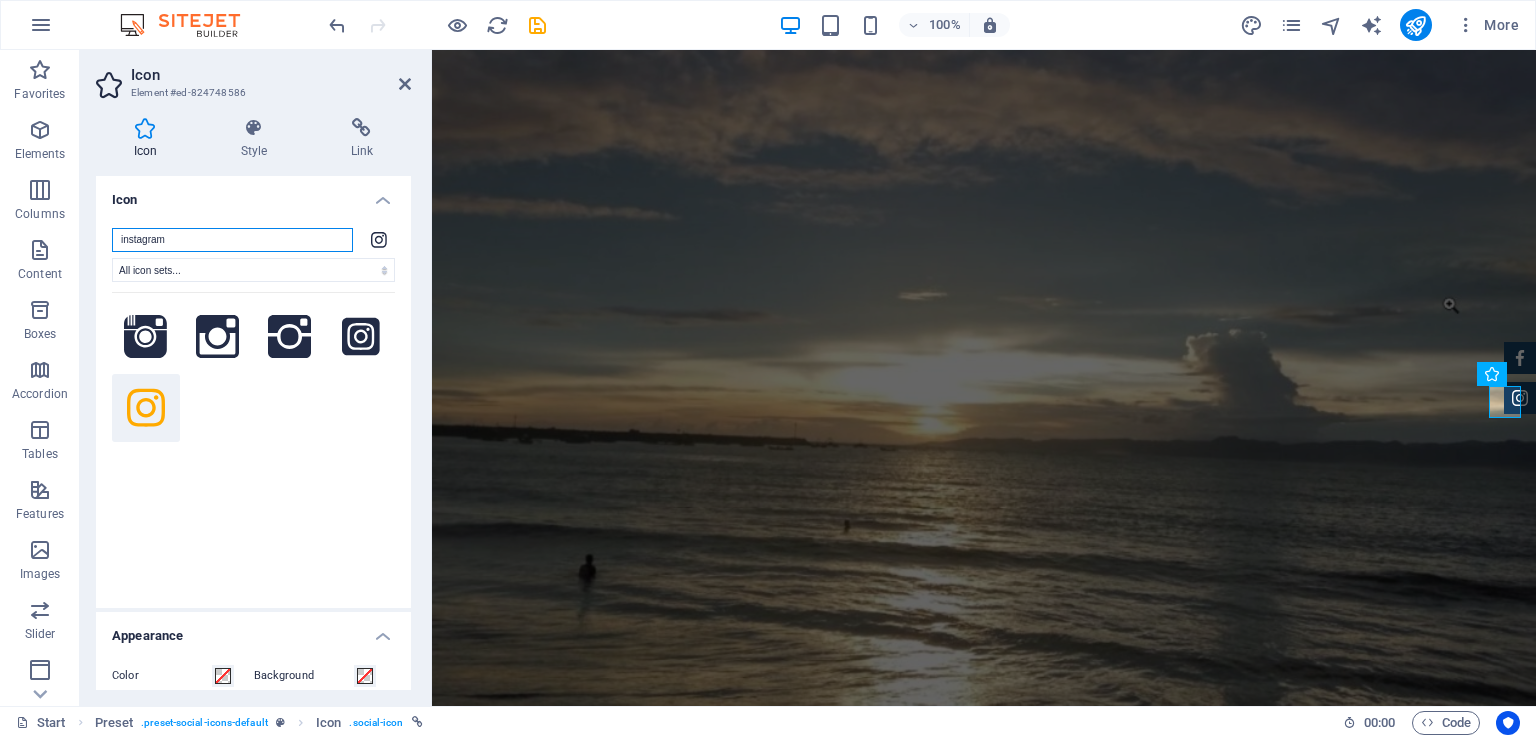 click on "instagram" at bounding box center [232, 240] 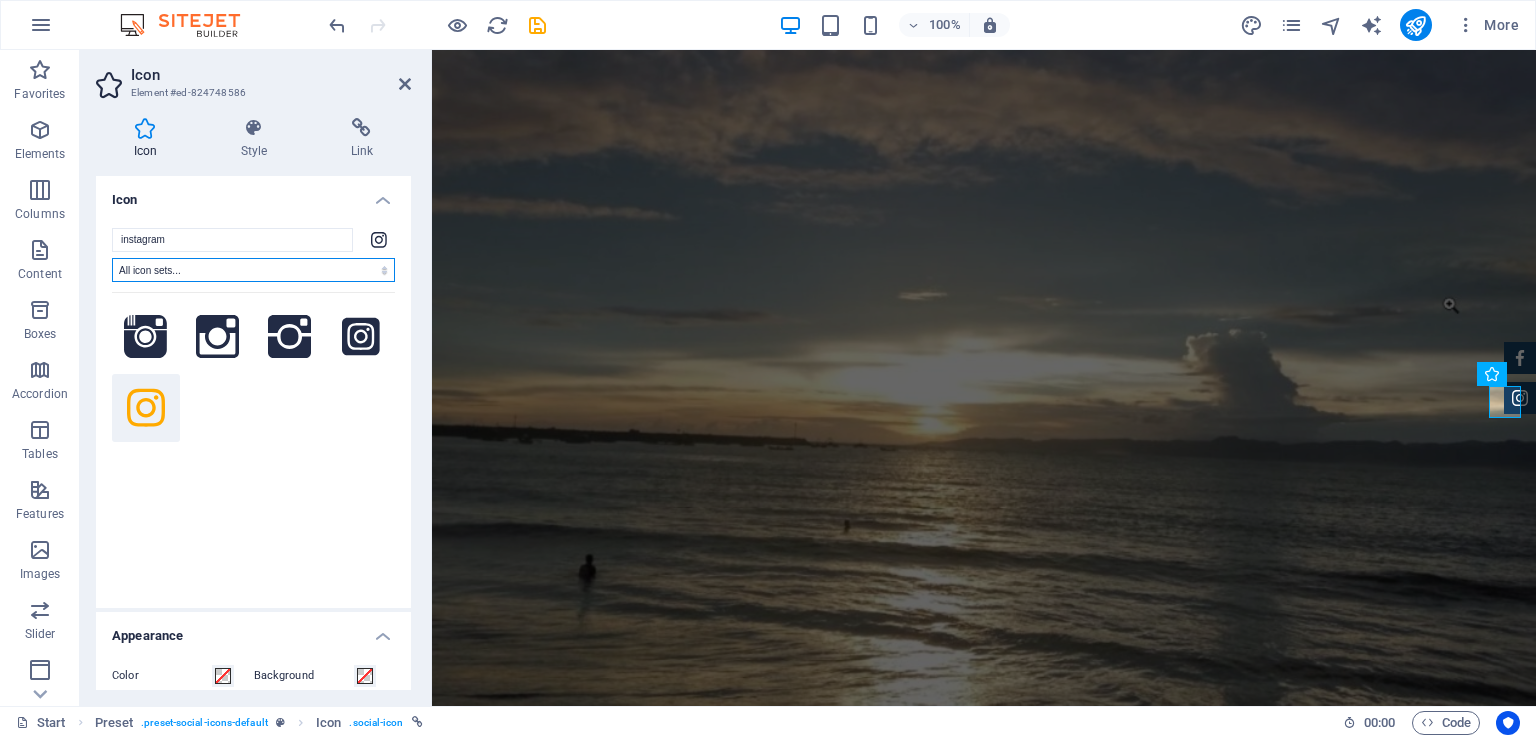 click on "All icon sets... IcoFont Ionicons FontAwesome Brands FontAwesome Duotone FontAwesome Solid FontAwesome Regular FontAwesome Light FontAwesome Thin FontAwesome Sharp Solid FontAwesome Sharp Regular FontAwesome Sharp Light FontAwesome Sharp Thin" at bounding box center (253, 270) 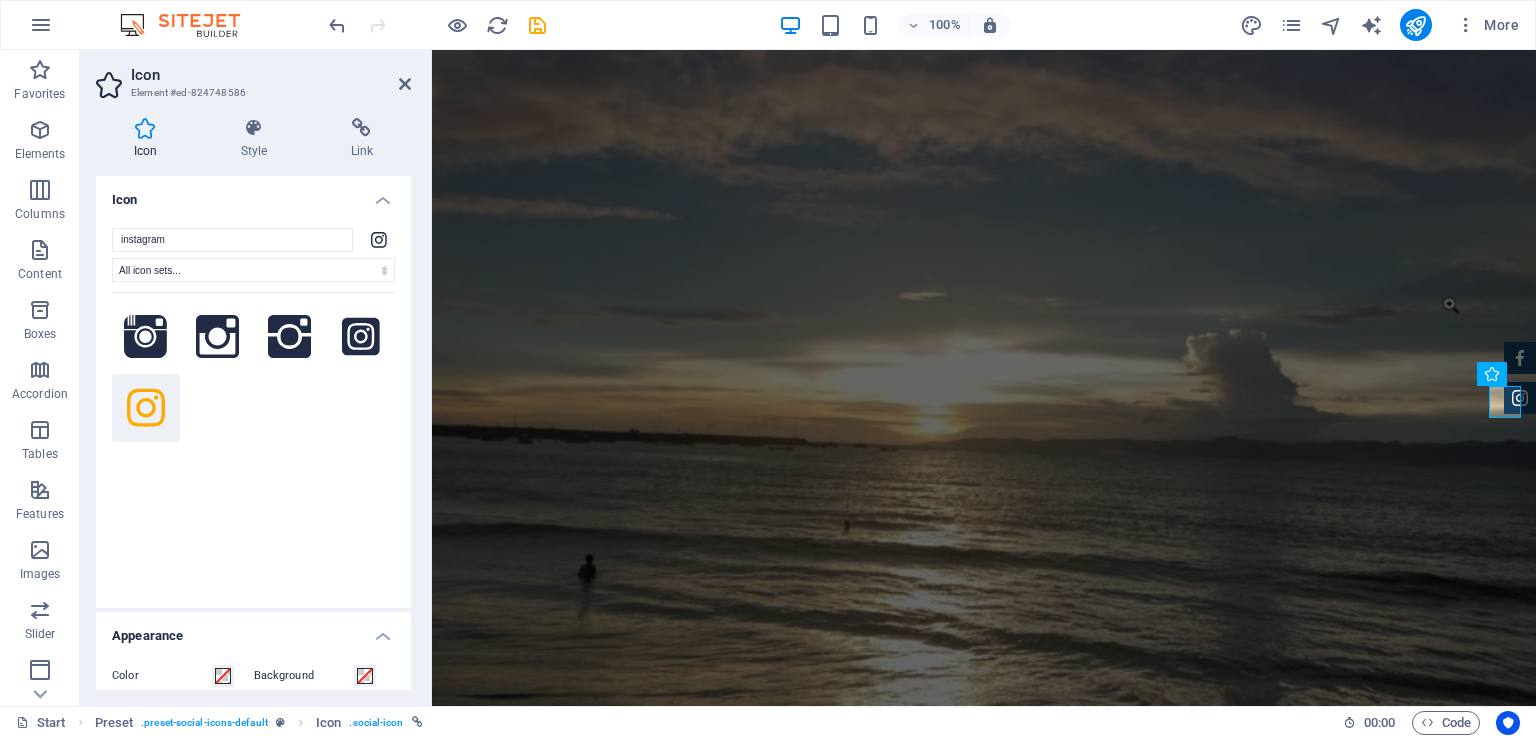 click on "Icon" at bounding box center [253, 194] 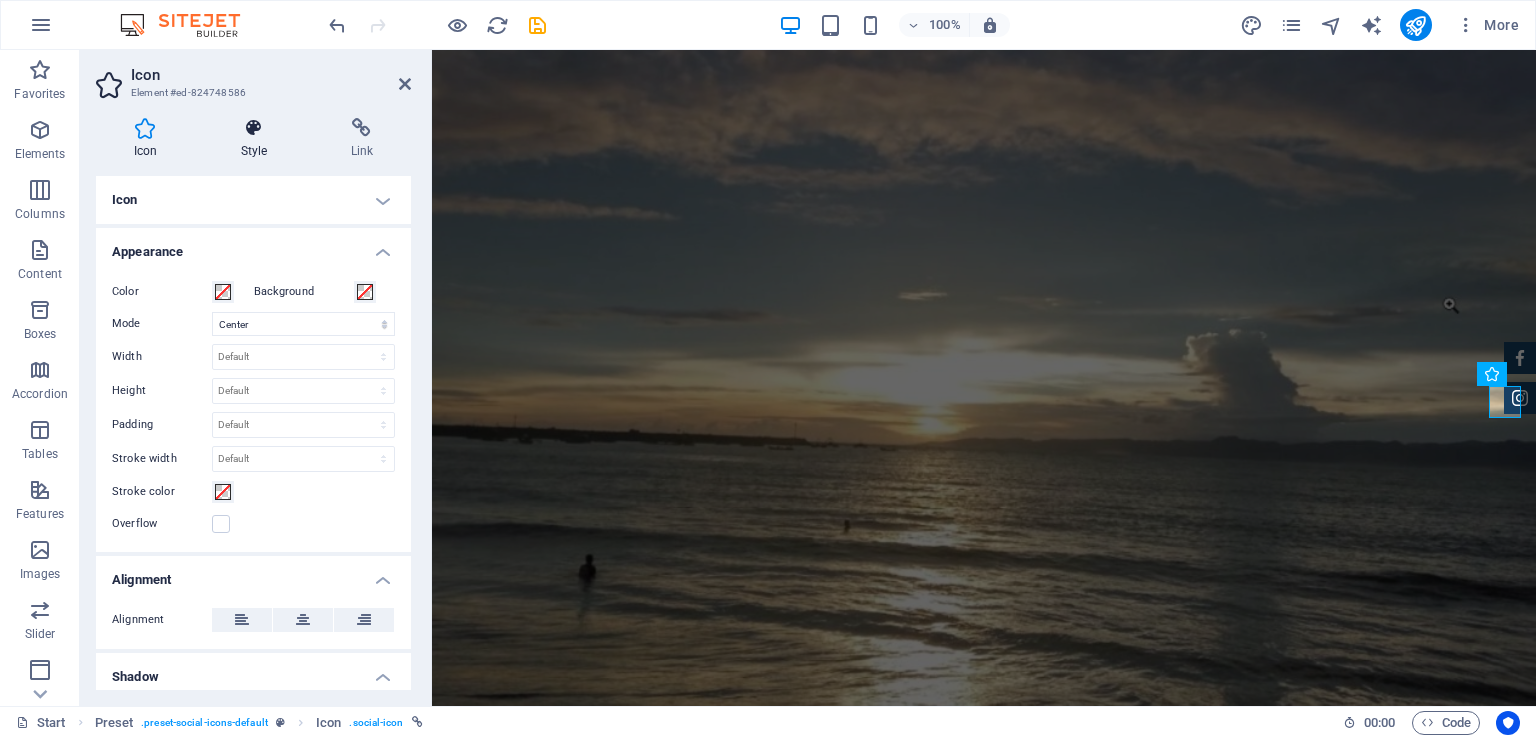 click on "Style" at bounding box center (258, 139) 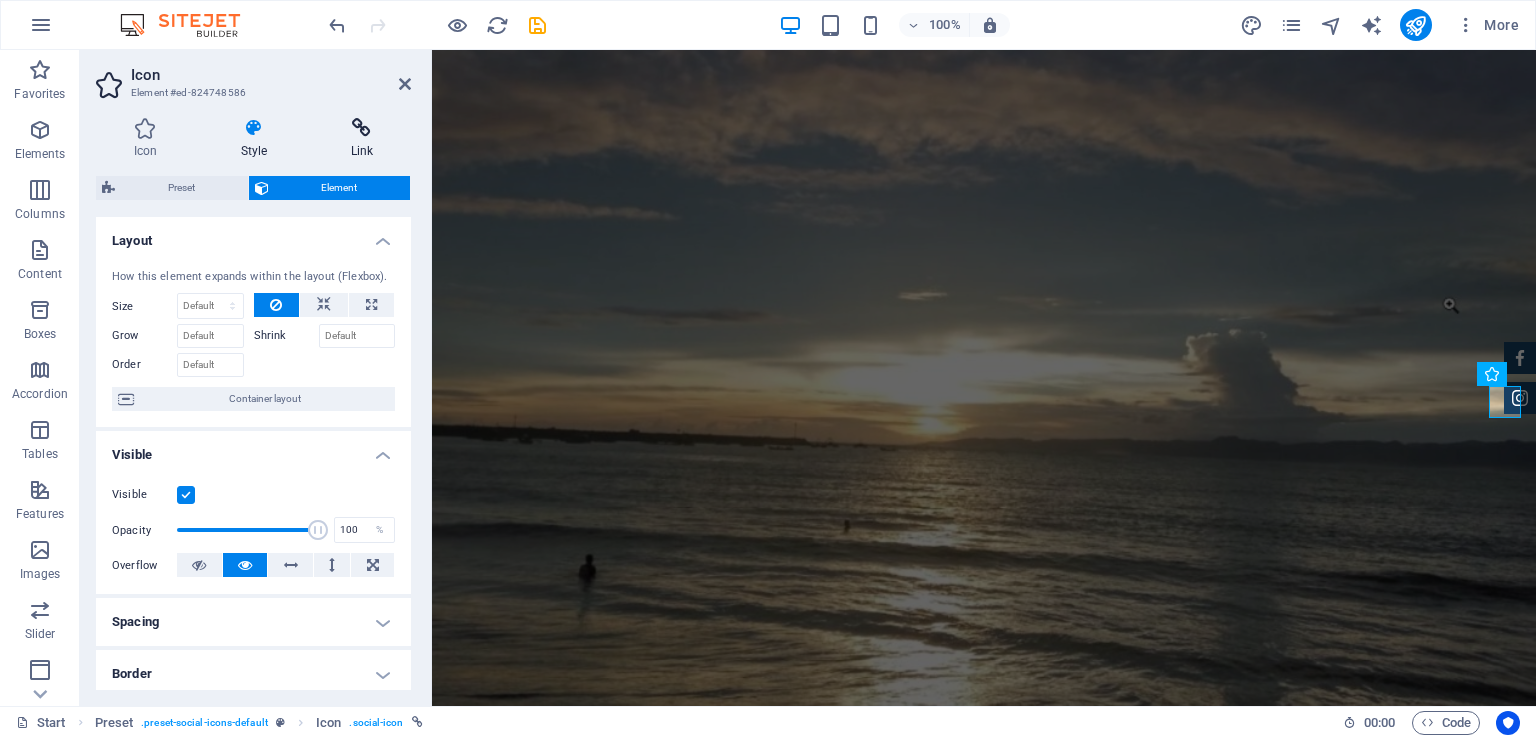 click at bounding box center [362, 128] 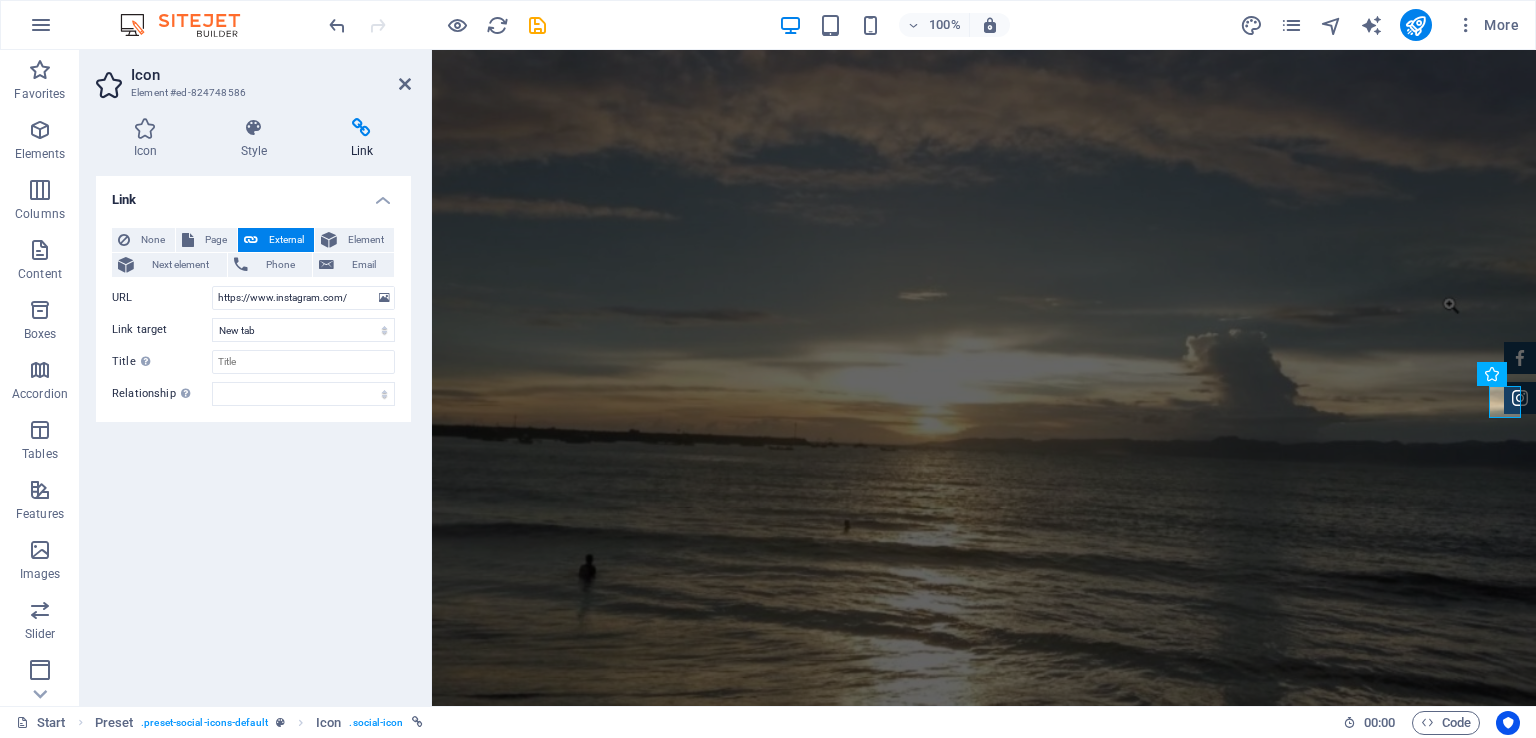 click on "Link None Page External Element Next element Phone Email Page Start Subpage Legal Notice Privacy Element
URL https://www.instagram.com/ Phone Email Link target New tab Same tab Overlay Title Additional link description, should not be the same as the link text. The title is most often shown as a tooltip text when the mouse moves over the element. Leave empty if uncertain. Relationship Sets the  relationship of this link to the link target . For example, the value "nofollow" instructs search engines not to follow the link. Can be left empty. alternate author bookmark external help license next nofollow noreferrer noopener prev search tag" at bounding box center [253, 433] 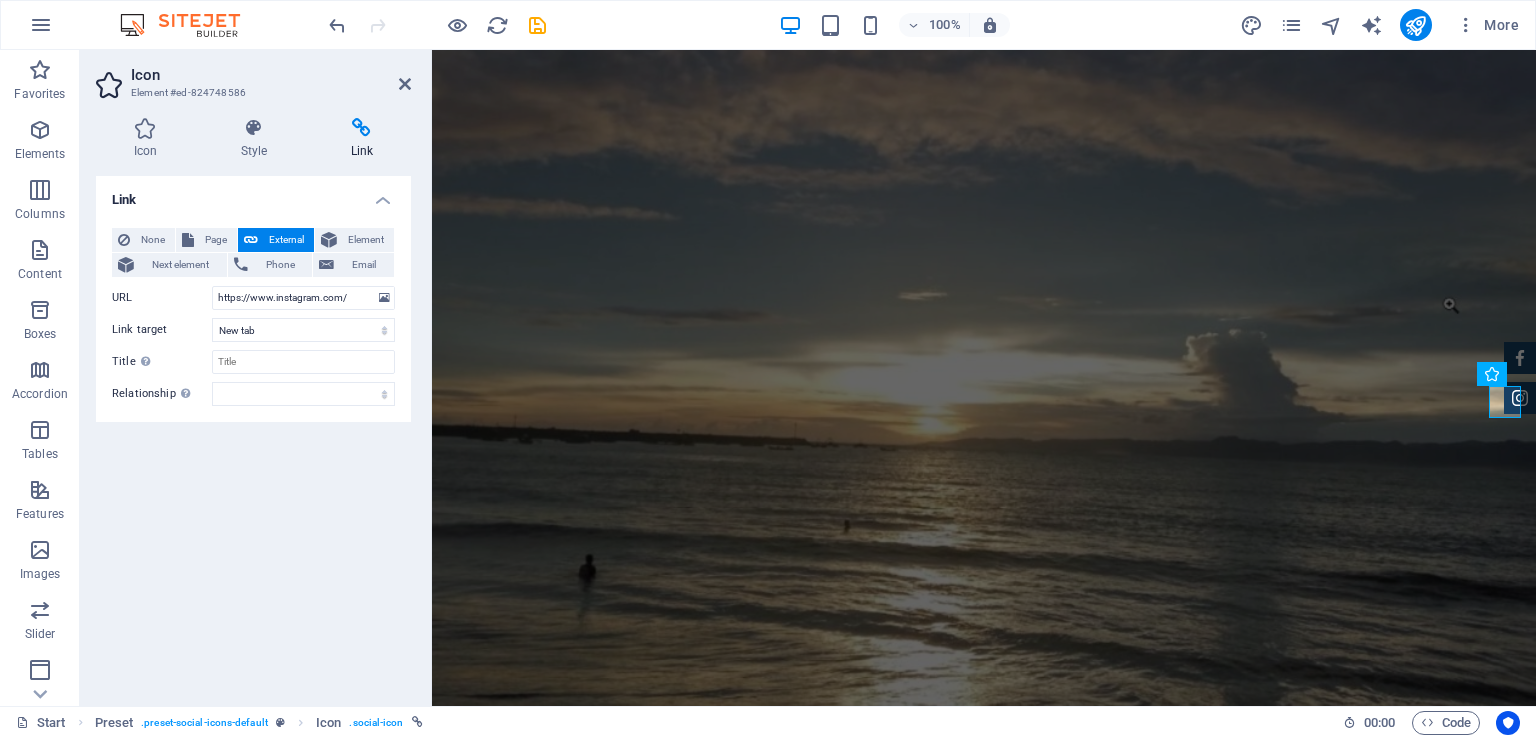 click on "Link None Page External Element Next element Phone Email Page Start Subpage Legal Notice Privacy Element
URL https://www.instagram.com/ Phone Email Link target New tab Same tab Overlay Title Additional link description, should not be the same as the link text. The title is most often shown as a tooltip text when the mouse moves over the element. Leave empty if uncertain. Relationship Sets the  relationship of this link to the link target . For example, the value "nofollow" instructs search engines not to follow the link. Can be left empty. alternate author bookmark external help license next nofollow noreferrer noopener prev search tag" at bounding box center [253, 433] 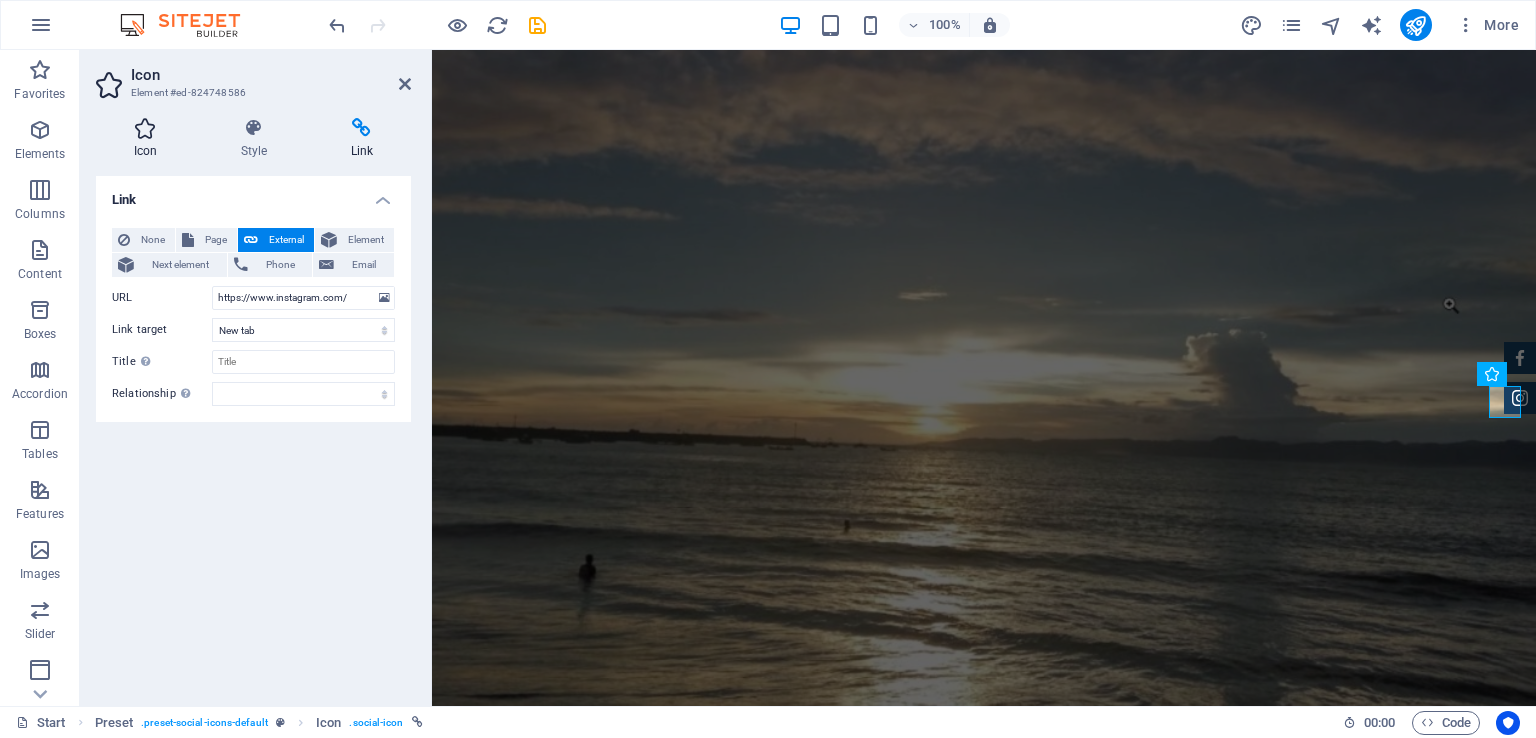 click at bounding box center (145, 128) 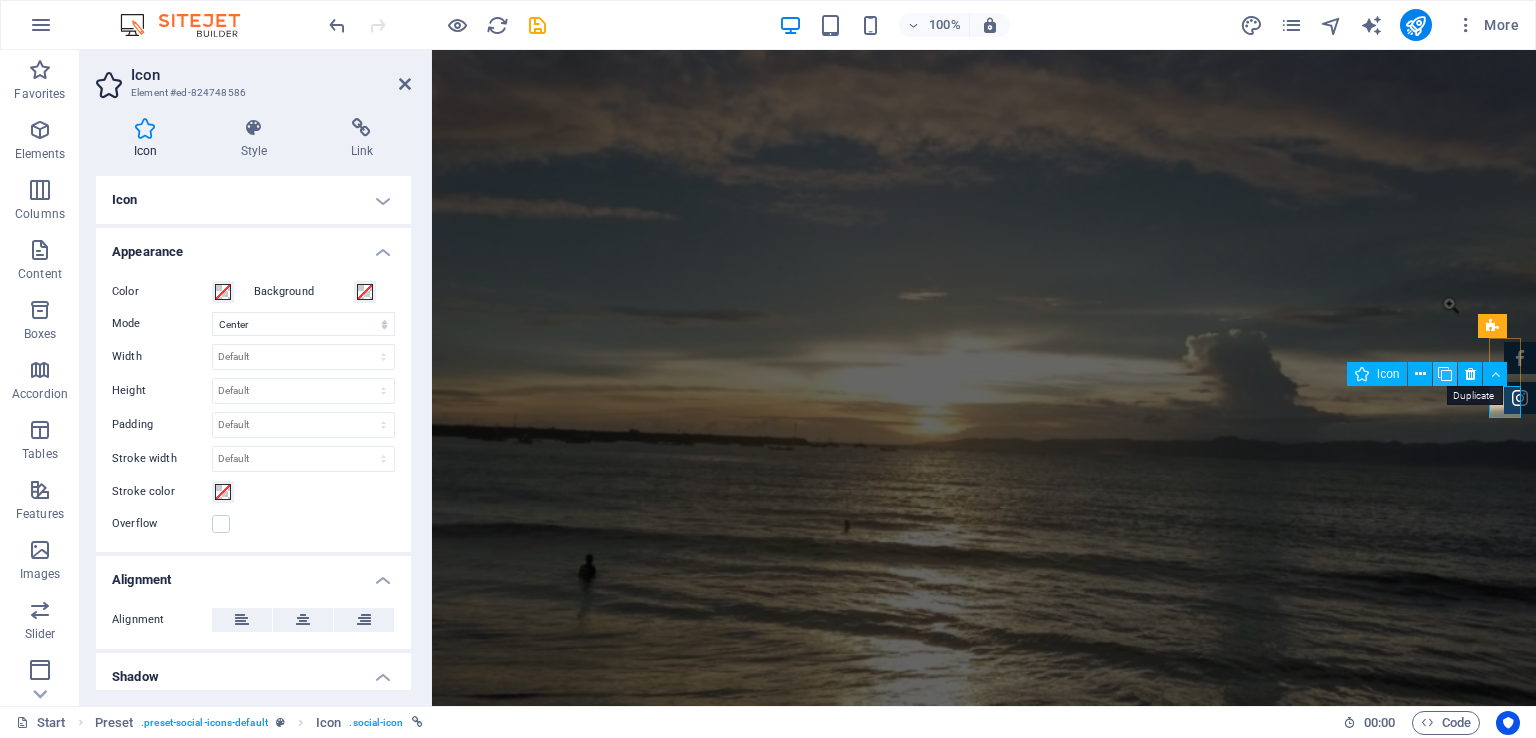 click at bounding box center (1445, 374) 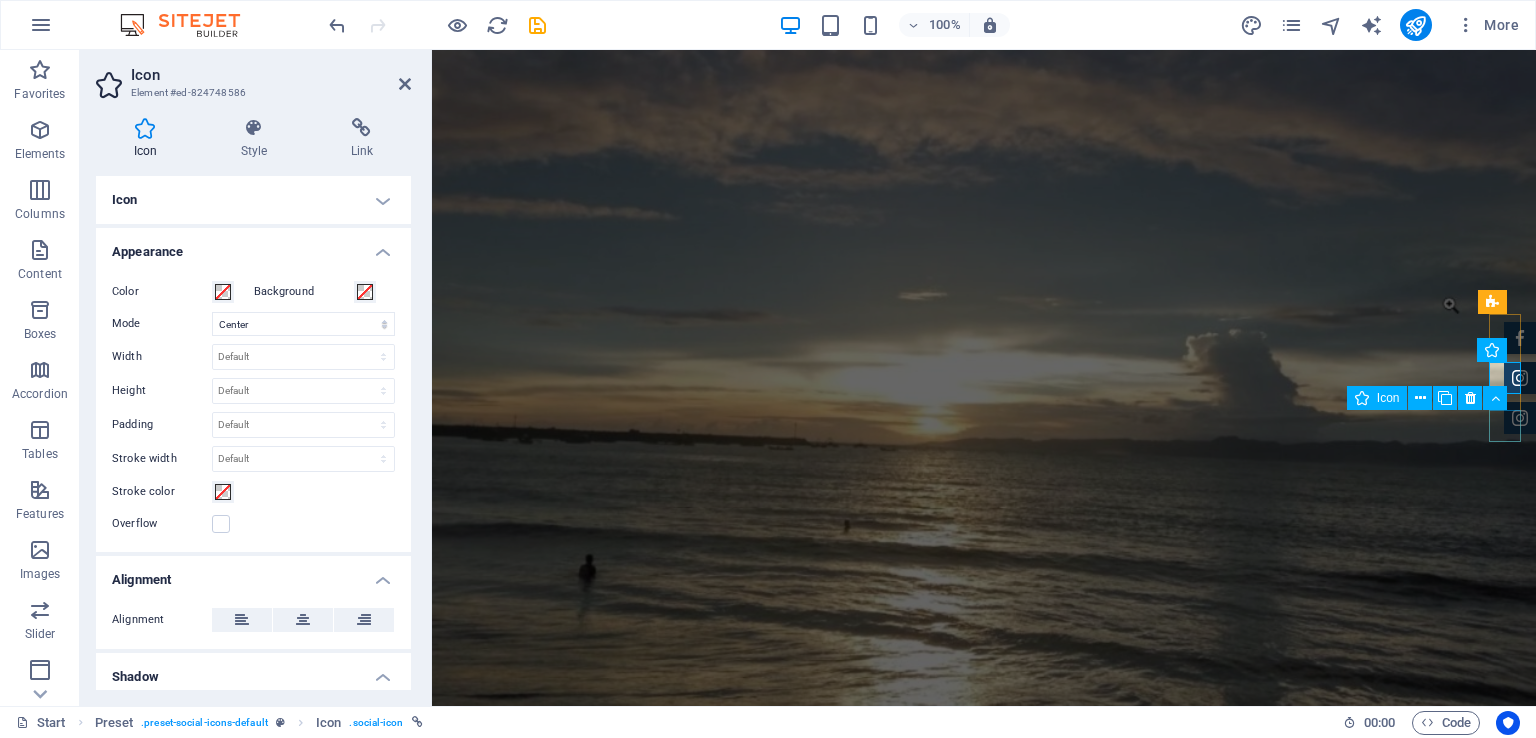 click at bounding box center (1520, 418) 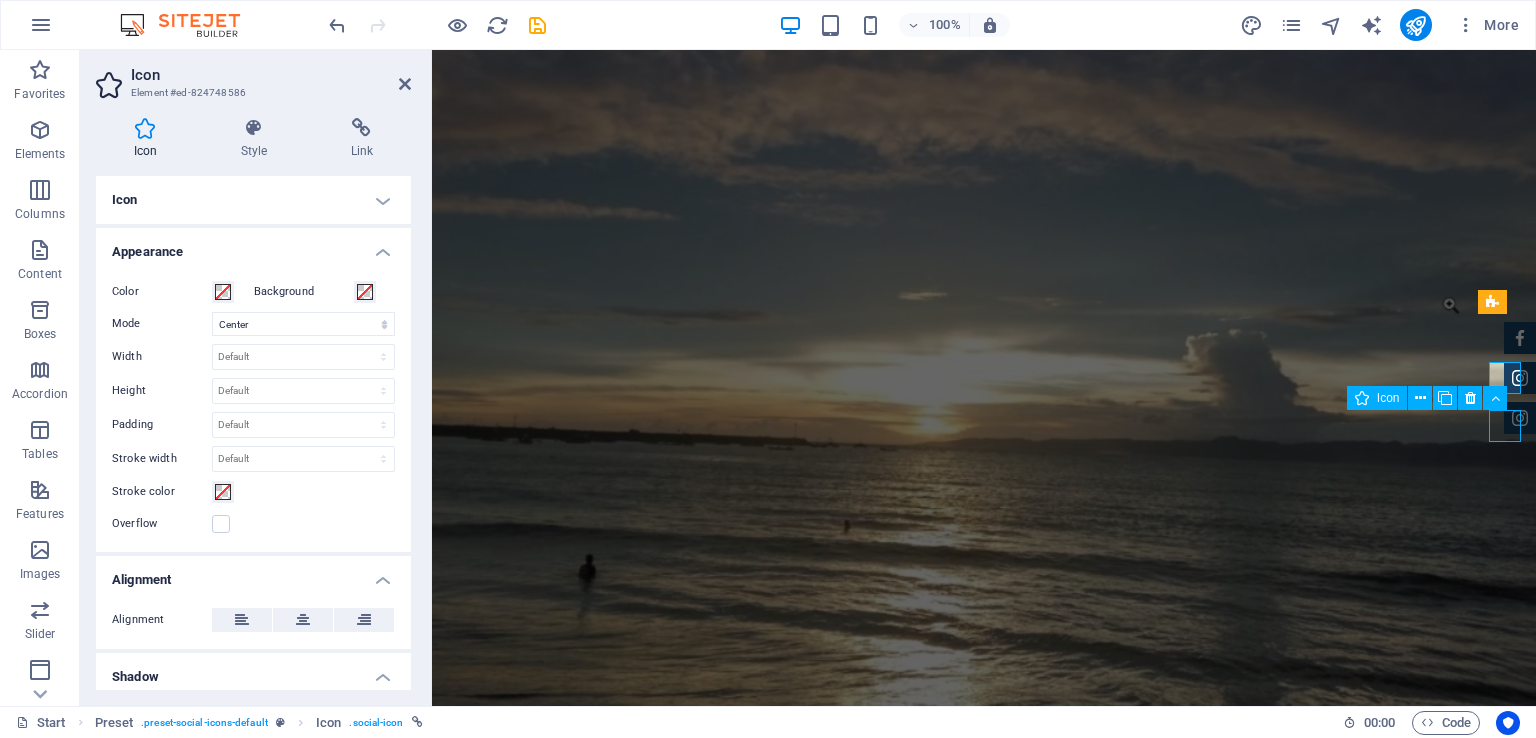 click at bounding box center (1520, 418) 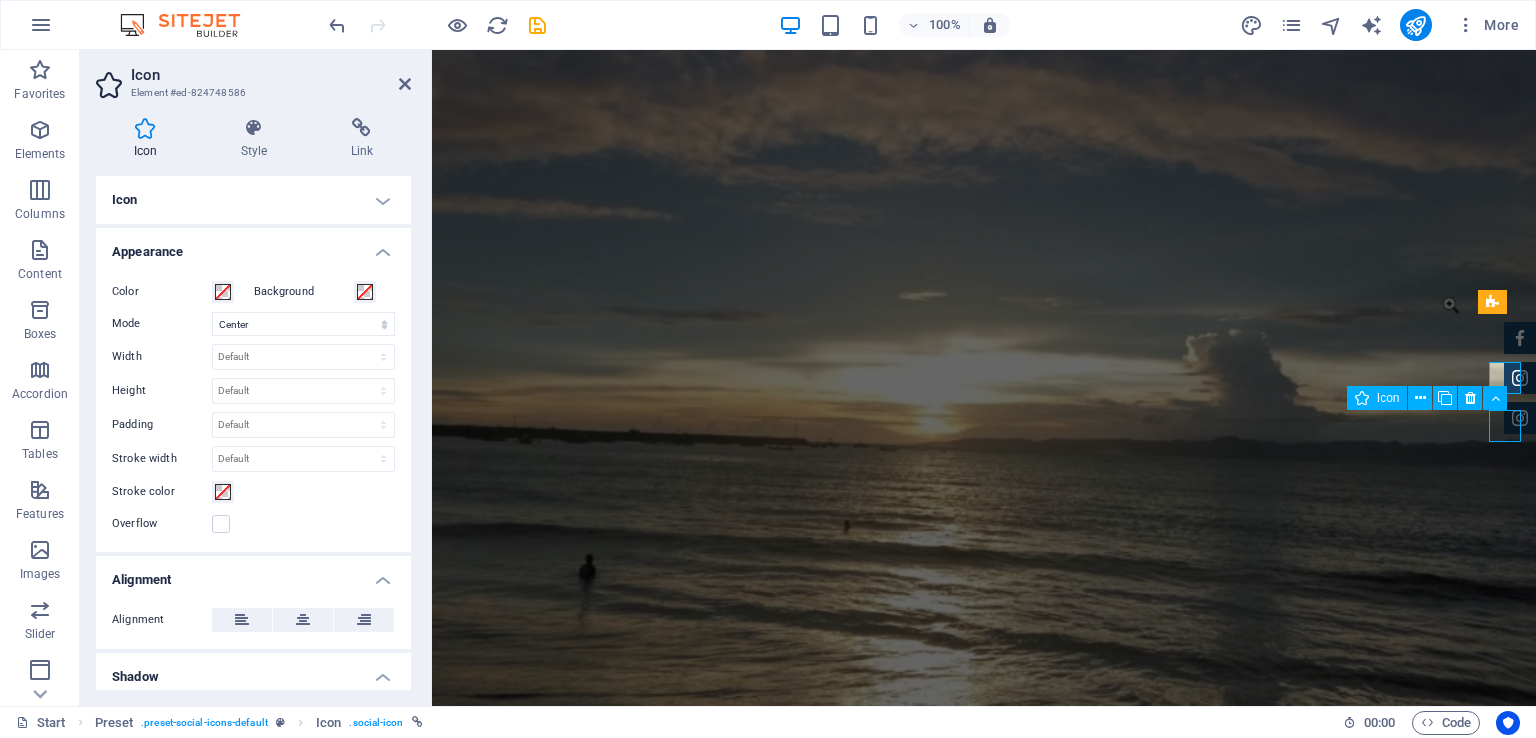 select on "xMidYMid" 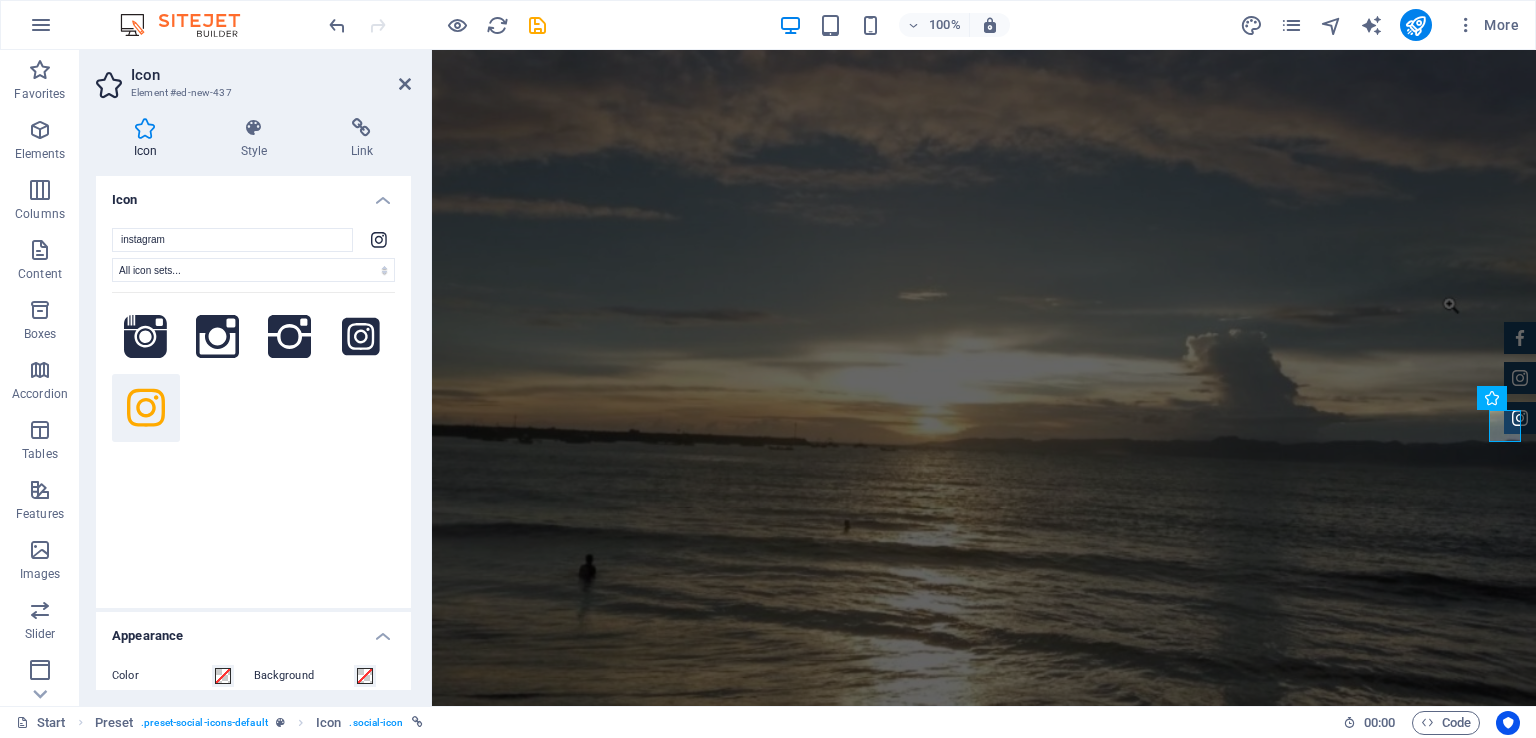 click at bounding box center [253, 437] 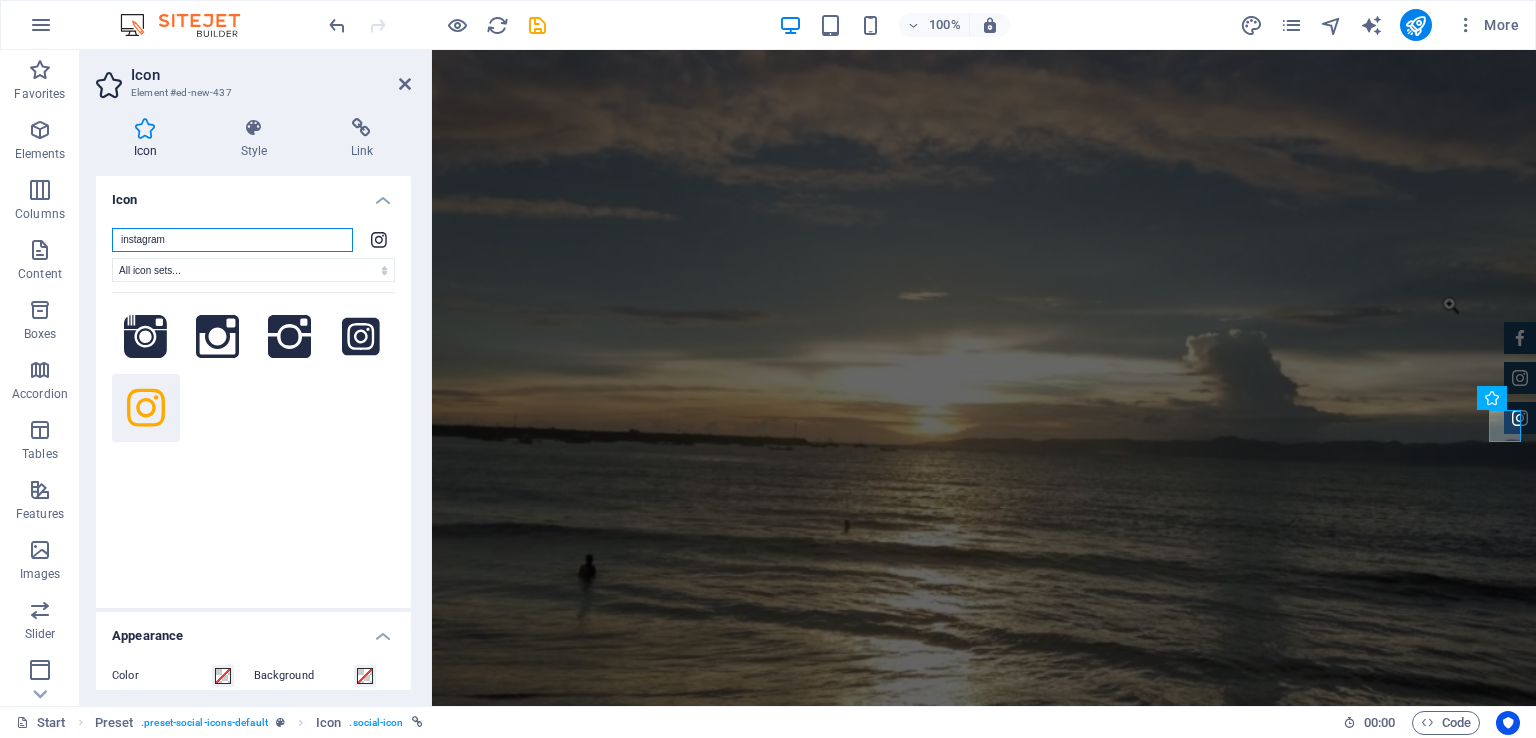 click on "instagram" at bounding box center (232, 240) 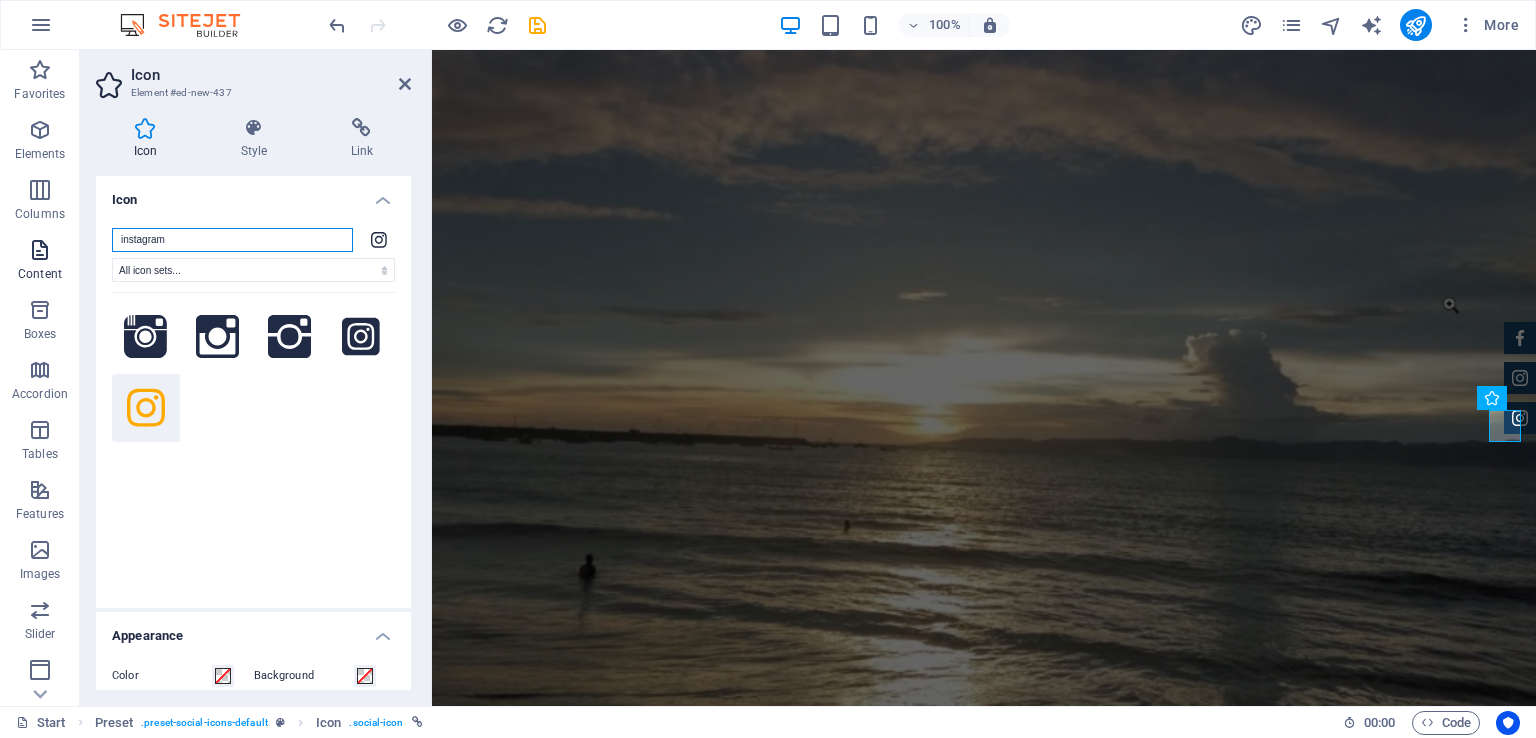 drag, startPoint x: 232, startPoint y: 233, endPoint x: 41, endPoint y: 245, distance: 191.37659 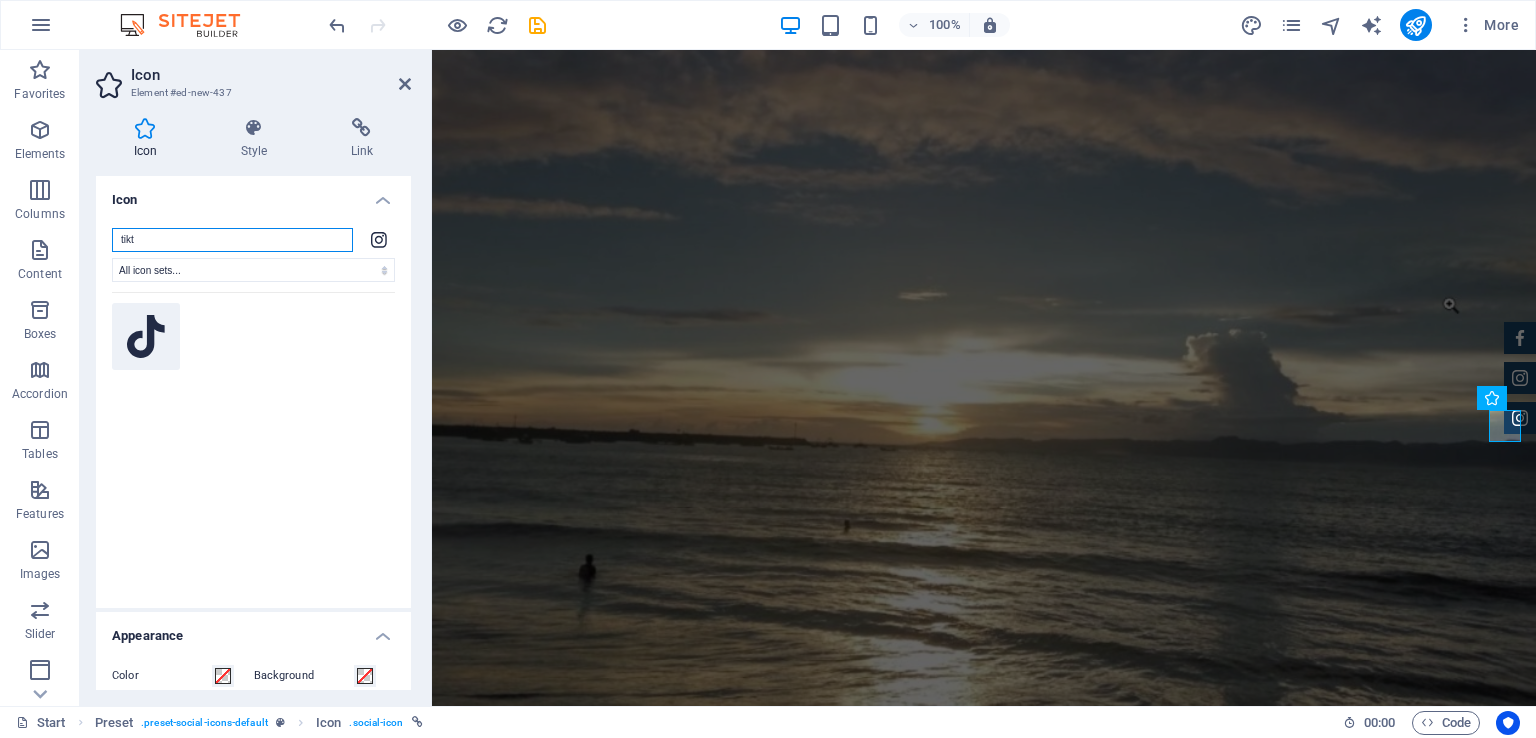 type on "tikt" 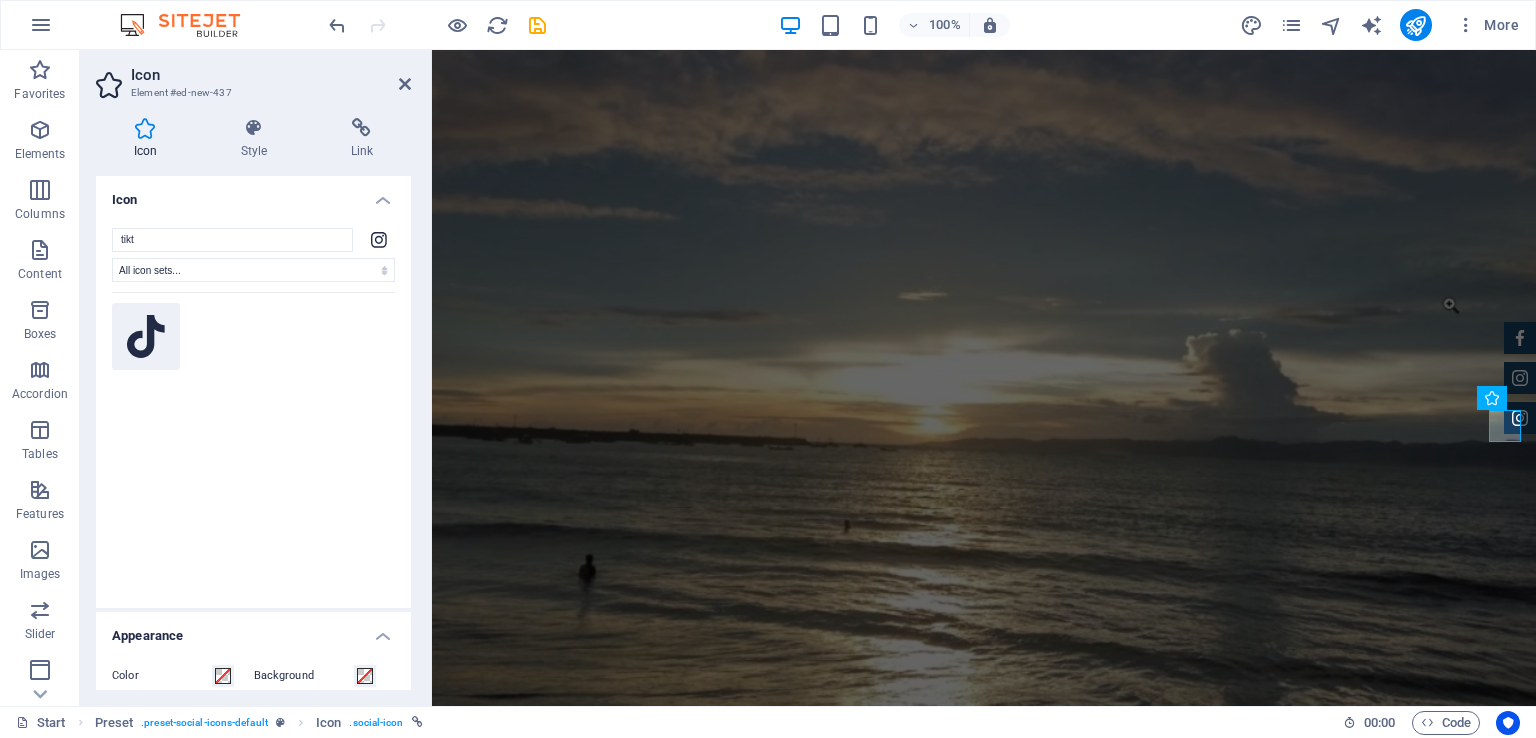 click 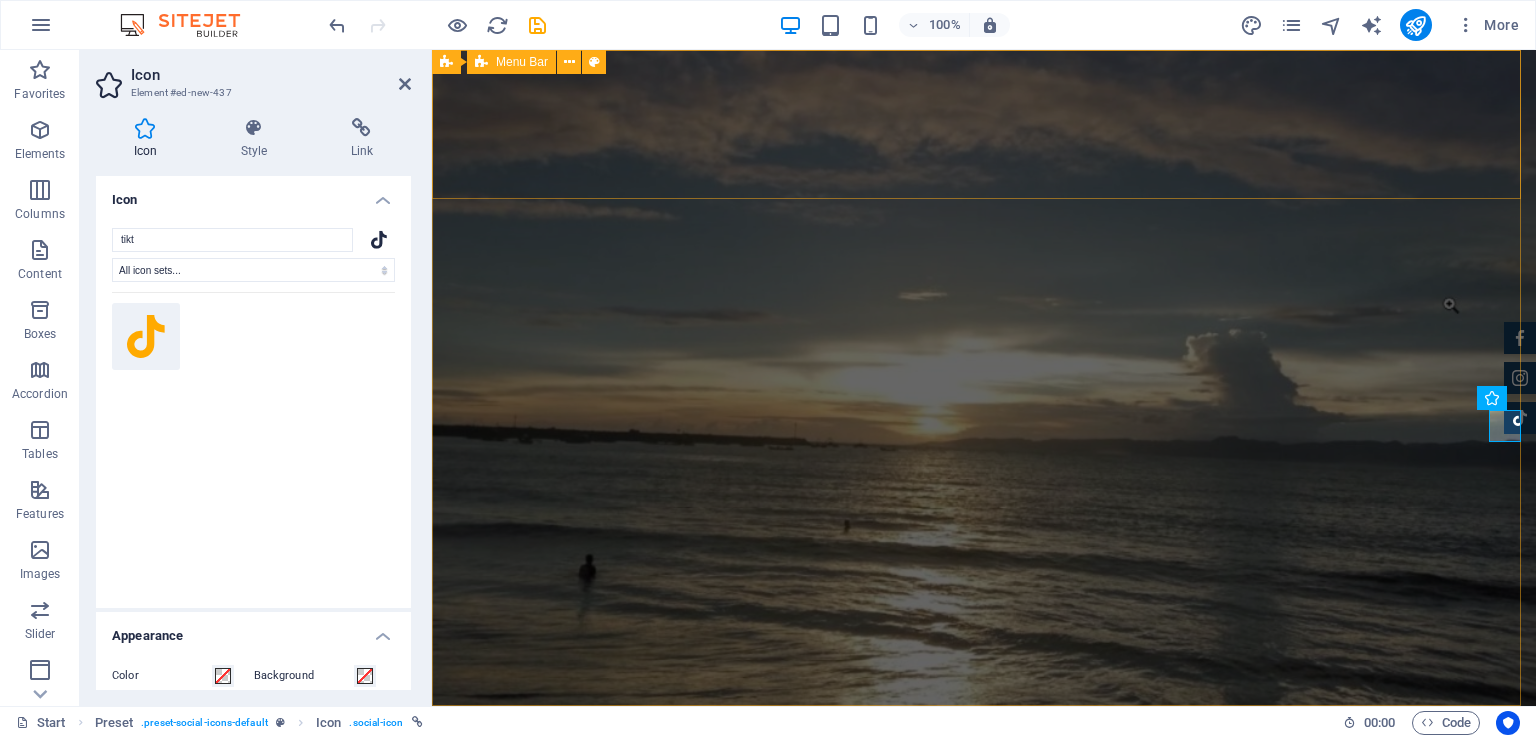 click on "Home About us Fasilitas Kami Contact" at bounding box center (984, 804) 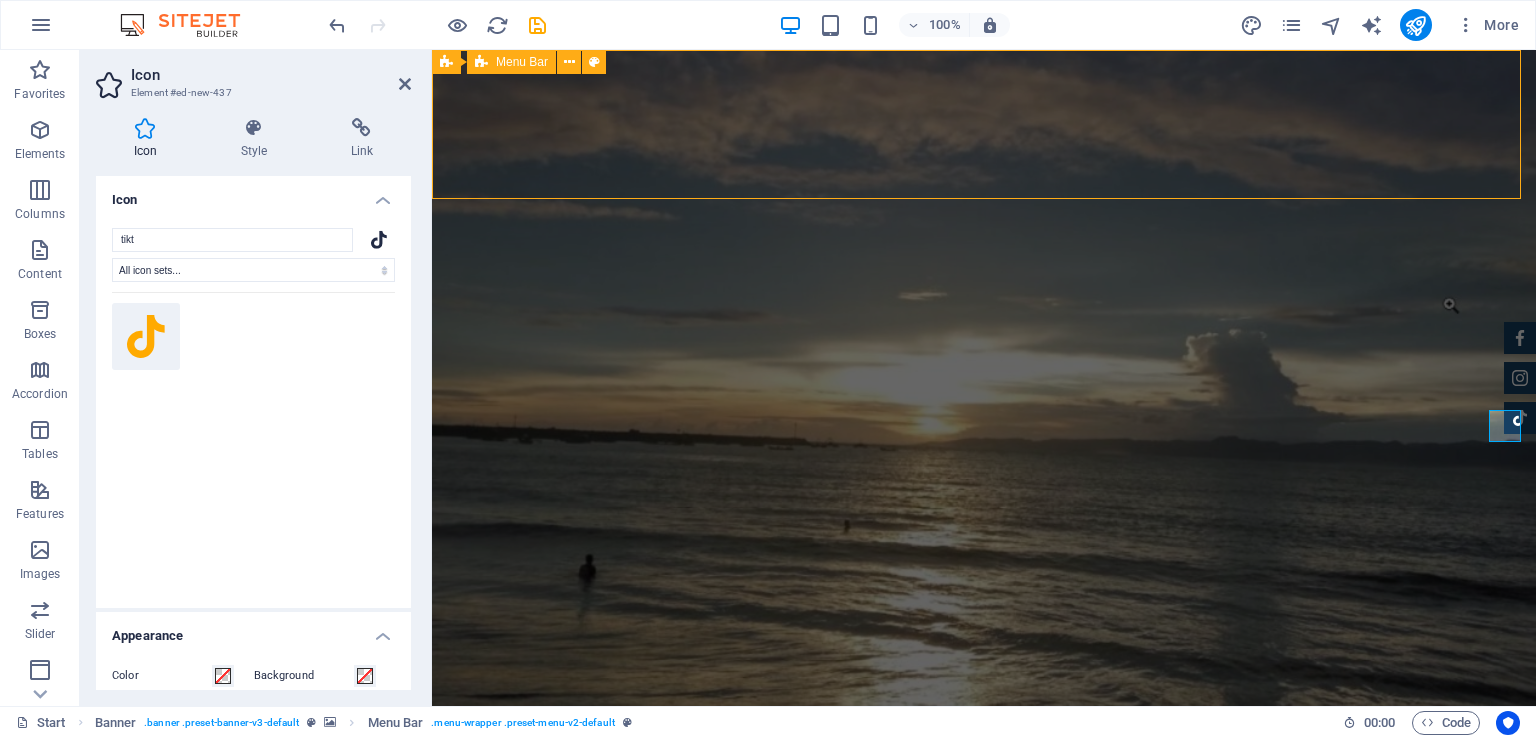 click on "Home About us Fasilitas Kami Contact" at bounding box center [984, 804] 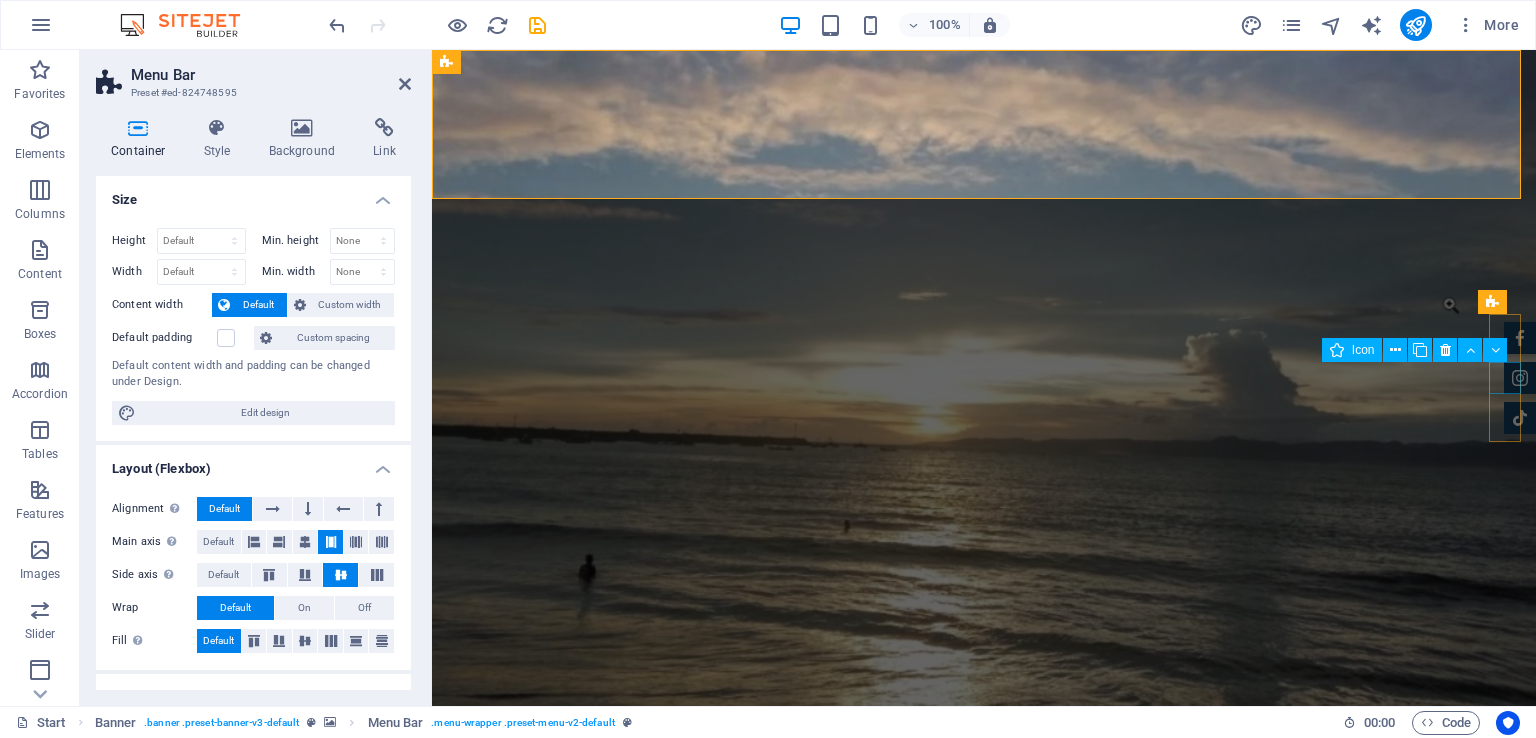 click at bounding box center (1520, 378) 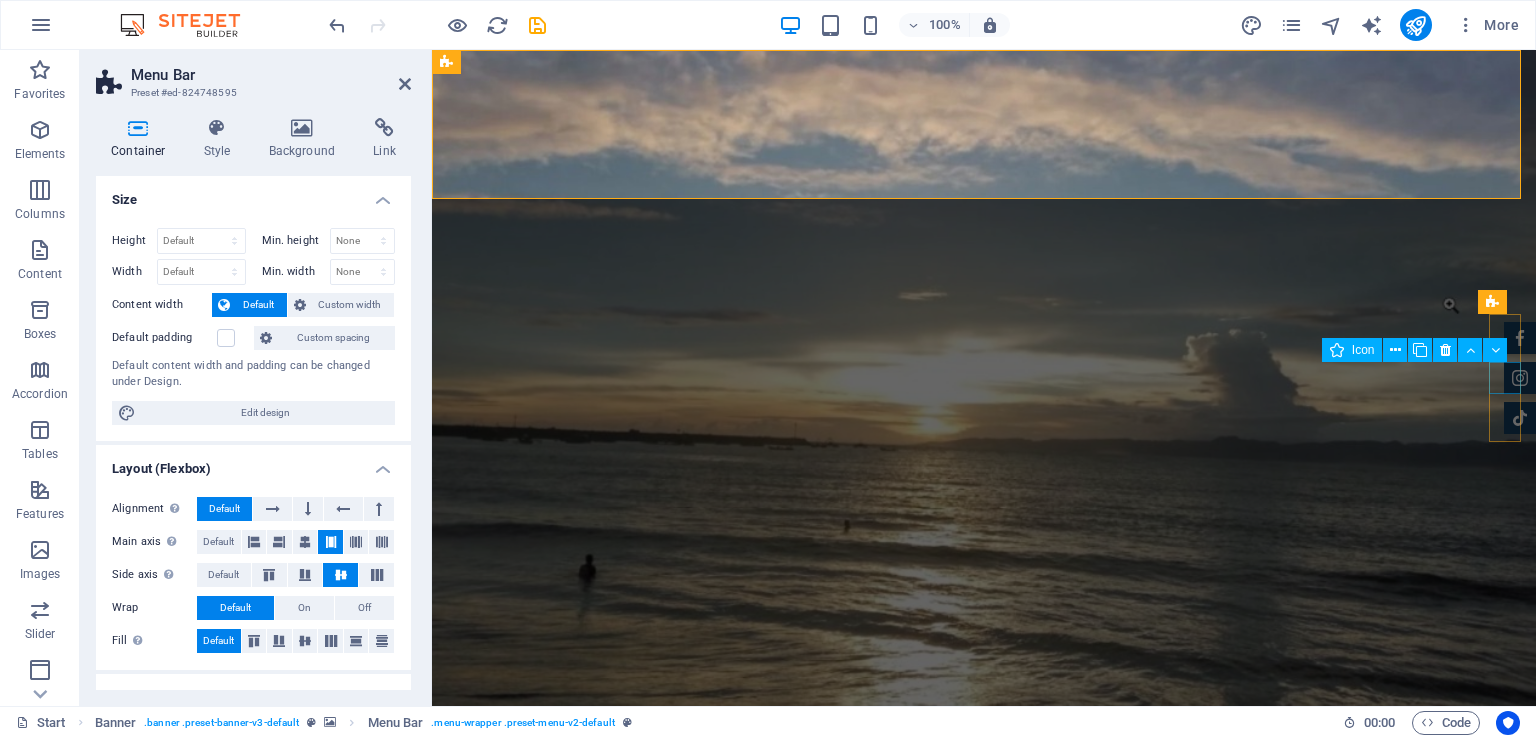 click at bounding box center (1520, 378) 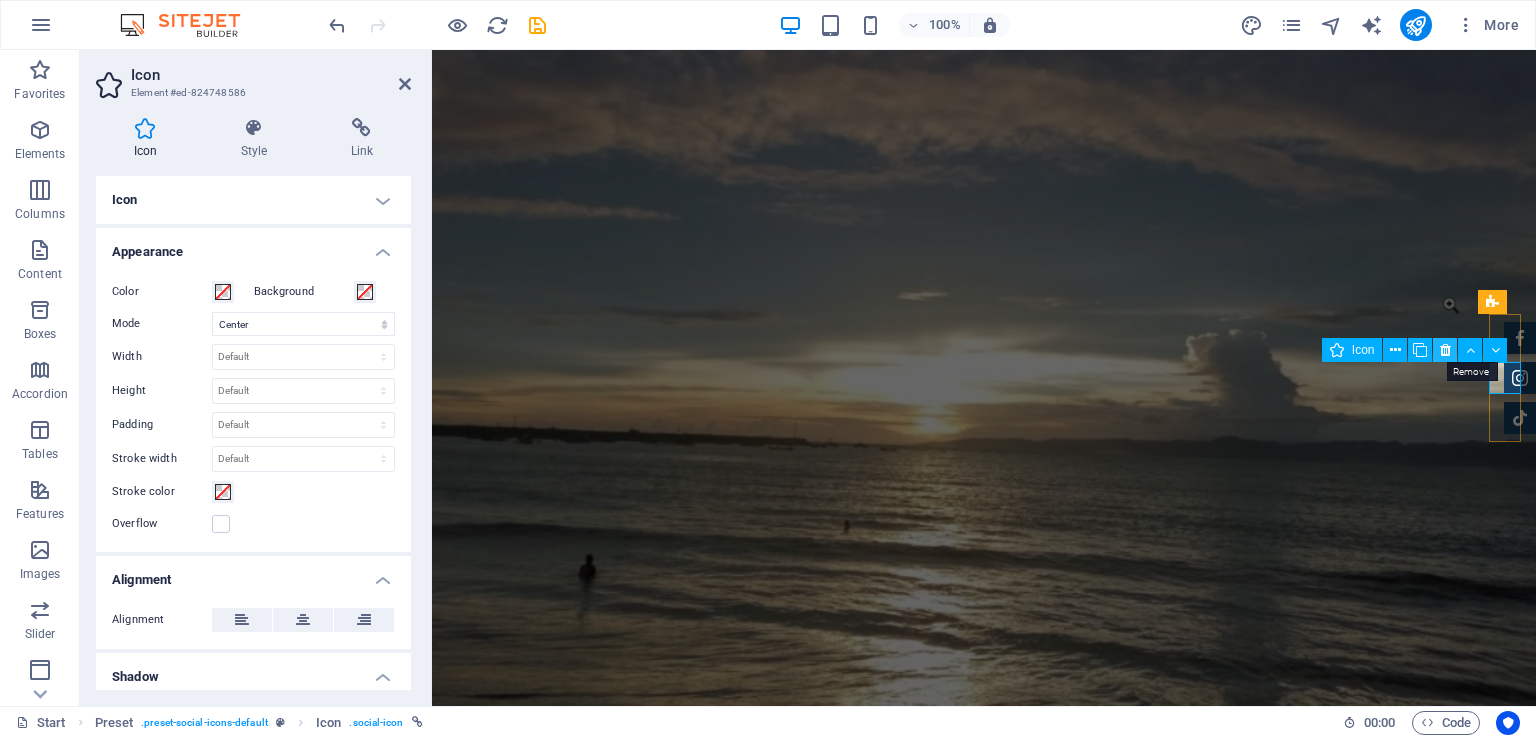click at bounding box center (1445, 350) 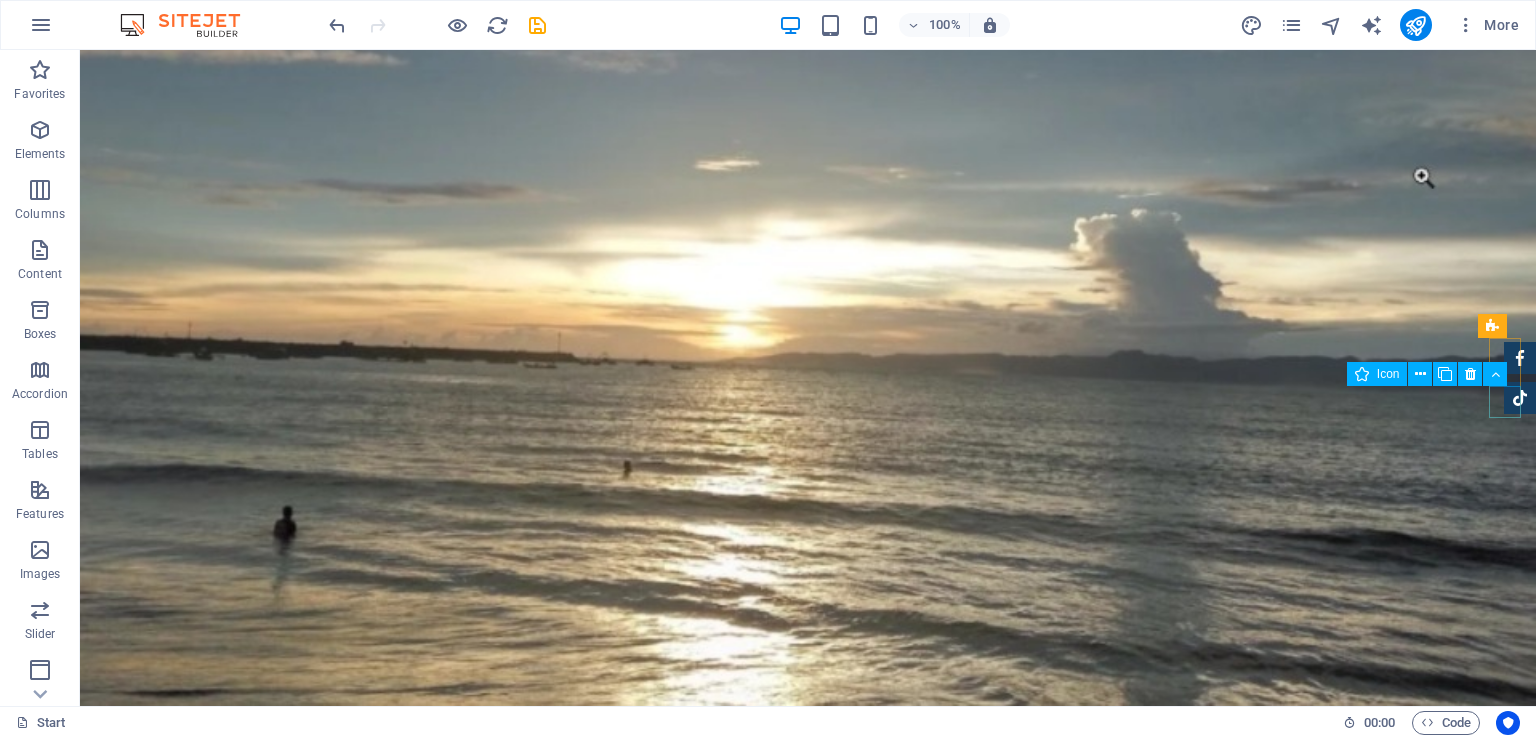 click at bounding box center (1520, 398) 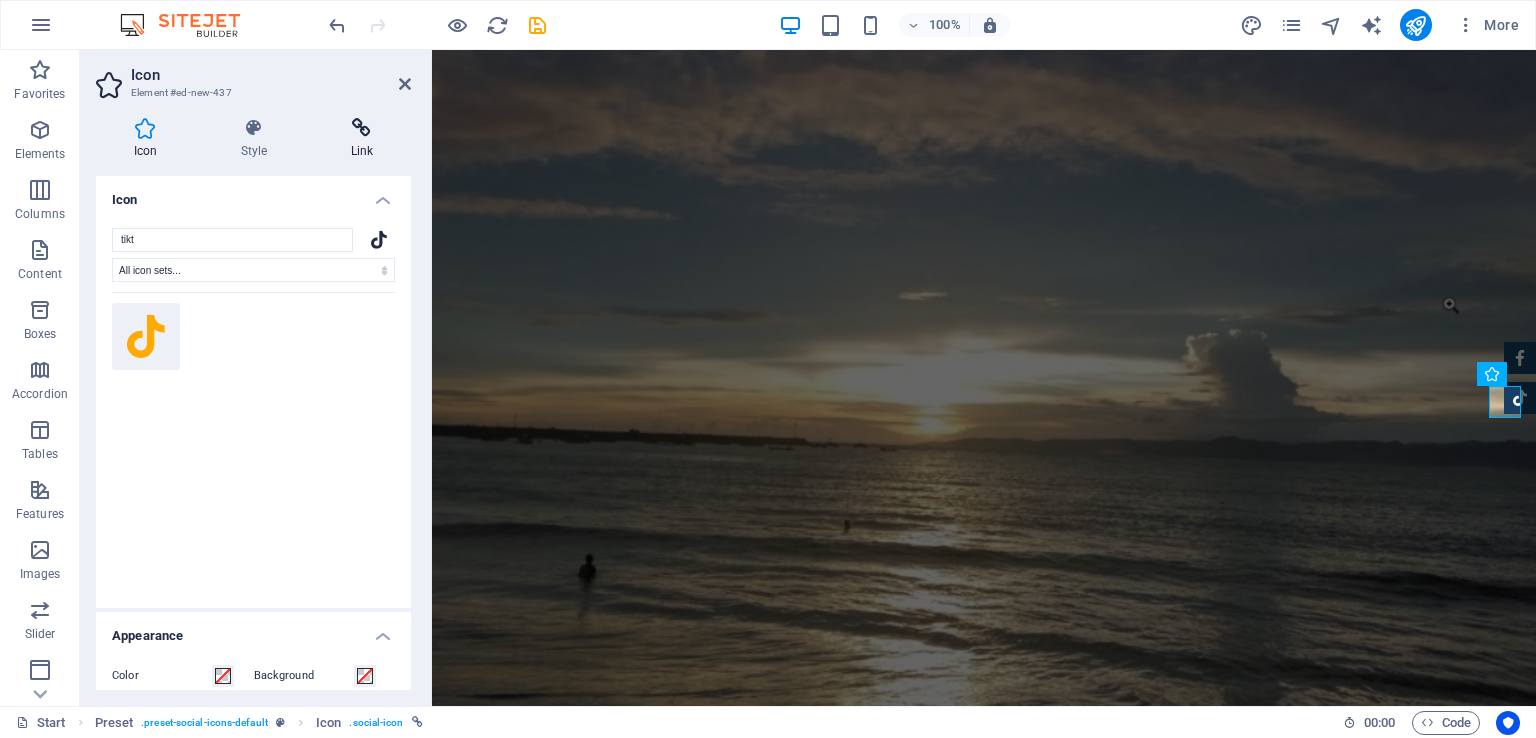click at bounding box center (362, 128) 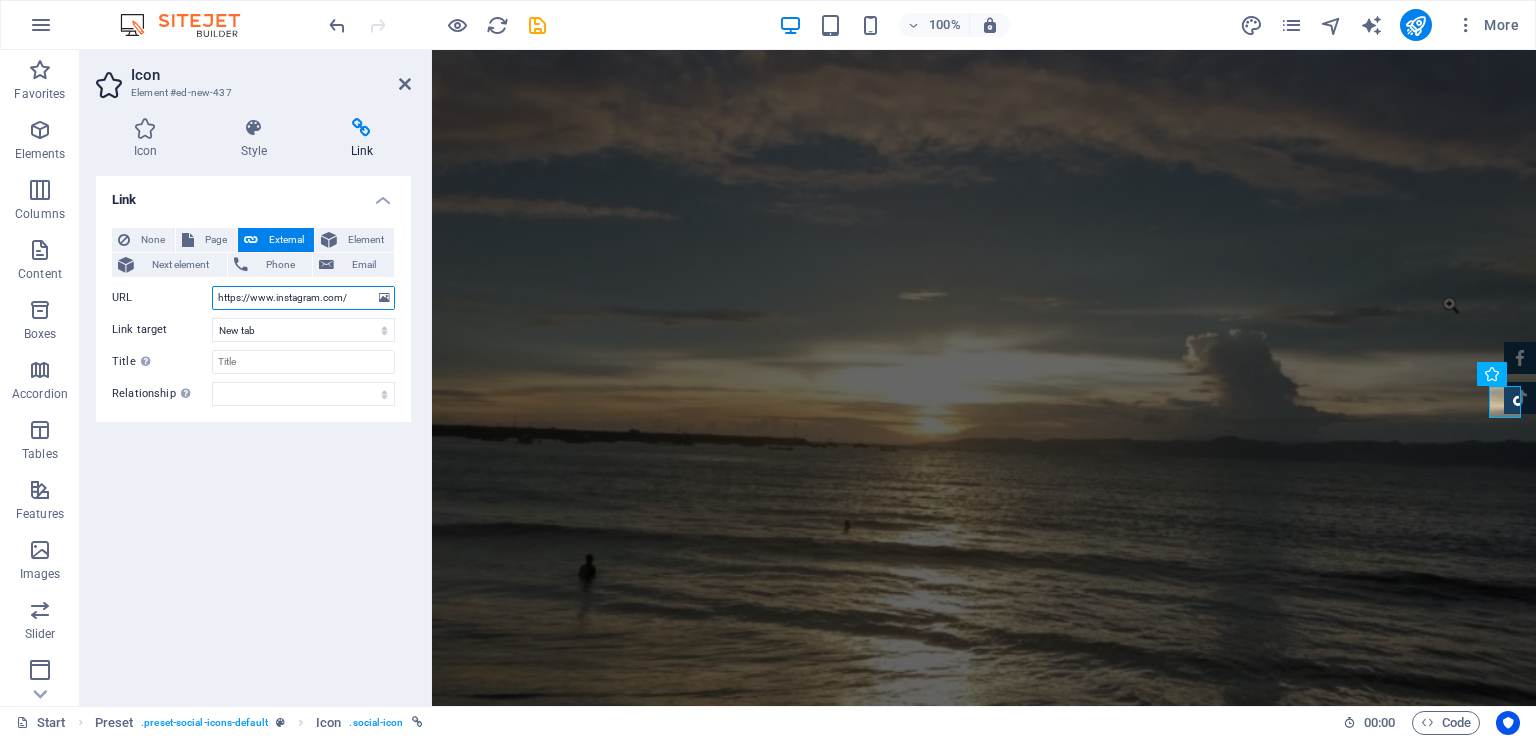 click on "https://www.instagram.com/" at bounding box center (303, 298) 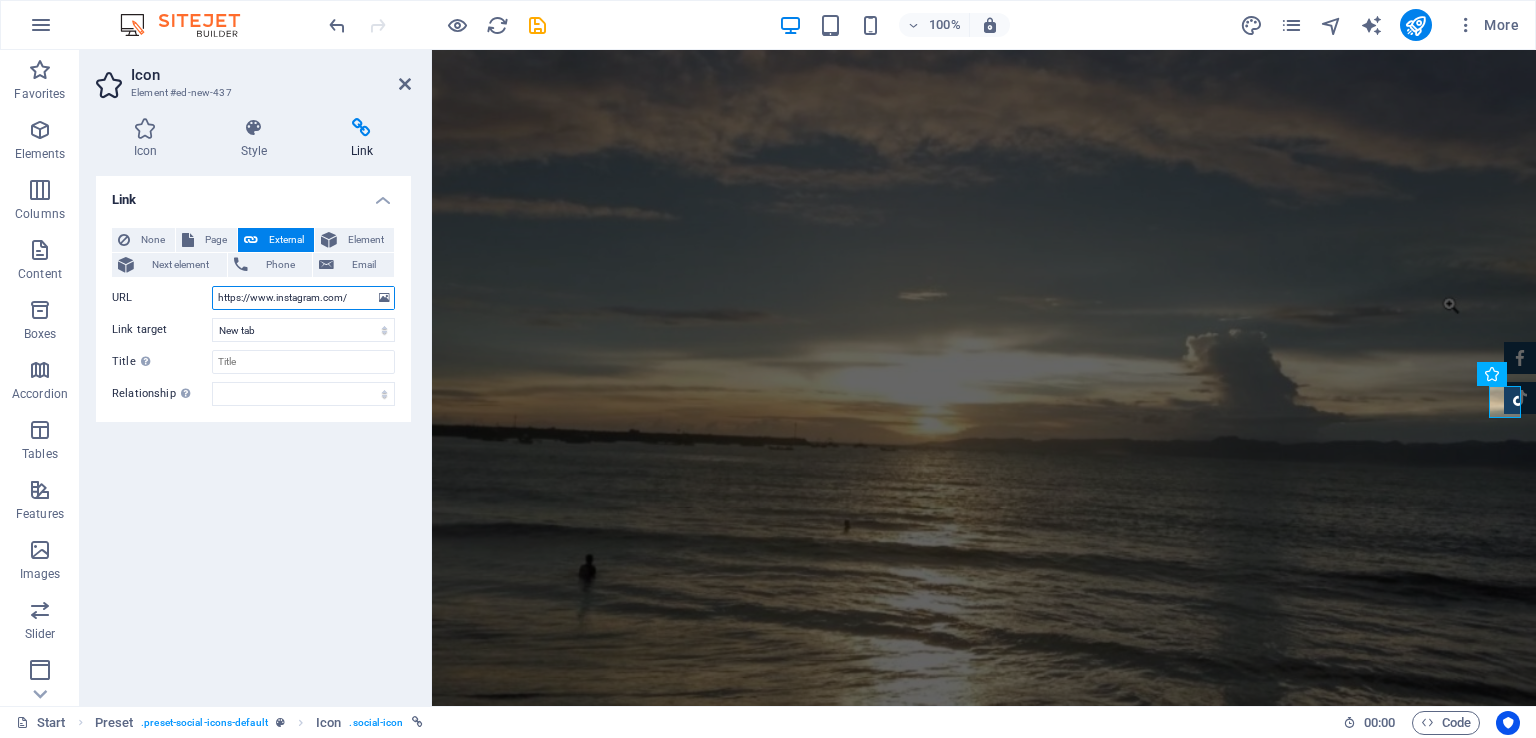paste on "tiktok.com/@wisatabatubintang?is_from_webapp=1&sender_device=pc" 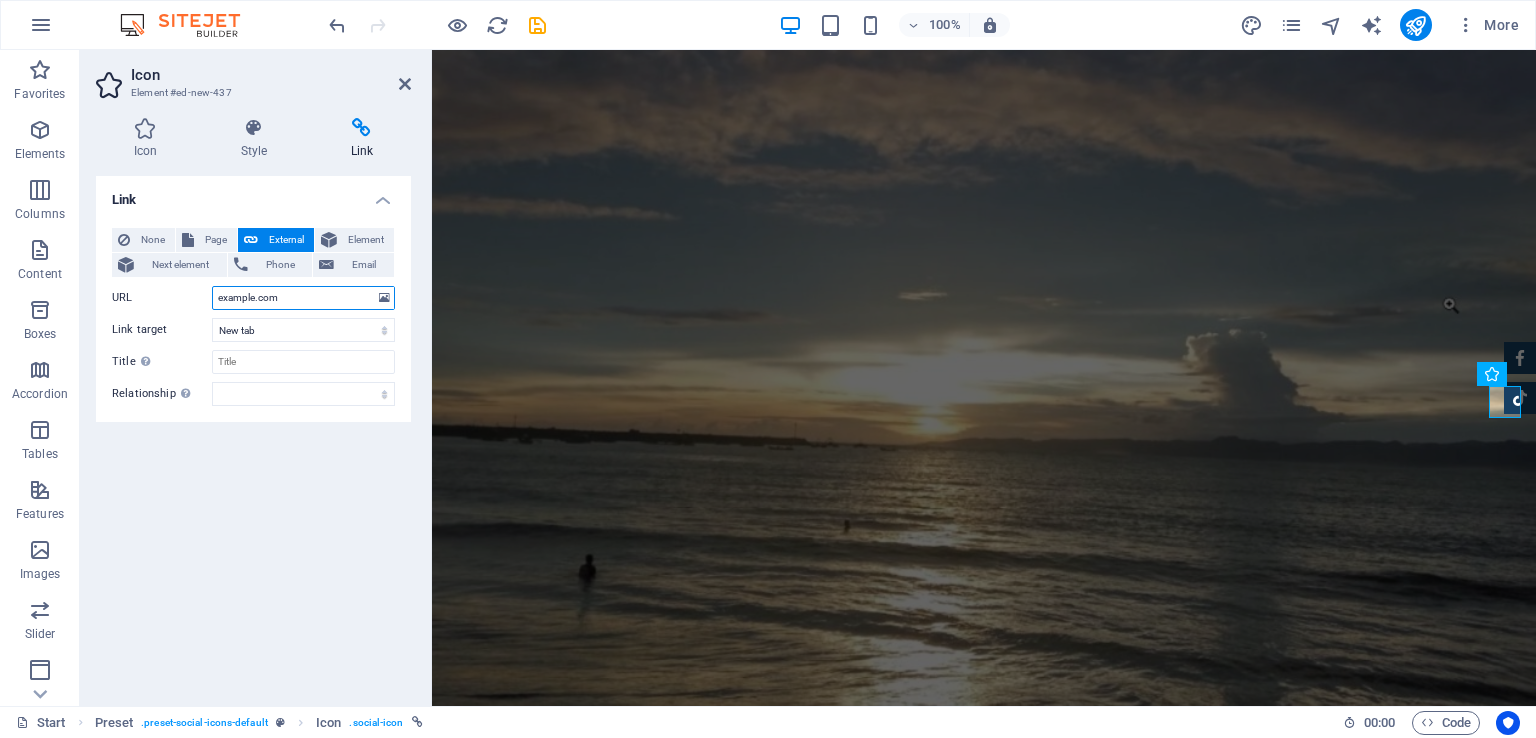 scroll, scrollTop: 0, scrollLeft: 222, axis: horizontal 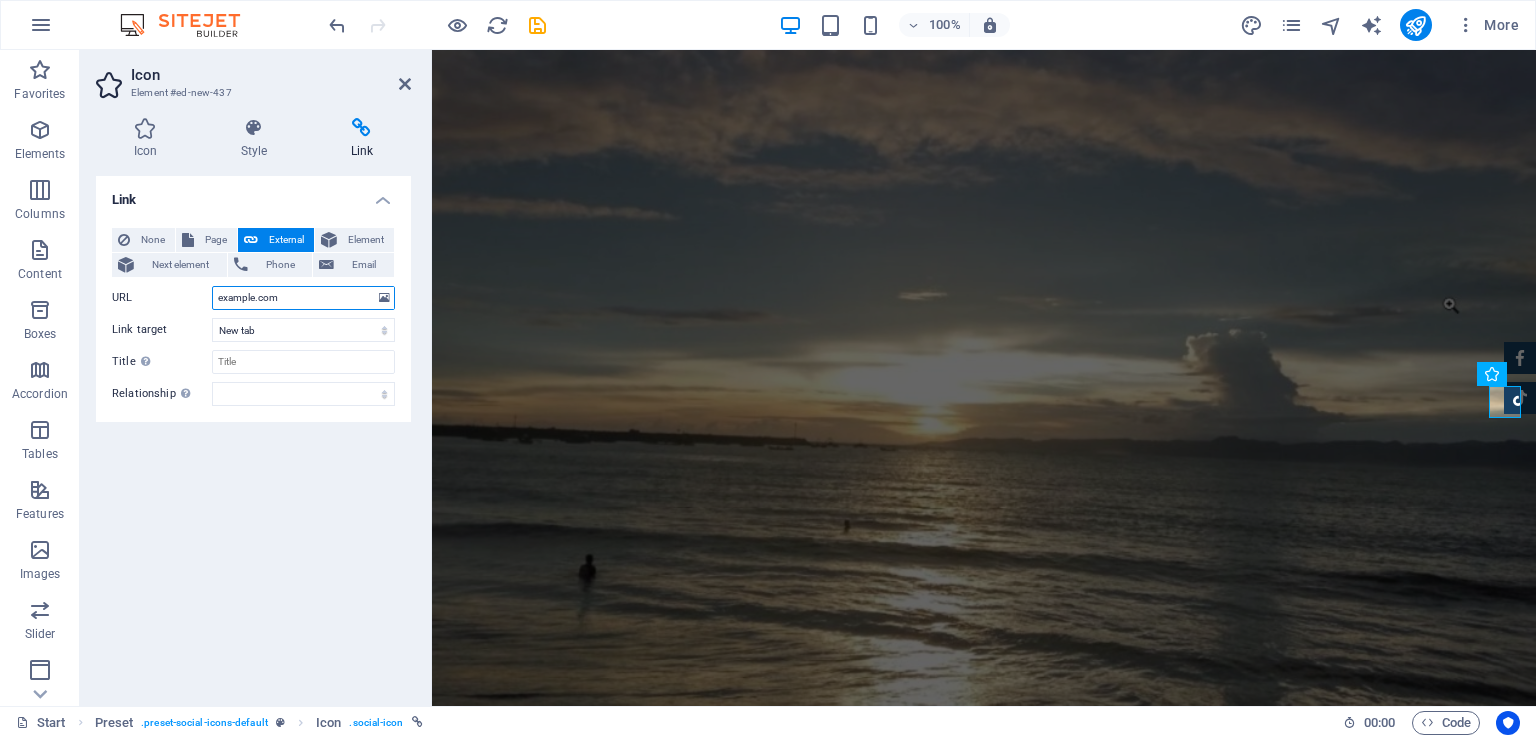 type on "https://www.tiktok.com/@wisatabatubintang?is_from_webapp=1&sender_device=pc" 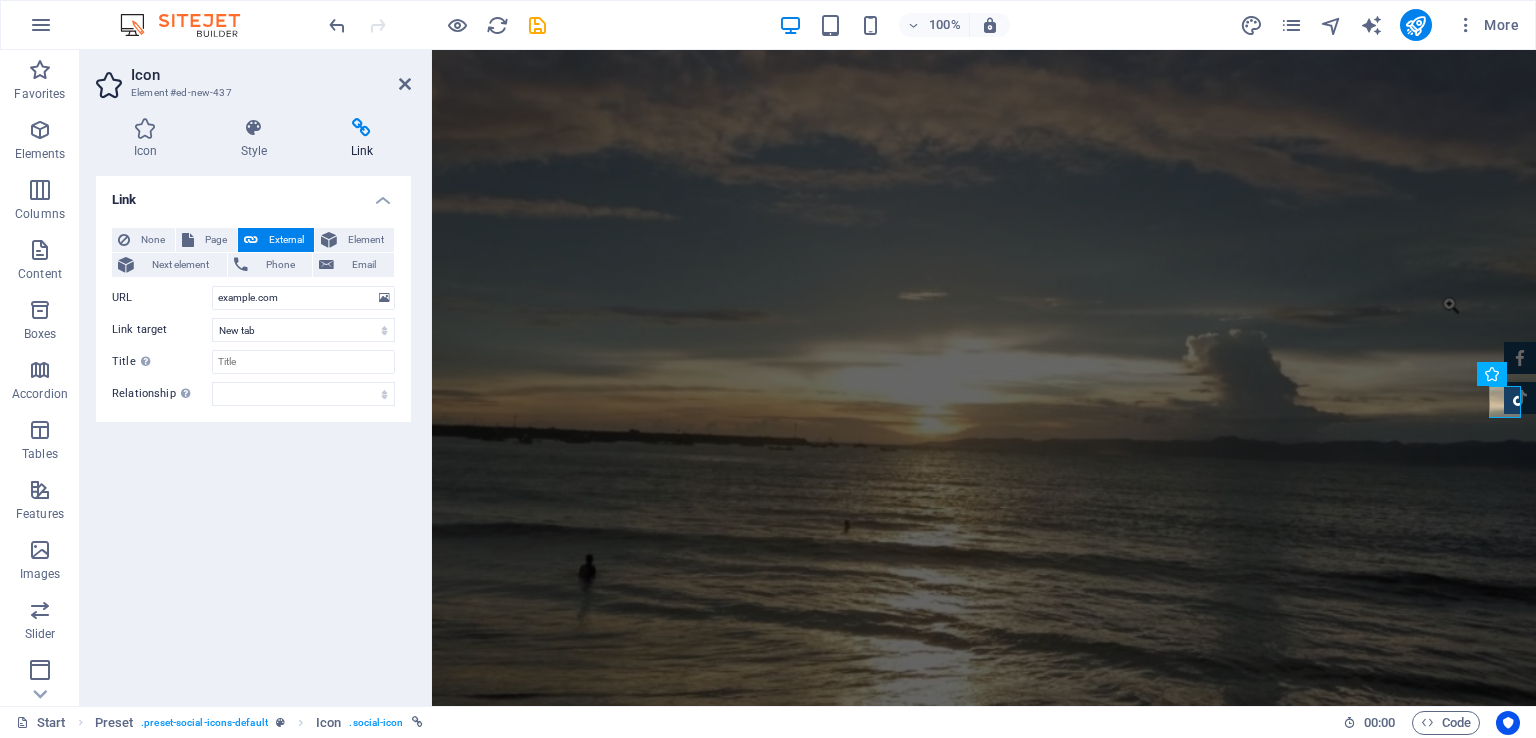 click on "Link None Page External Element Next element Phone Email Page Start Subpage Legal Notice Privacy Element
URL https://www.tiktok.com/@wisatabatubintang?is_from_webapp=1&sender_device=pc Phone Email Link target New tab Same tab Overlay Title Additional link description, should not be the same as the link text. The title is most often shown as a tooltip text when the mouse moves over the element. Leave empty if uncertain. Relationship Sets the  relationship of this link to the link target . For example, the value "nofollow" instructs search engines not to follow the link. Can be left empty. alternate author bookmark external help license next nofollow noreferrer noopener prev search tag" at bounding box center (253, 433) 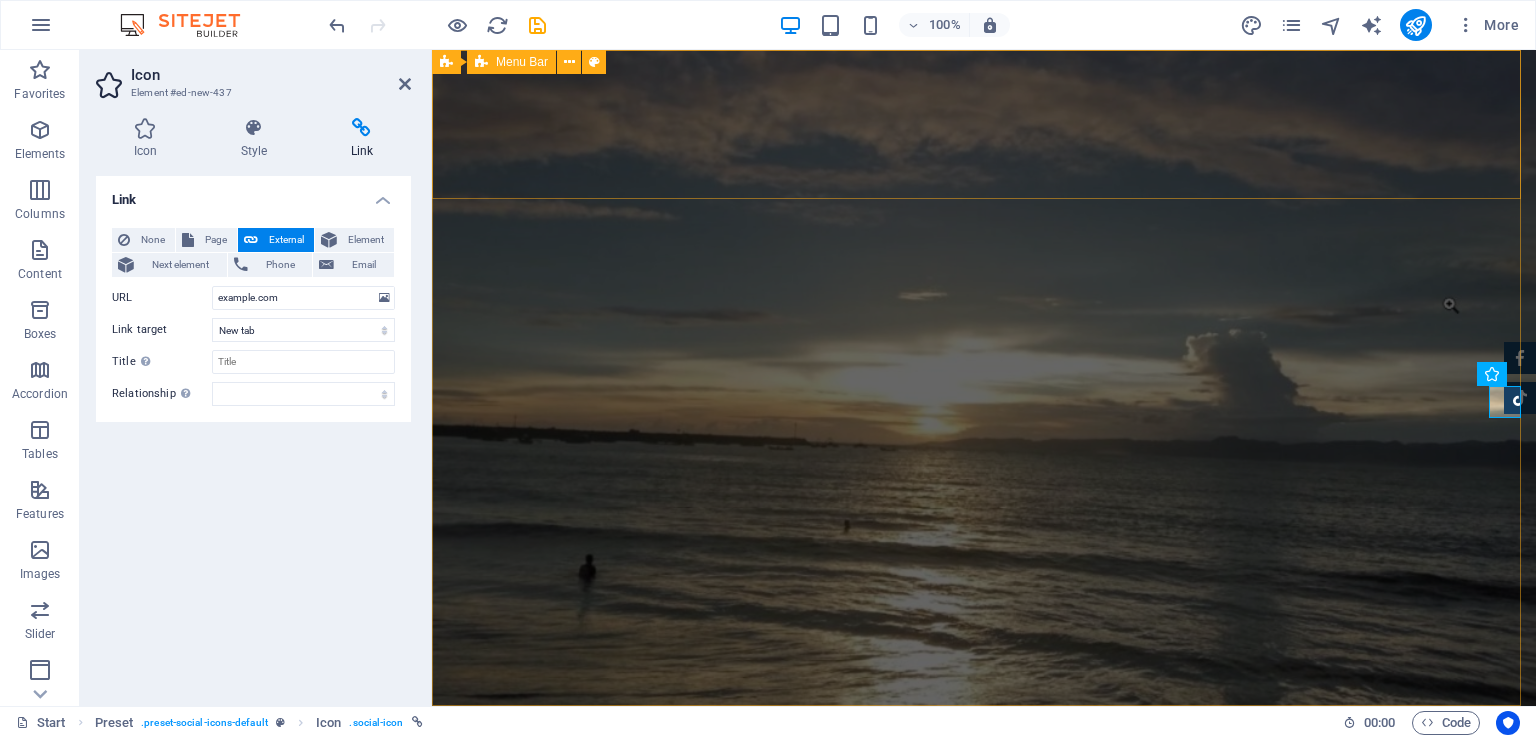 click on "Home About us Fasilitas Kami Contact" at bounding box center [984, 804] 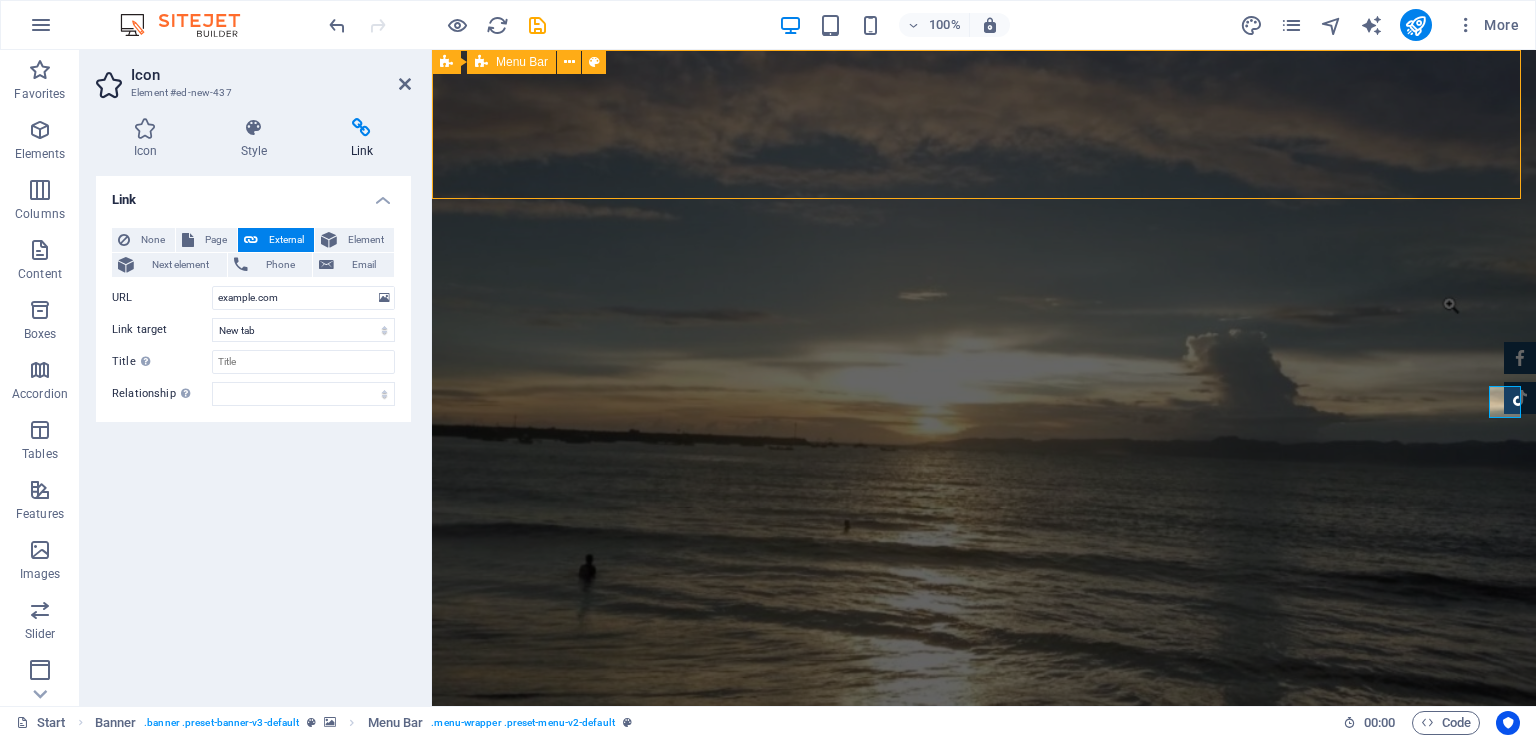 click on "Home About us Fasilitas Kami Contact" at bounding box center [984, 804] 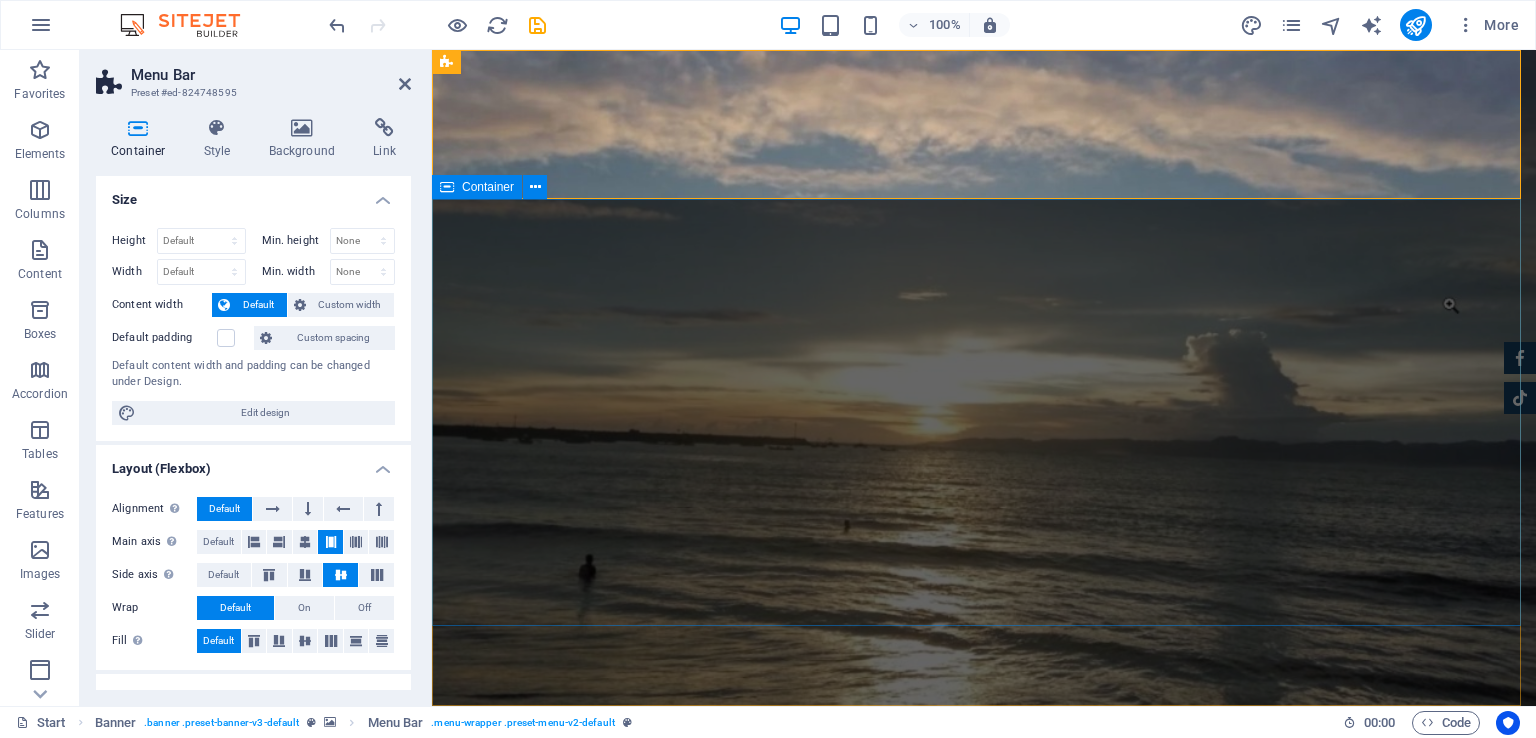click on "PT. Wisata Batu bintang Kenyamanan Anda Saat Berlibur adalah  Prioritas Utama Kami.  Fasilitas Kami   Reservasi" at bounding box center [984, 1140] 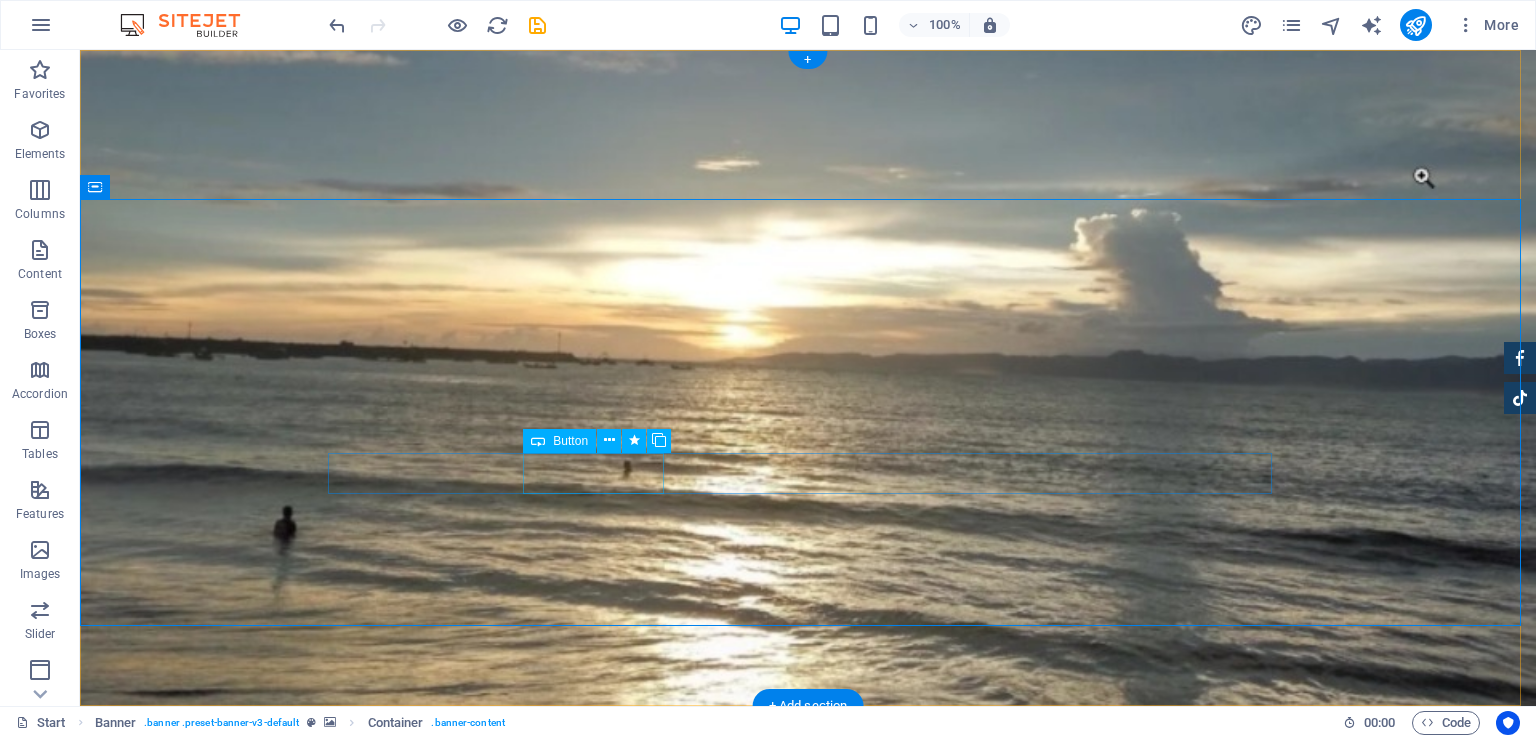 click on "Reservasi" at bounding box center (808, 1228) 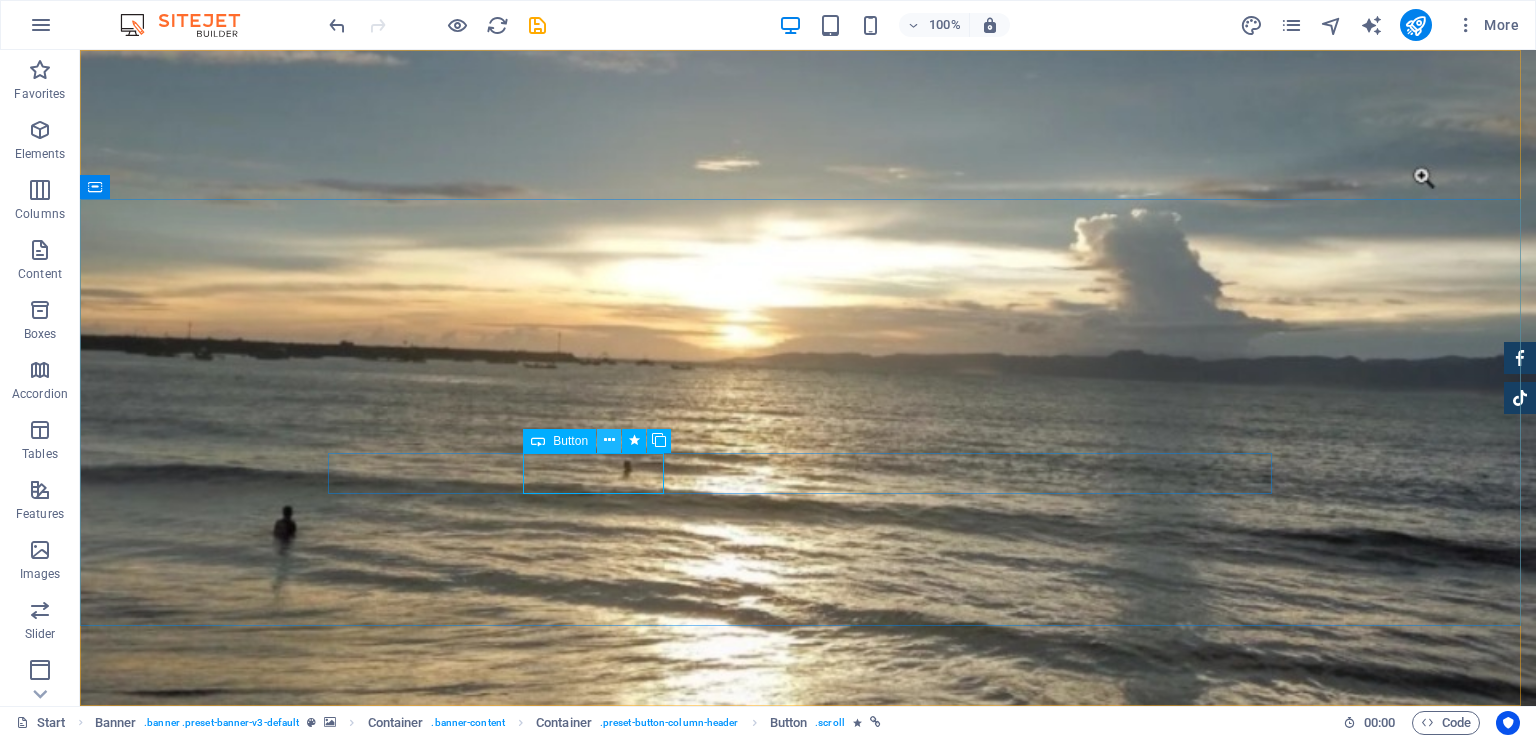 click at bounding box center (609, 440) 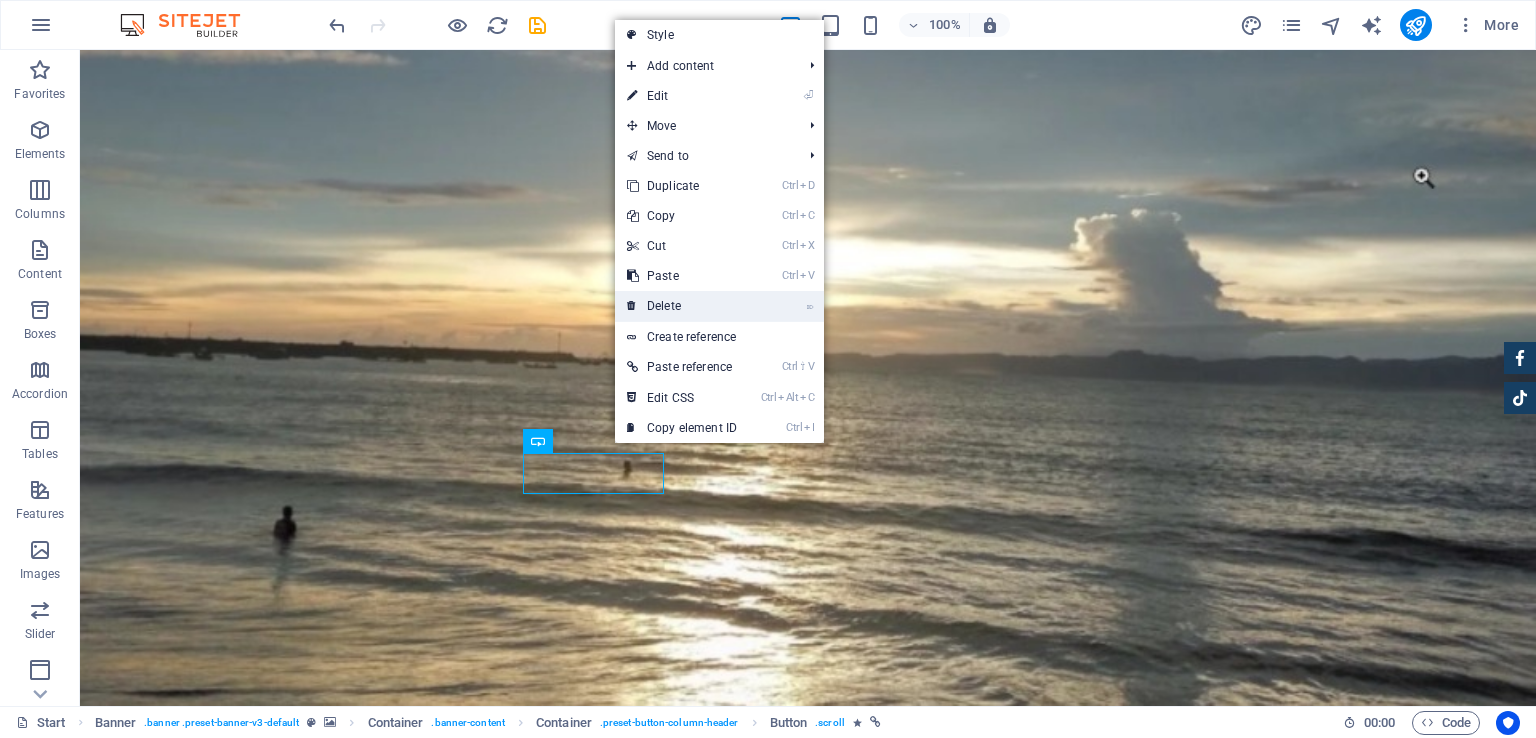 click on "⌦  Delete" at bounding box center (682, 306) 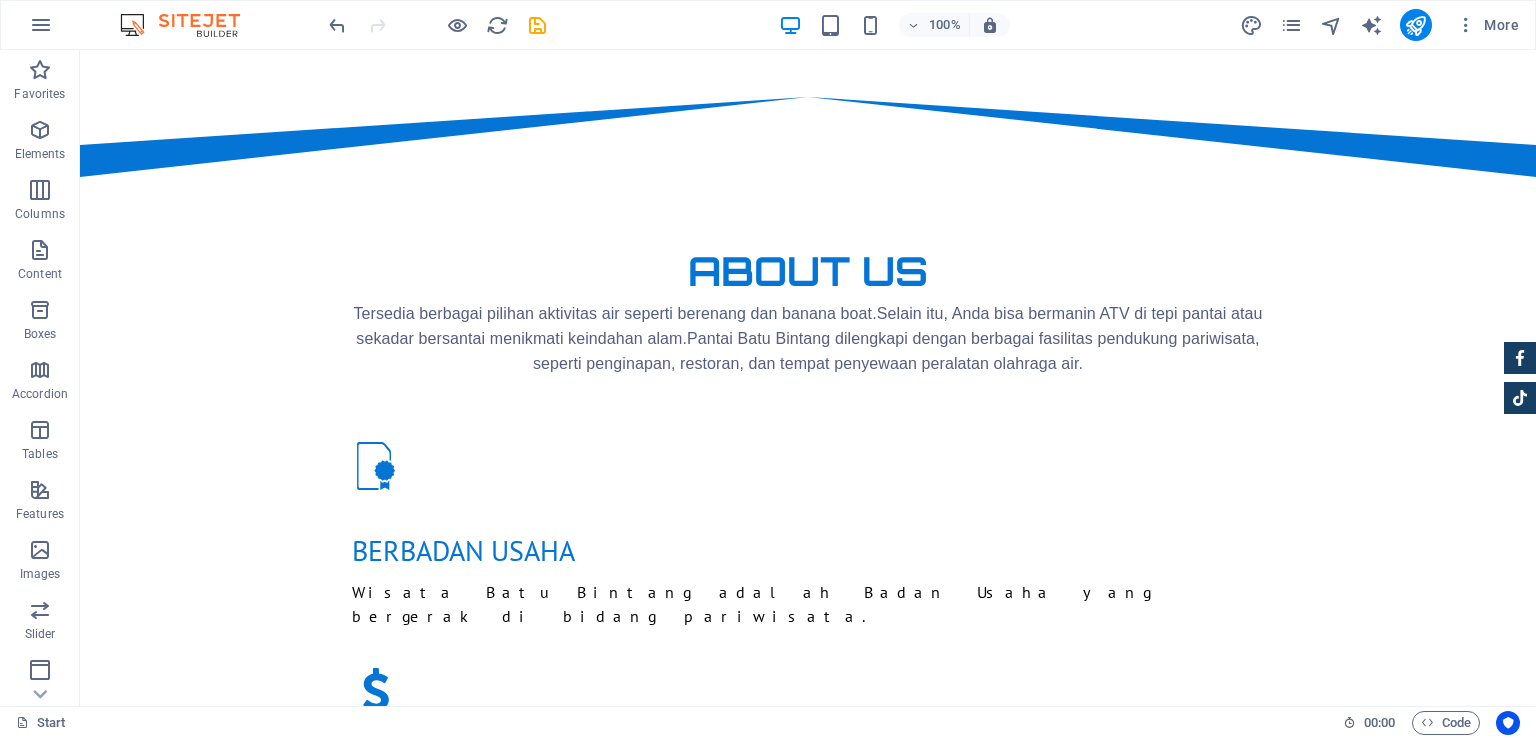 scroll, scrollTop: 188, scrollLeft: 0, axis: vertical 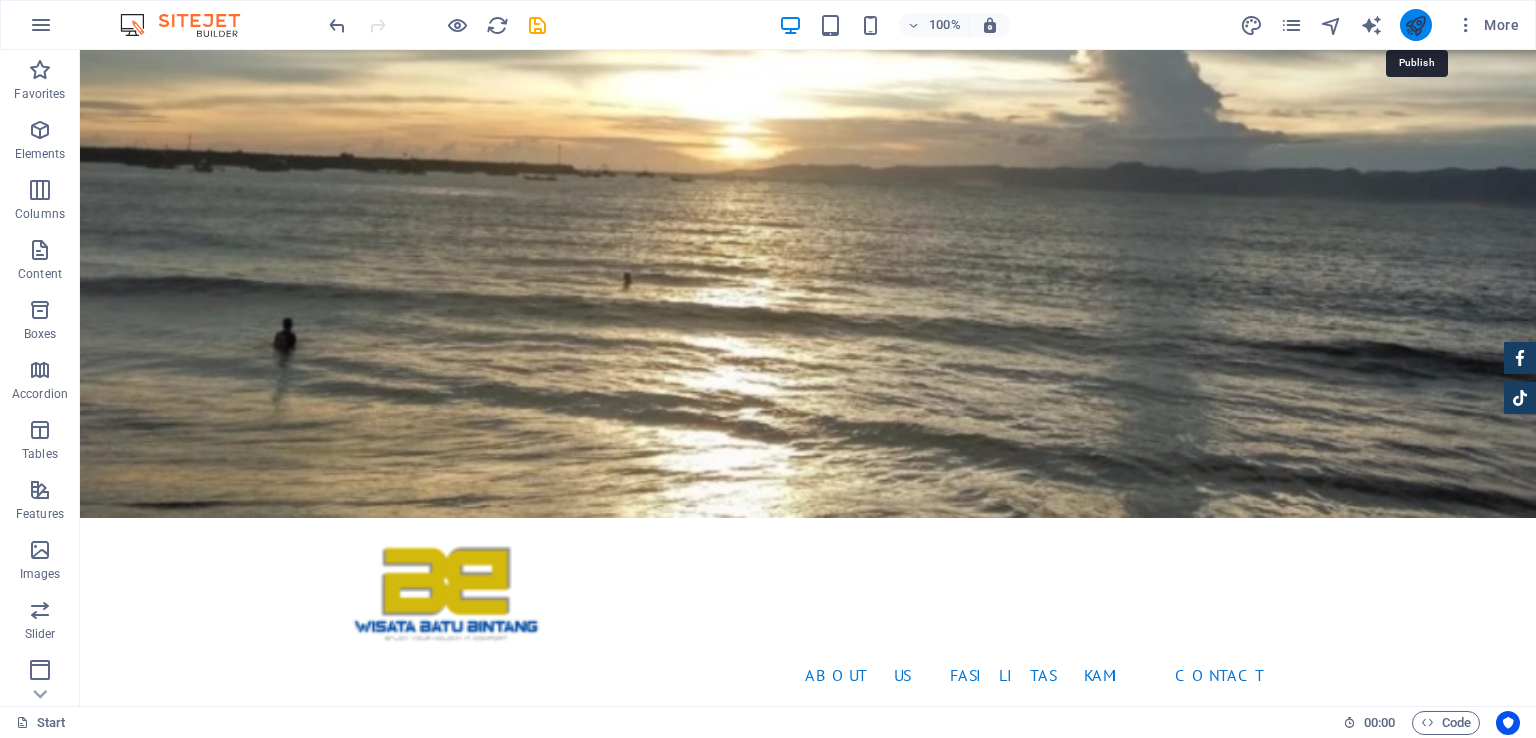 click at bounding box center (1415, 25) 